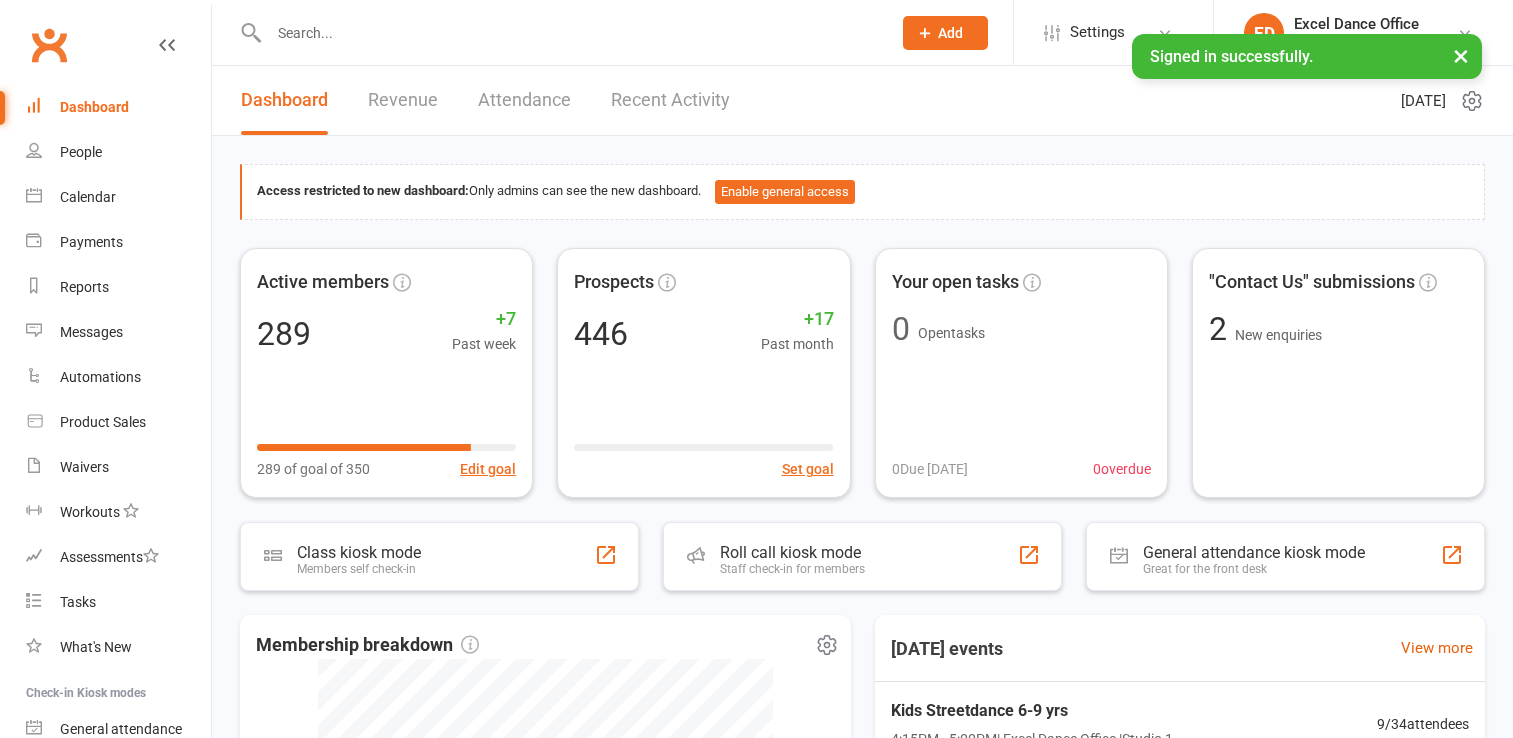 scroll, scrollTop: 0, scrollLeft: 0, axis: both 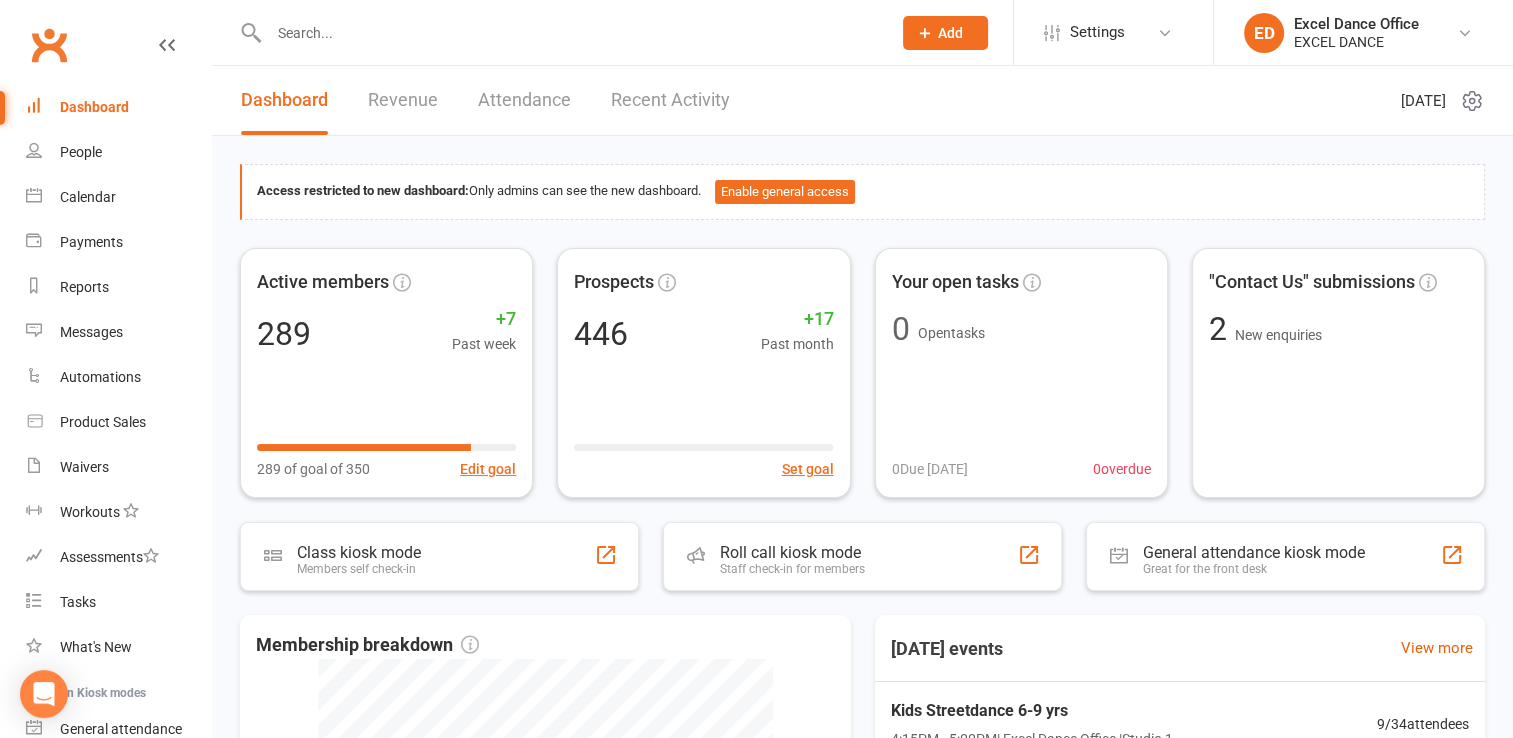 click 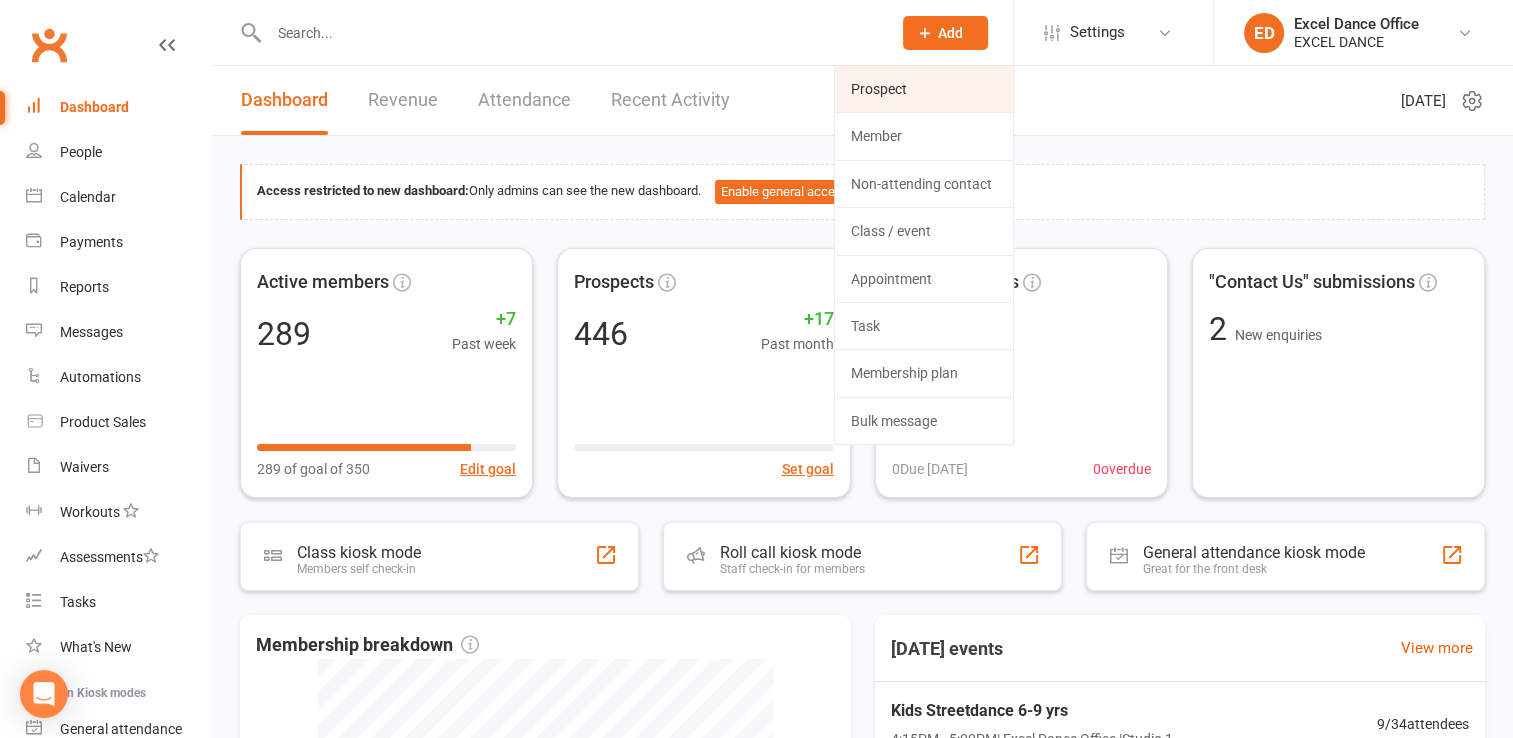 click on "Prospect" 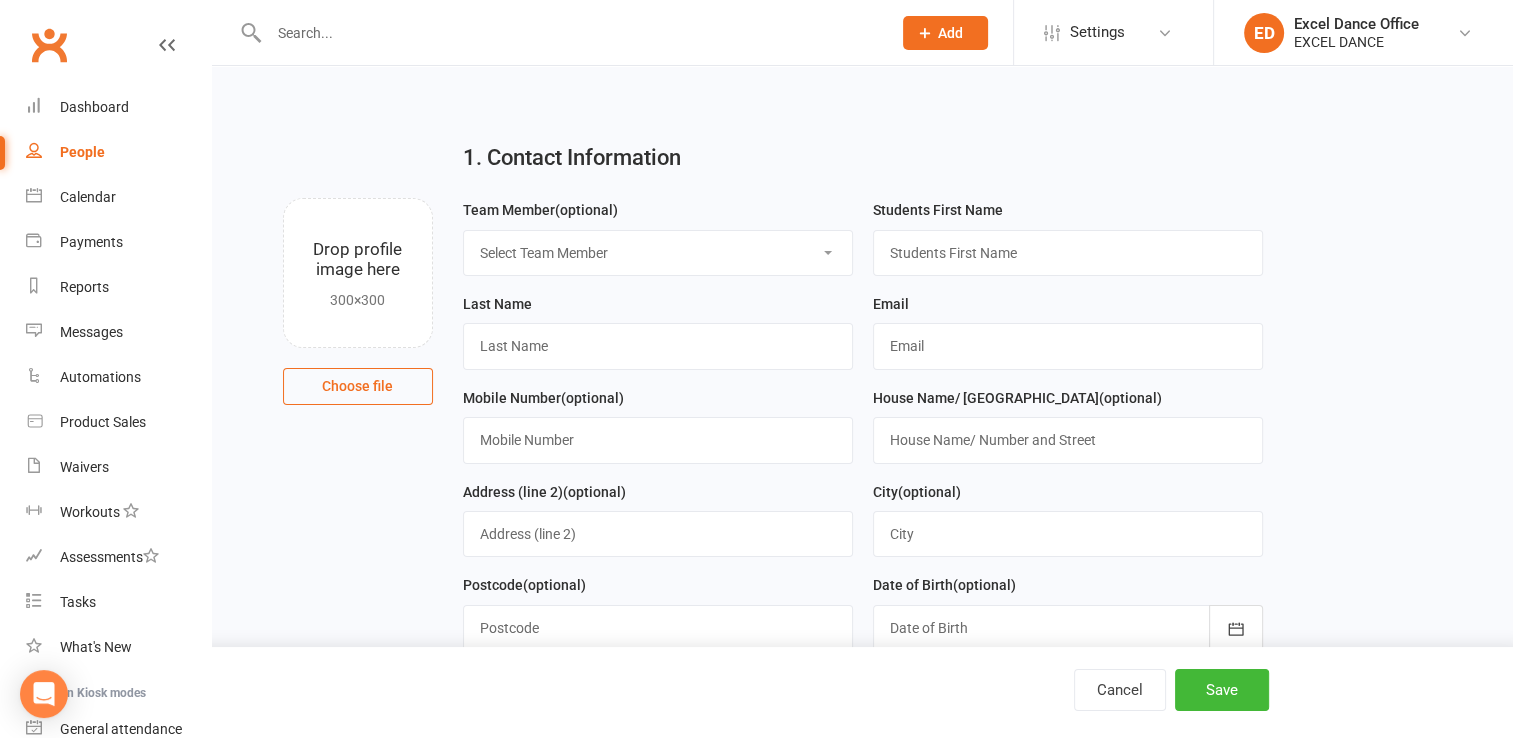 click on "Select Team Member Excel Dance Office Kirsty Revitt Excel Dance Abby Tucker Daniela Rodosthenous" at bounding box center (658, 253) 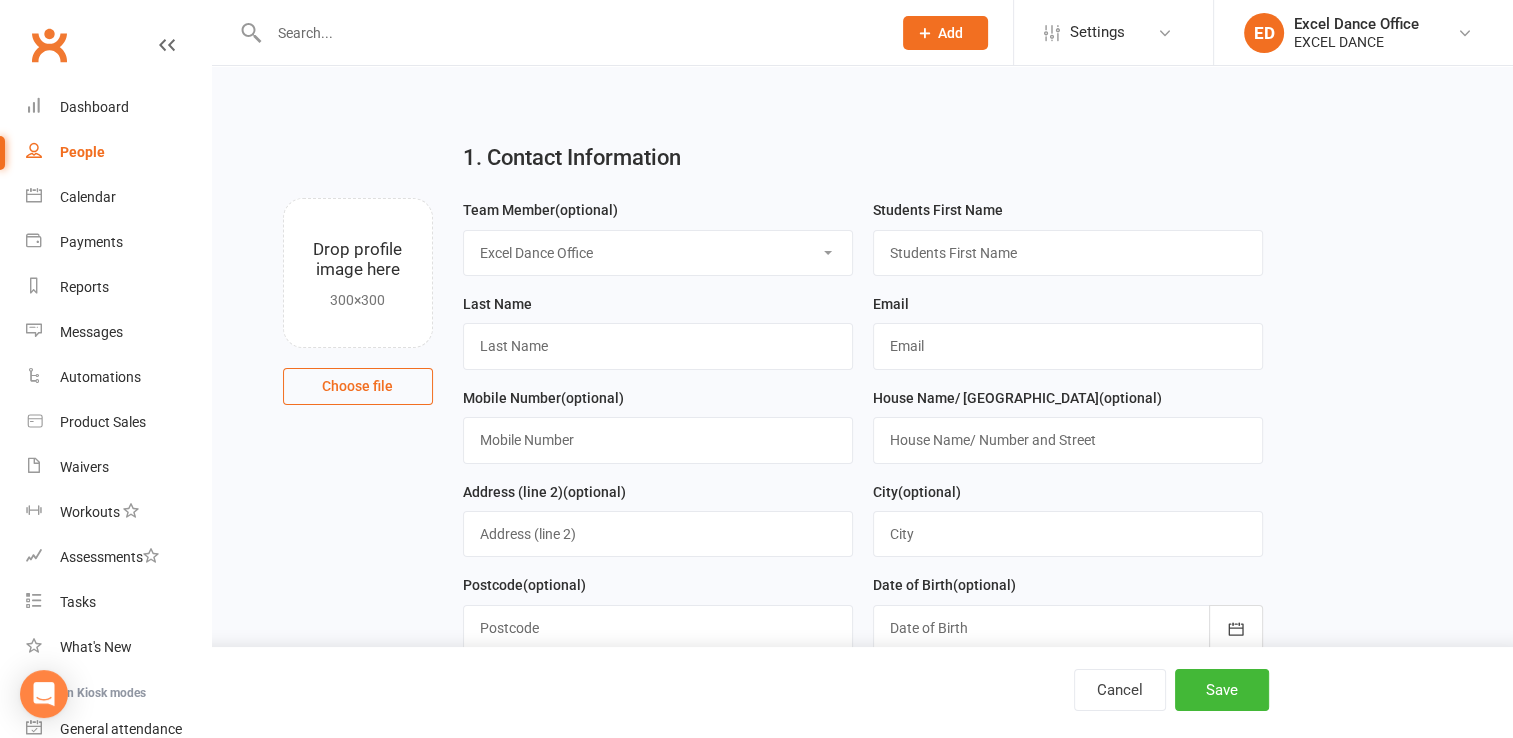 click on "Select Team Member Excel Dance Office Kirsty Revitt Excel Dance Abby Tucker Daniela Rodosthenous" at bounding box center (658, 253) 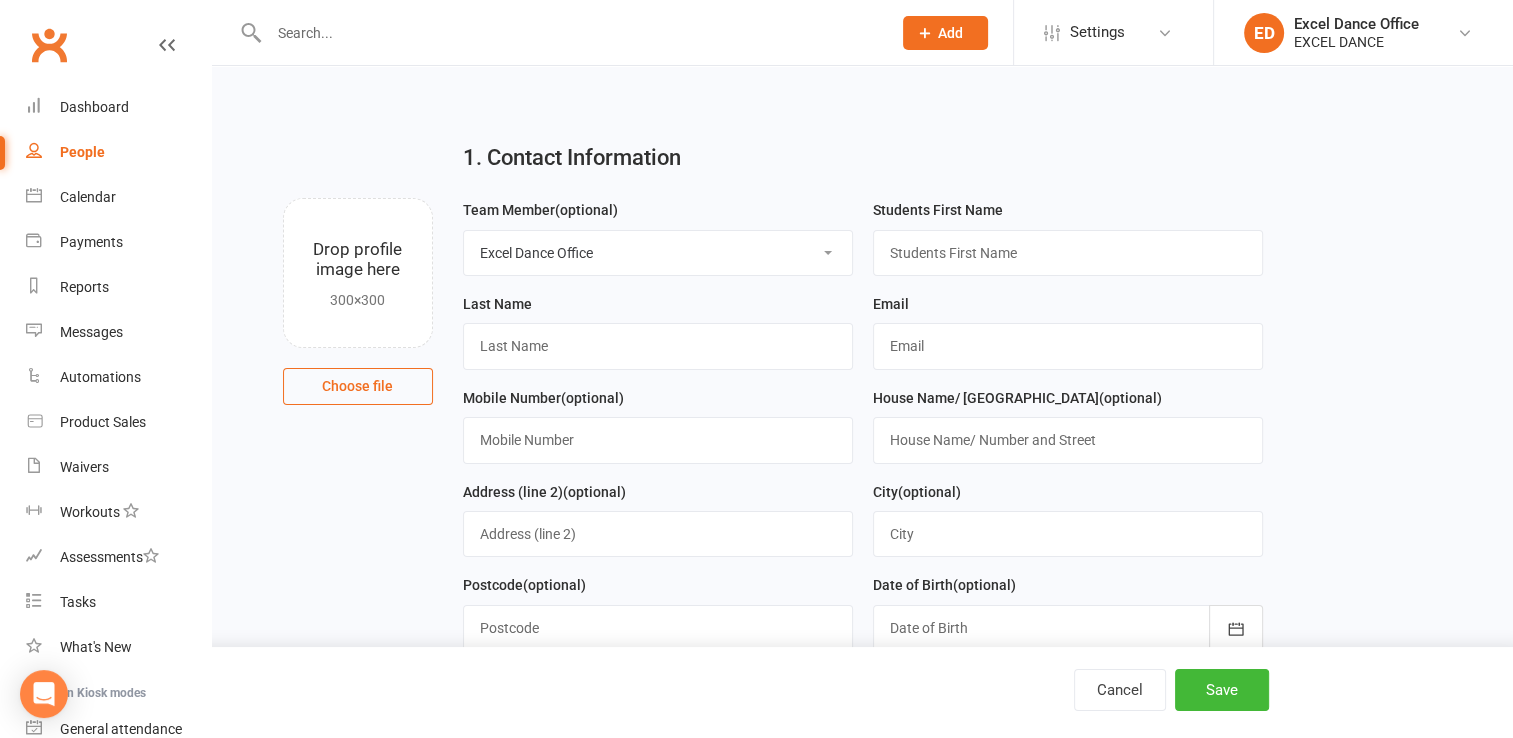 click on "Students First Name" at bounding box center (1068, 237) 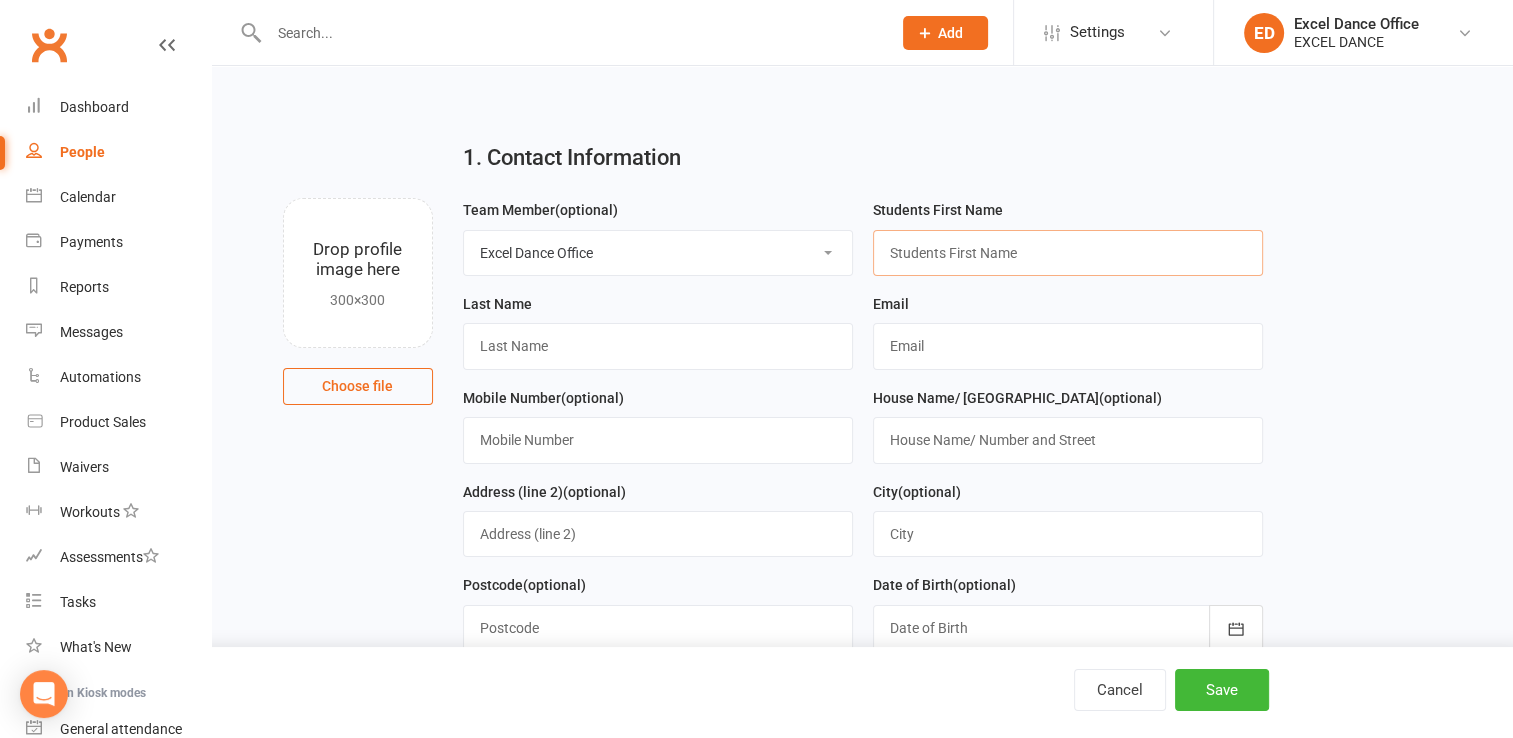 click at bounding box center (1068, 253) 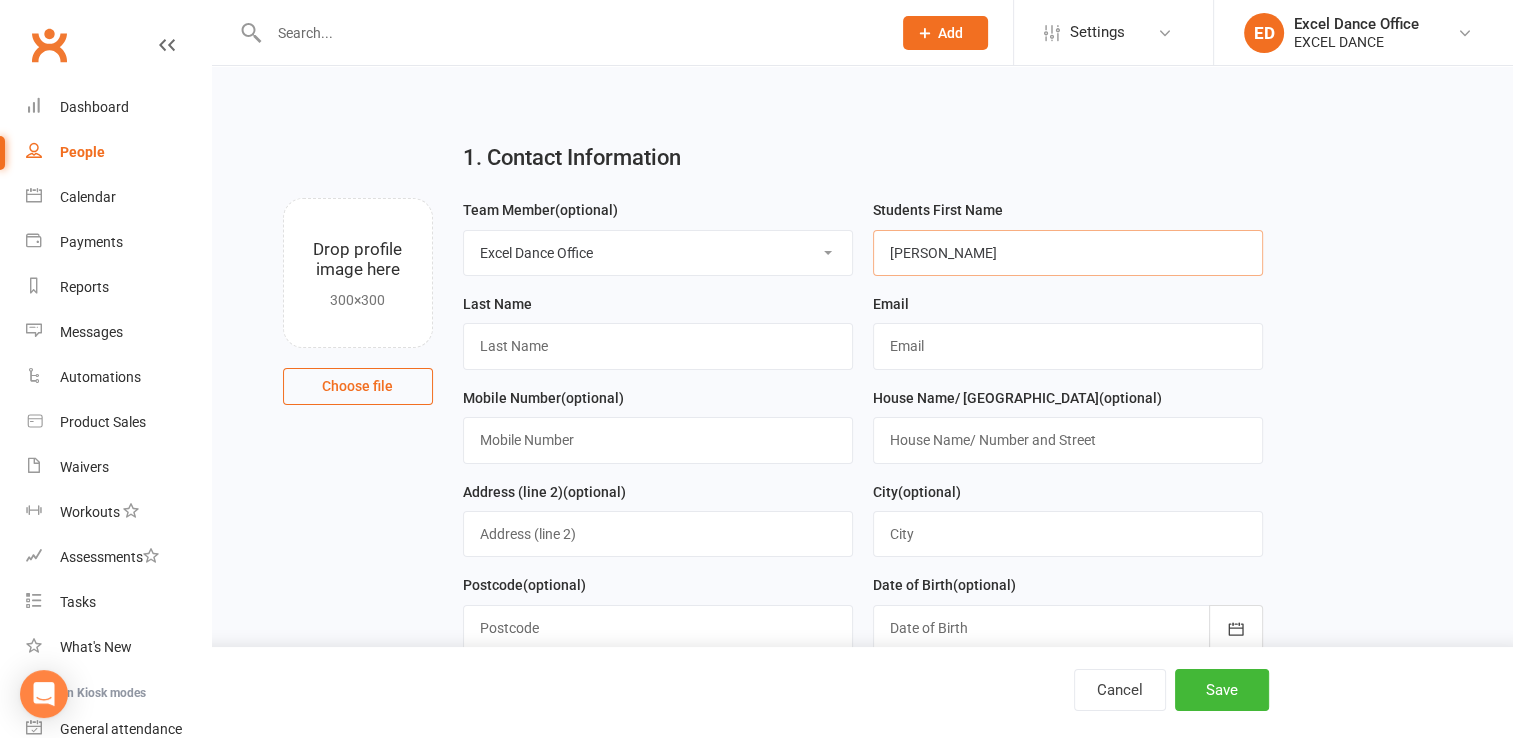 type on "Amelia" 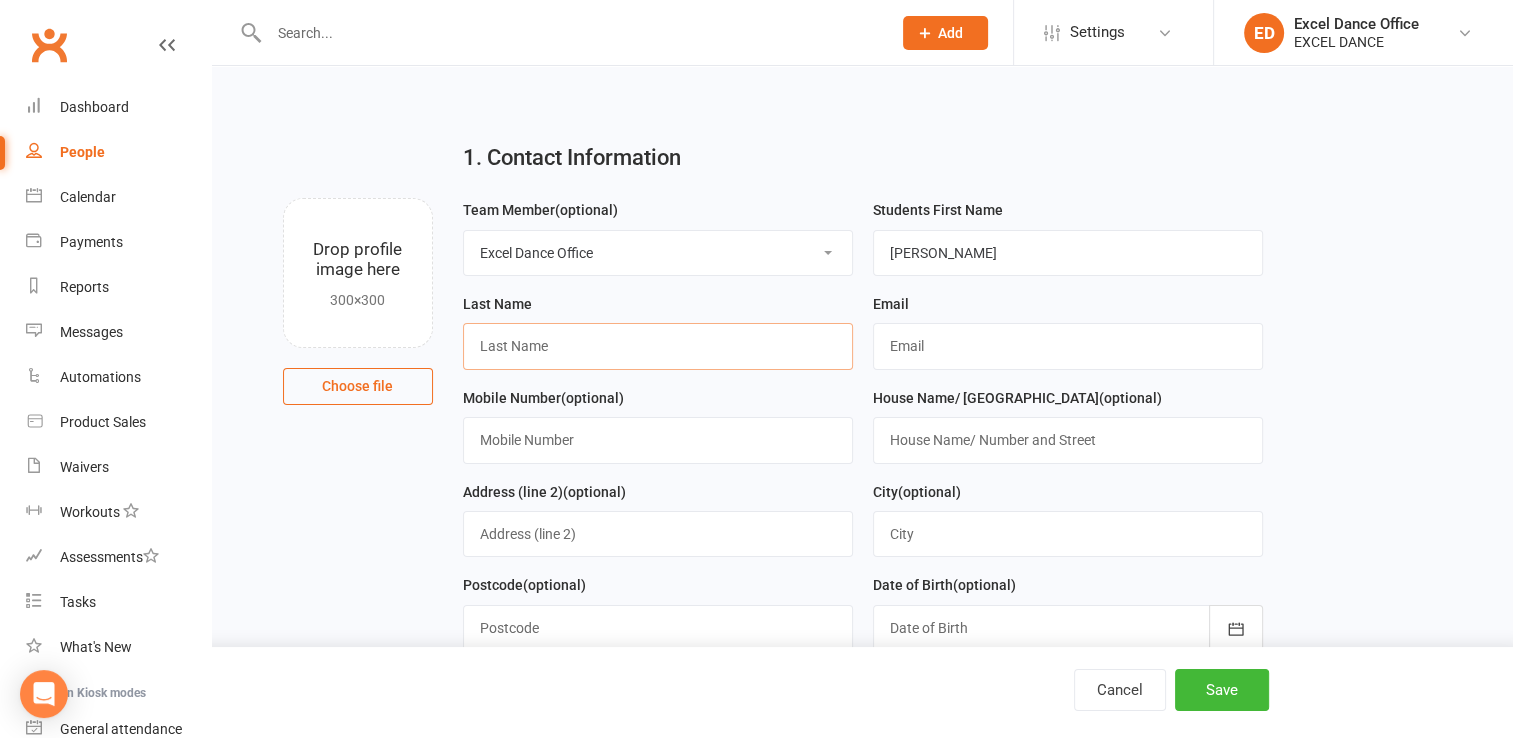 click at bounding box center (658, 346) 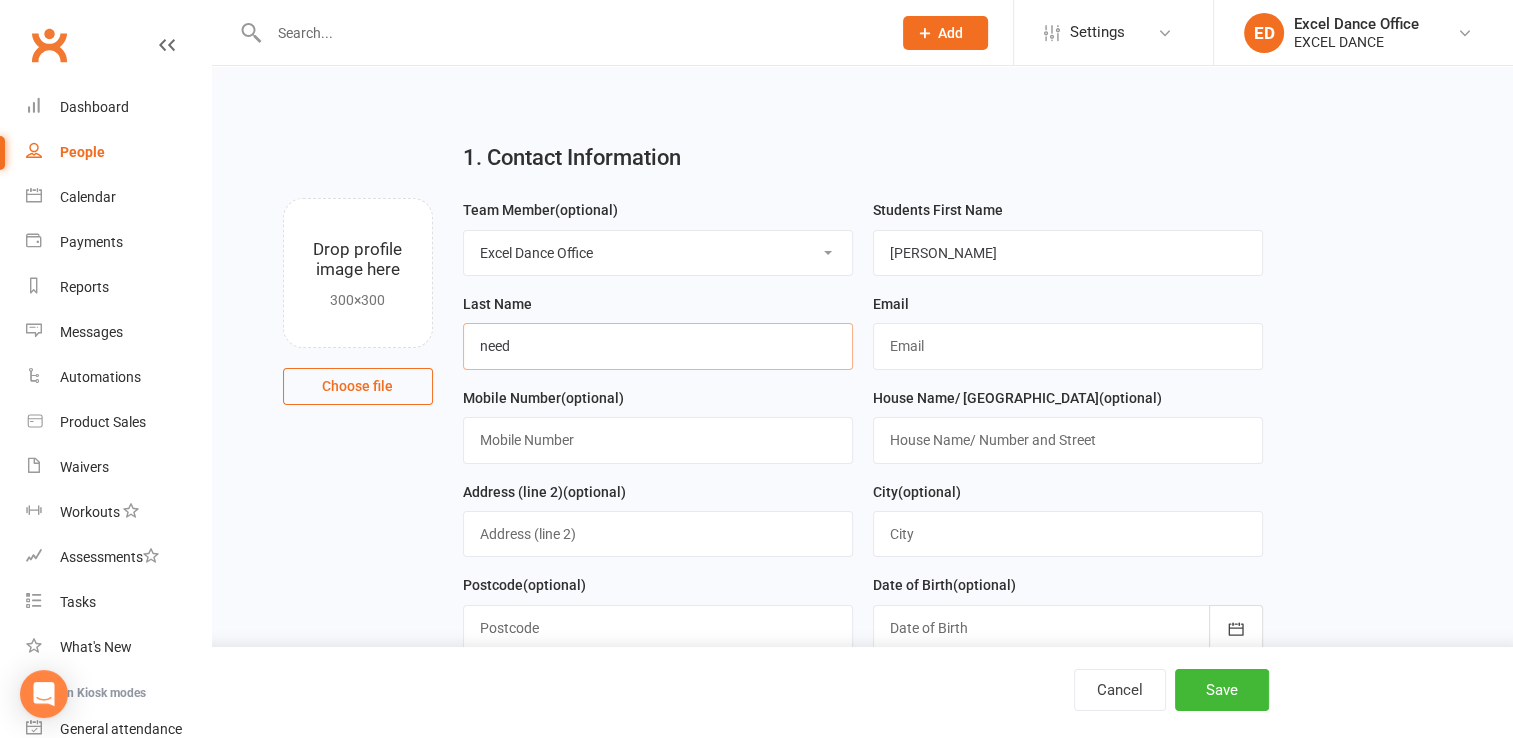 type on "need surname" 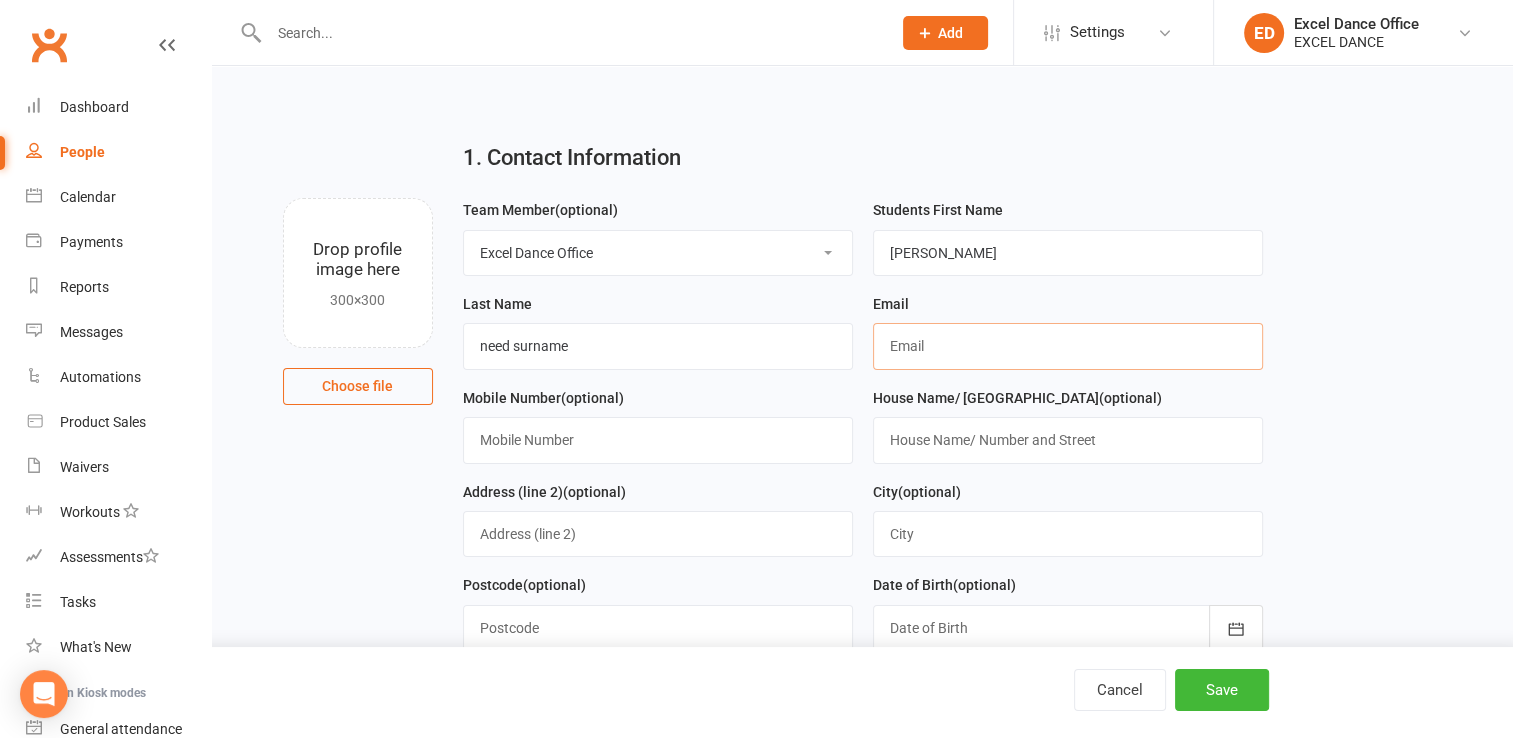 type on "lindsey984@hotmail.com" 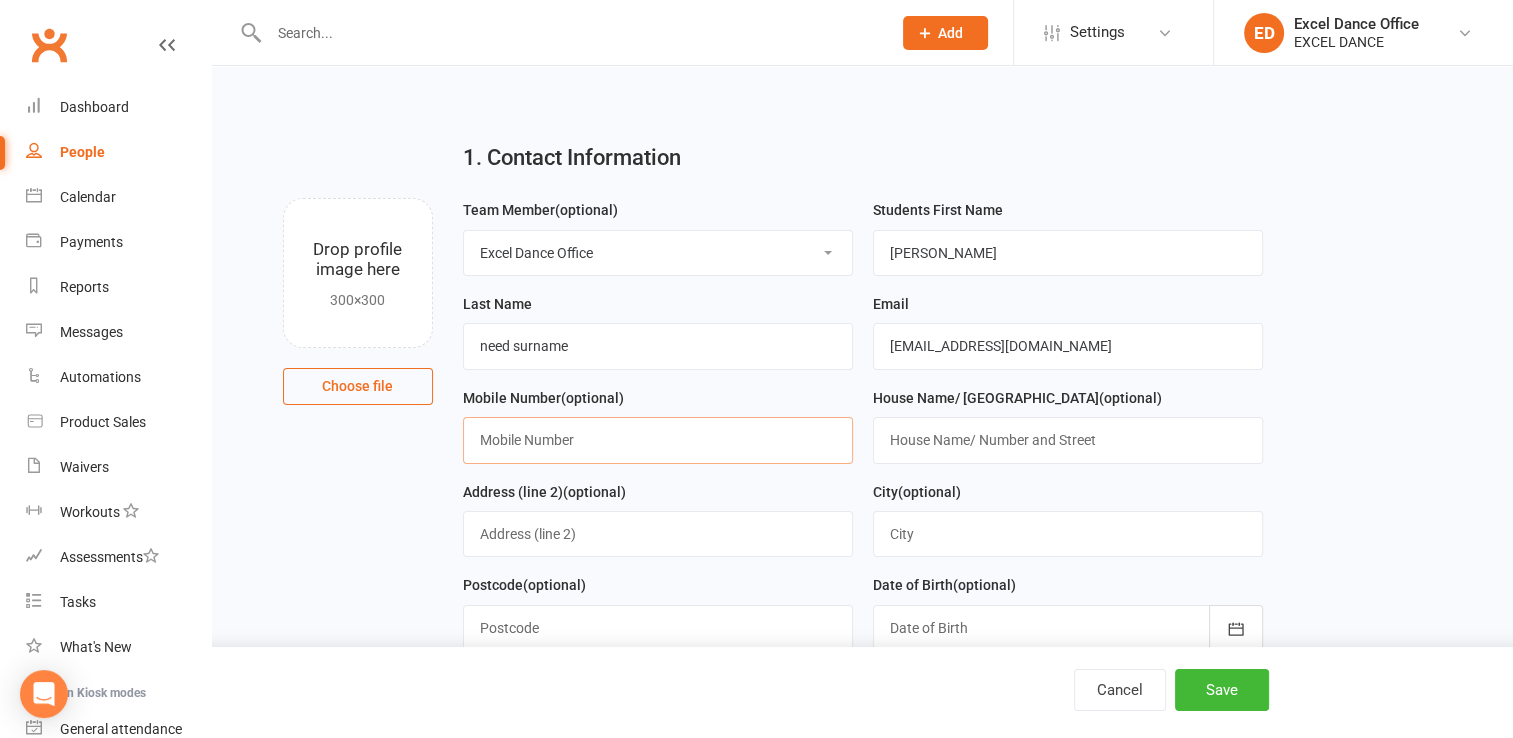 type on "07908979183" 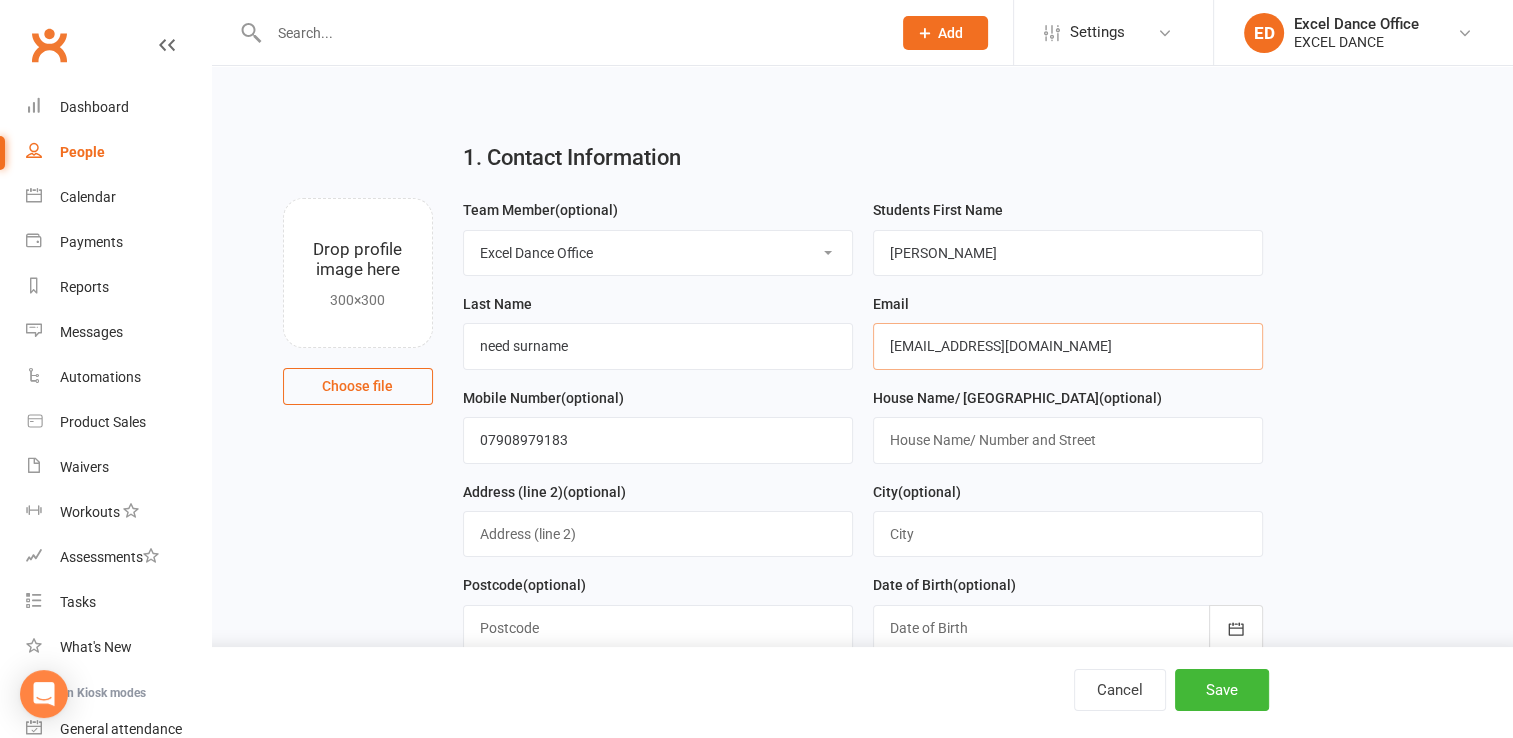 drag, startPoint x: 1107, startPoint y: 343, endPoint x: 536, endPoint y: 338, distance: 571.0219 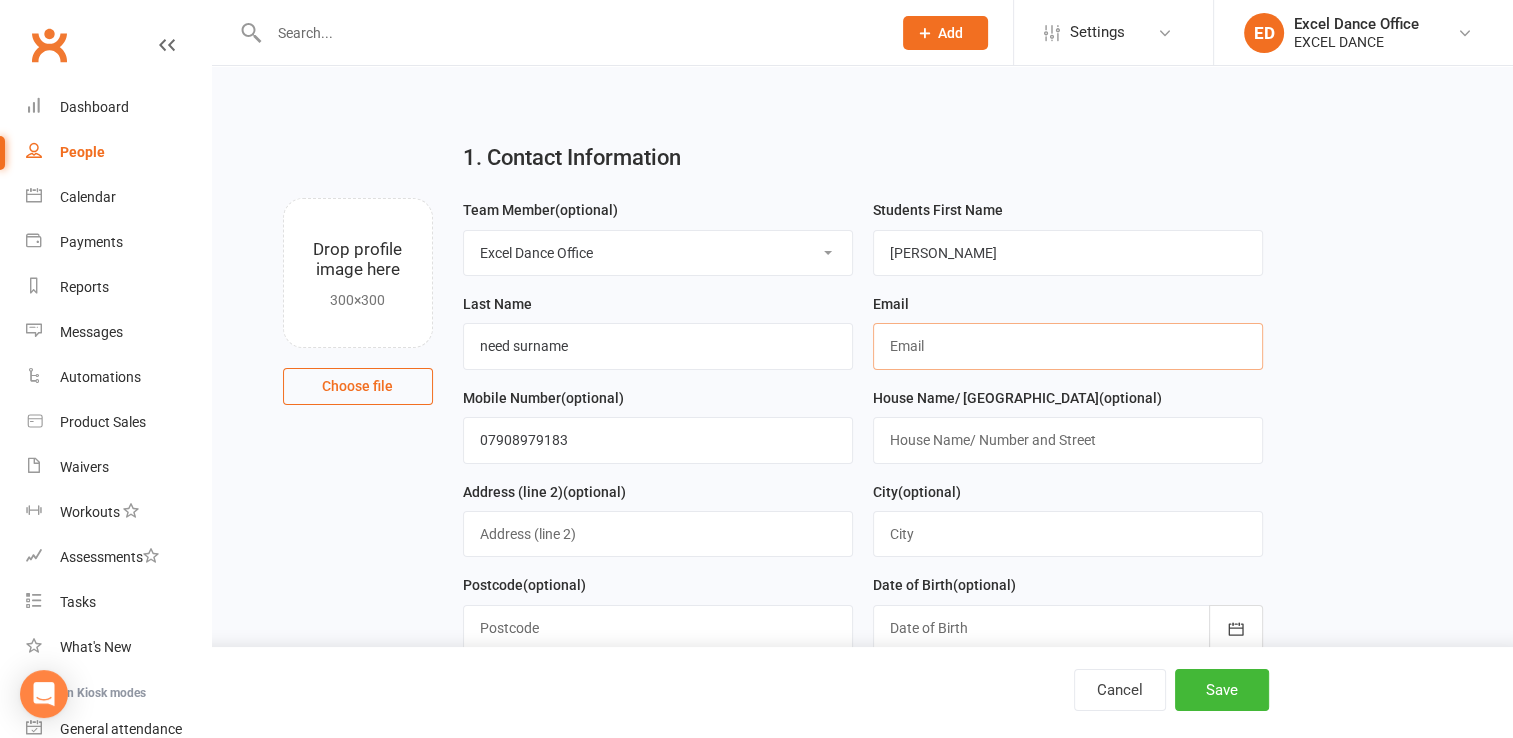 paste on "jennifer_louise_ellis@hotmail.com" 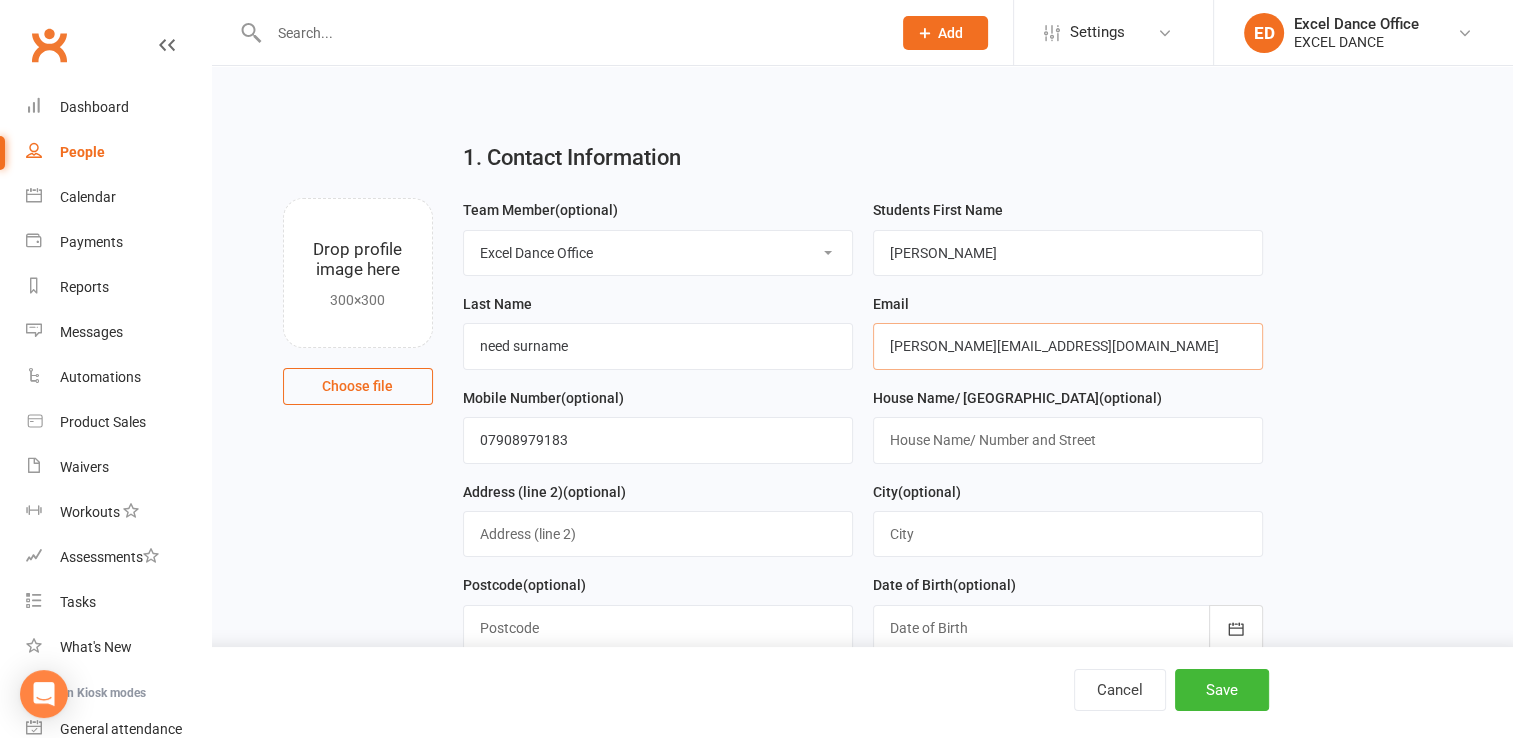type on "jennifer_louise_ellis@hotmail.com" 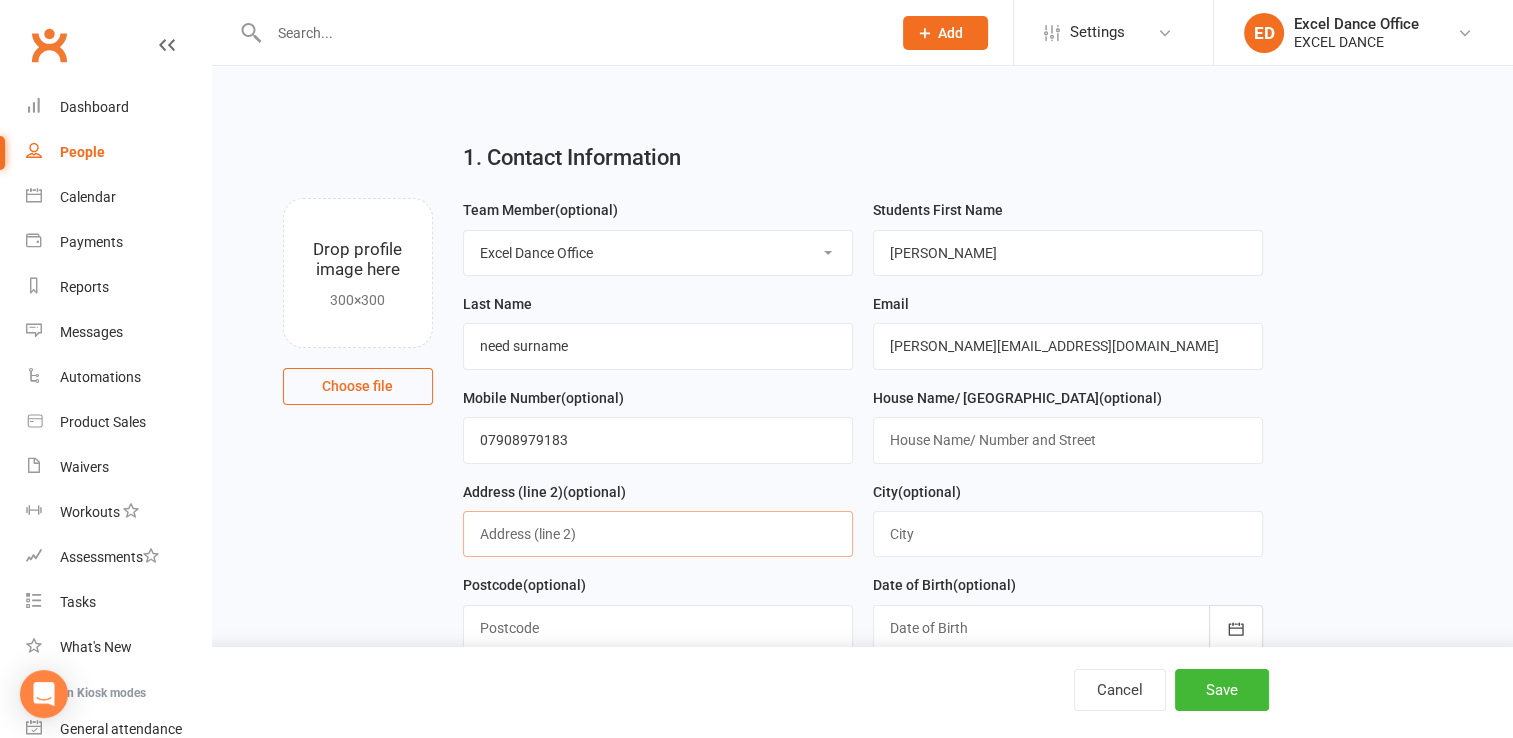 click at bounding box center (658, 534) 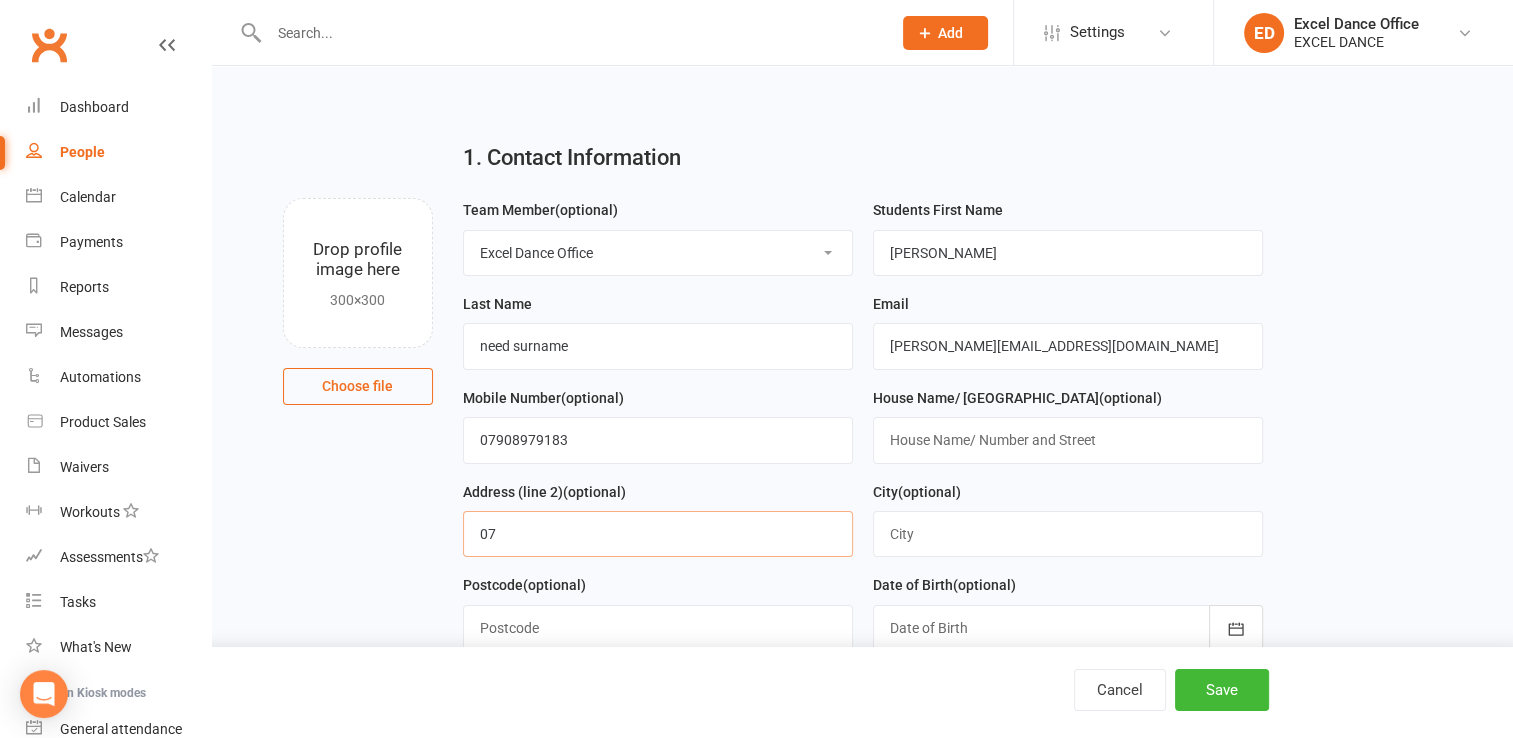 type on "0" 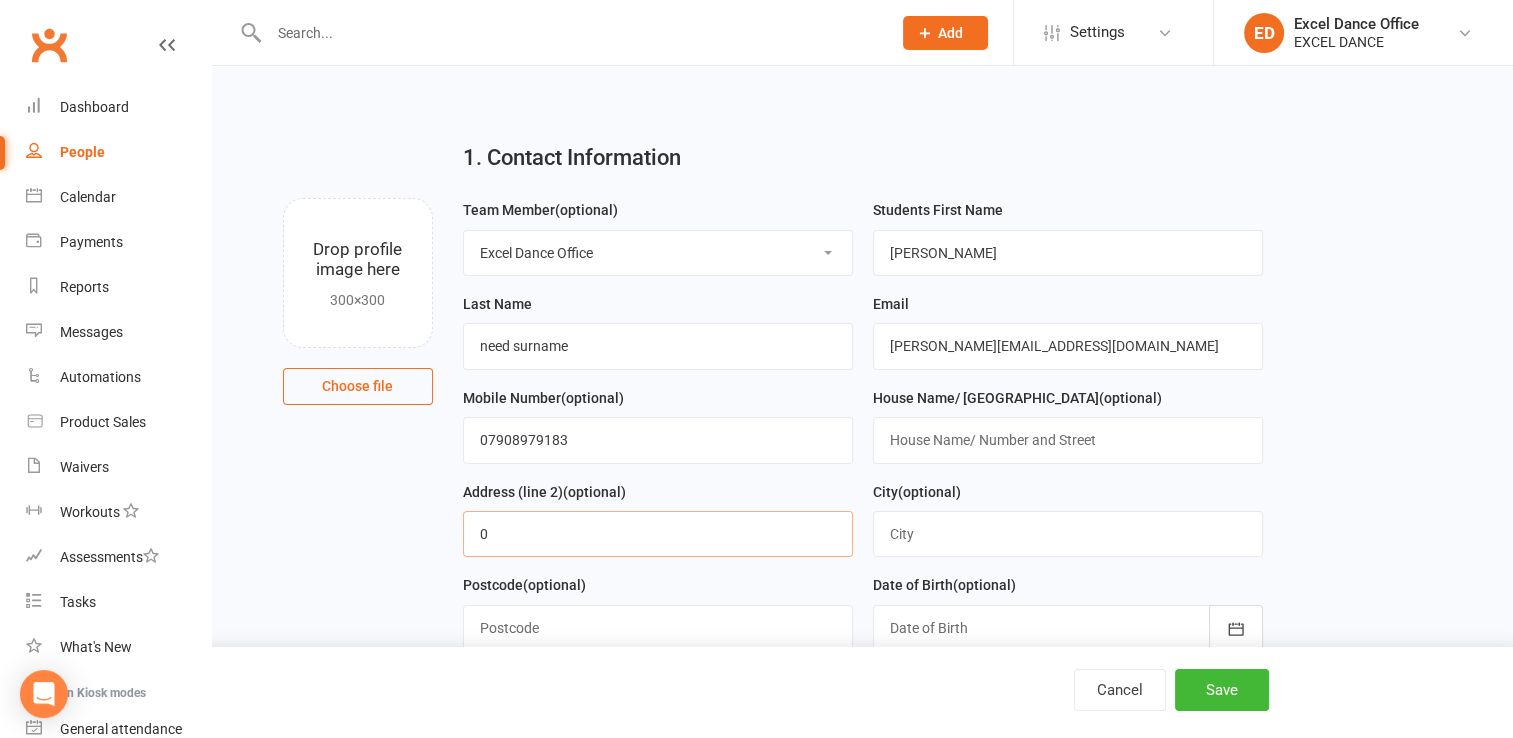 type 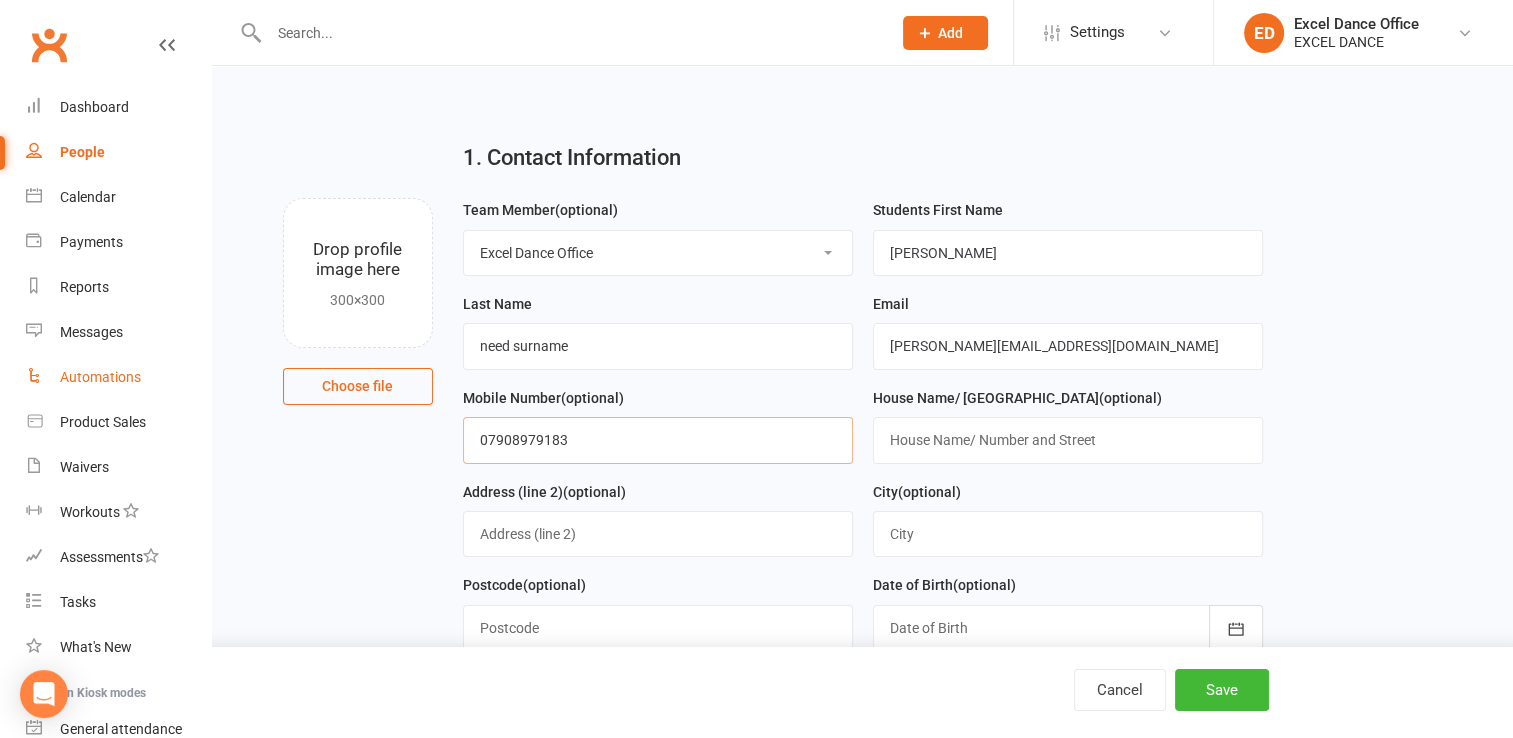 drag, startPoint x: 614, startPoint y: 448, endPoint x: 152, endPoint y: 398, distance: 464.69775 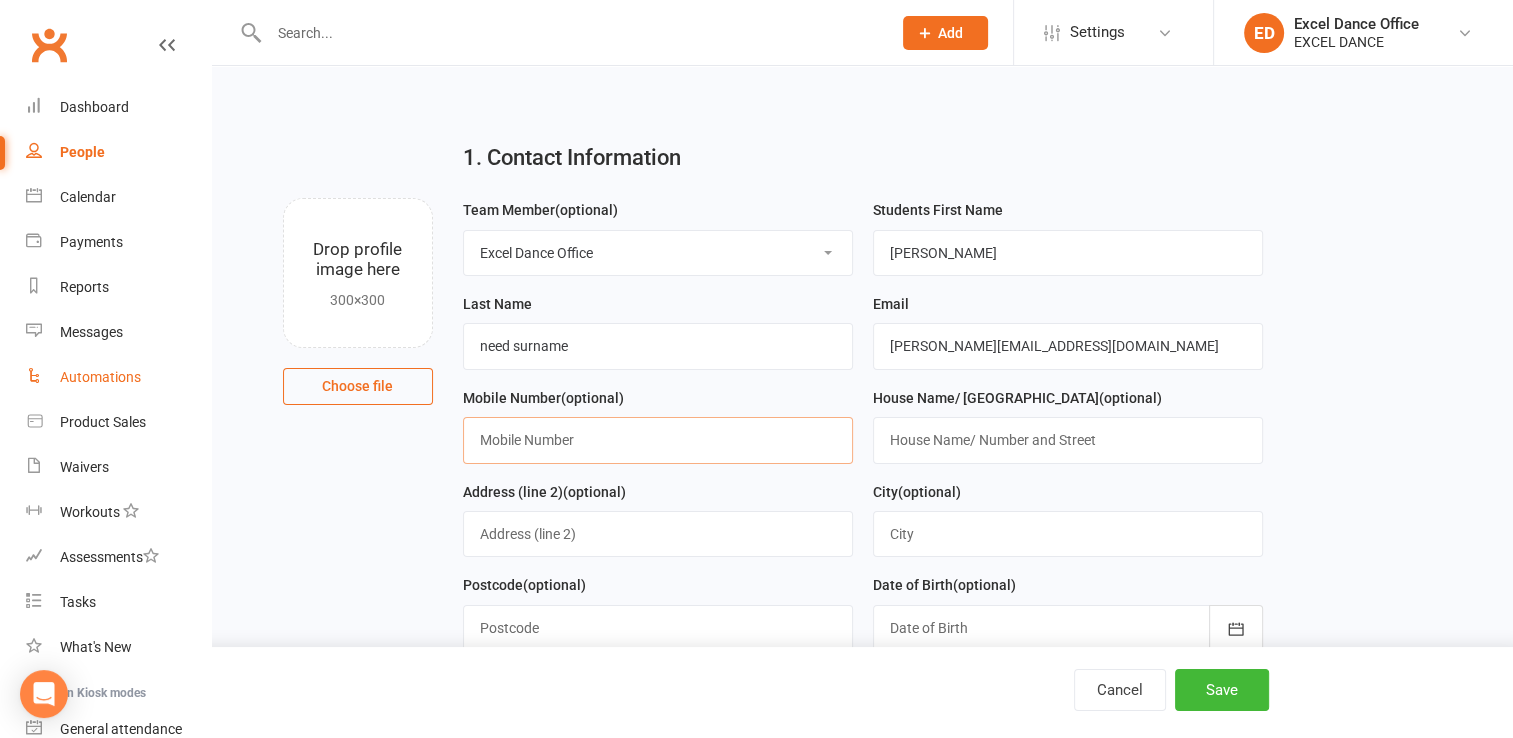 paste on "07714301544" 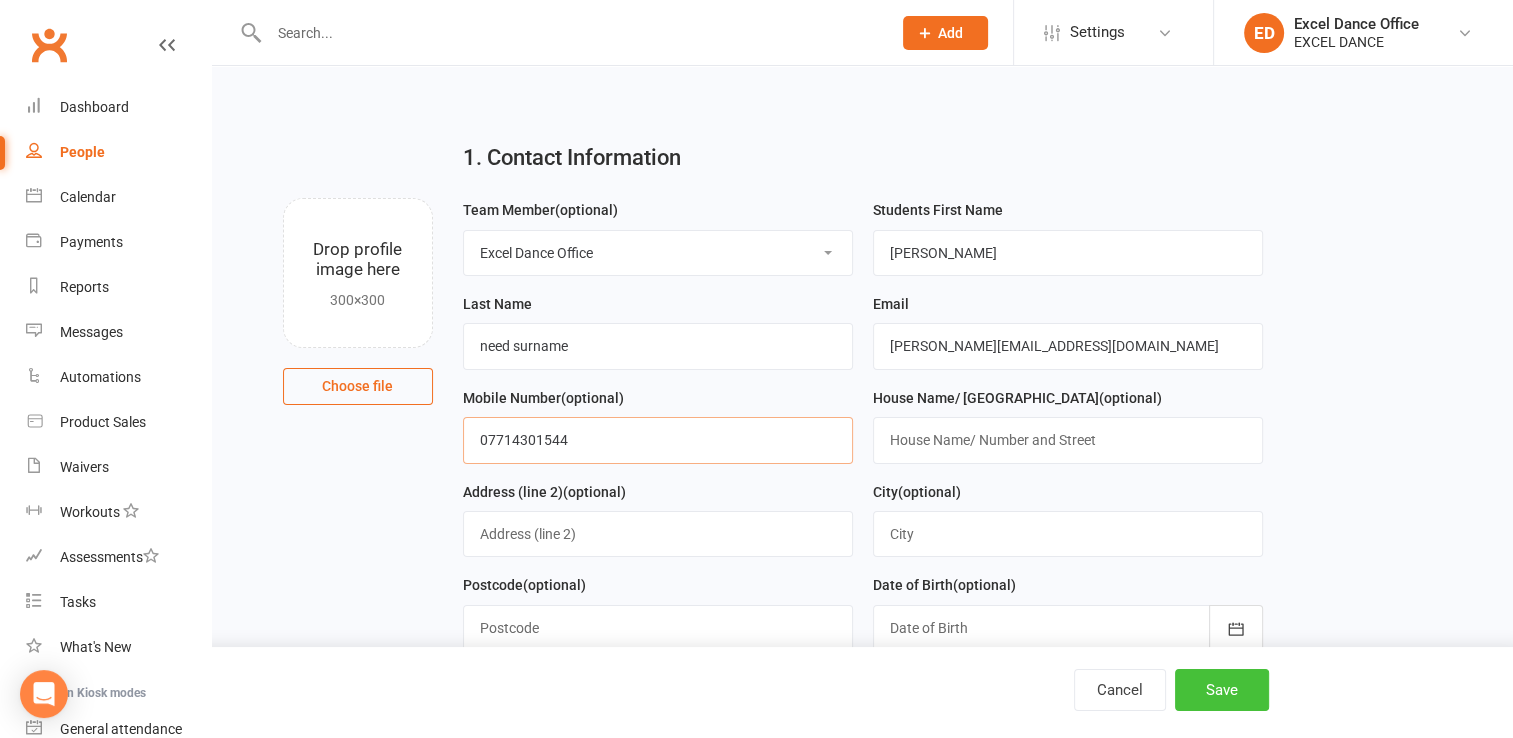 type on "07714301544" 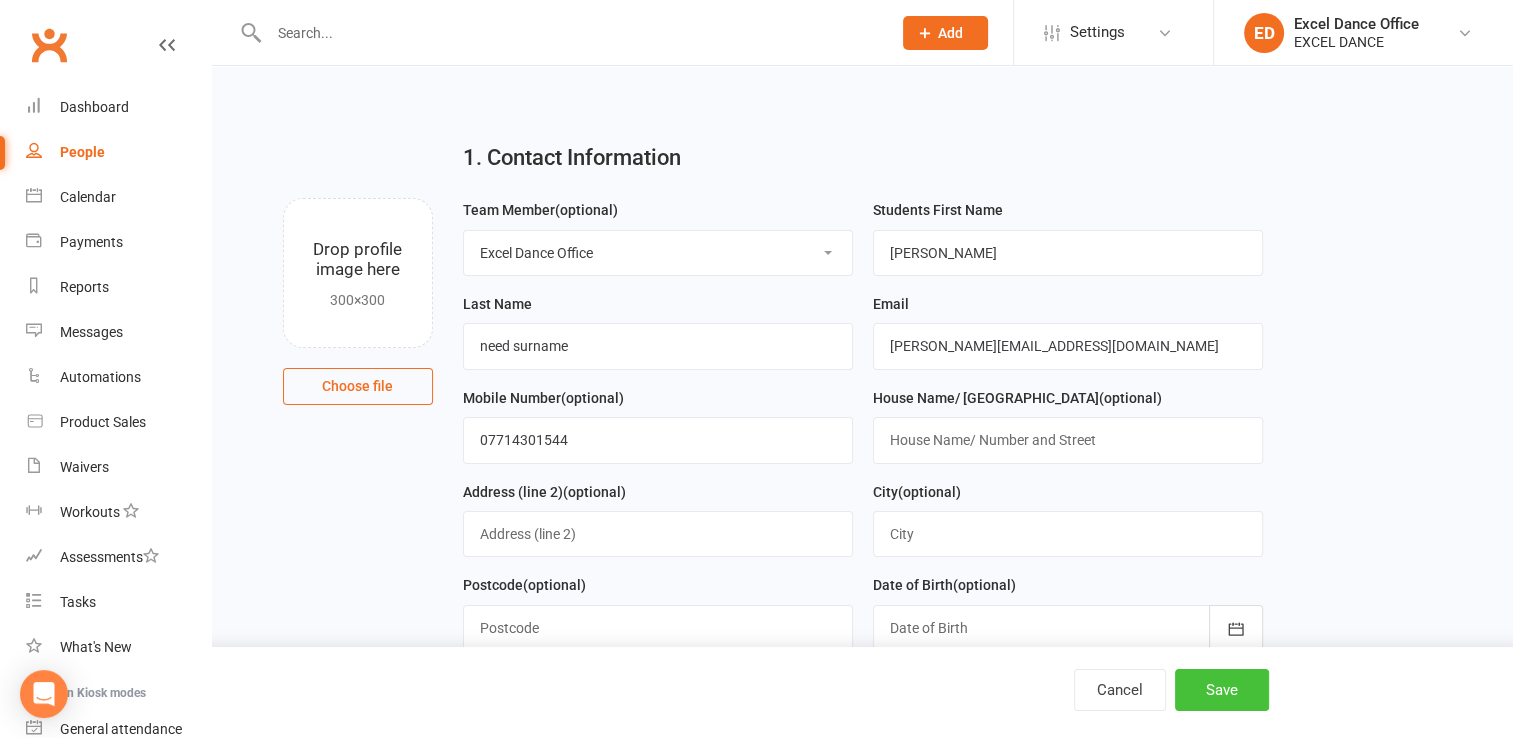 click on "Save" at bounding box center [1222, 690] 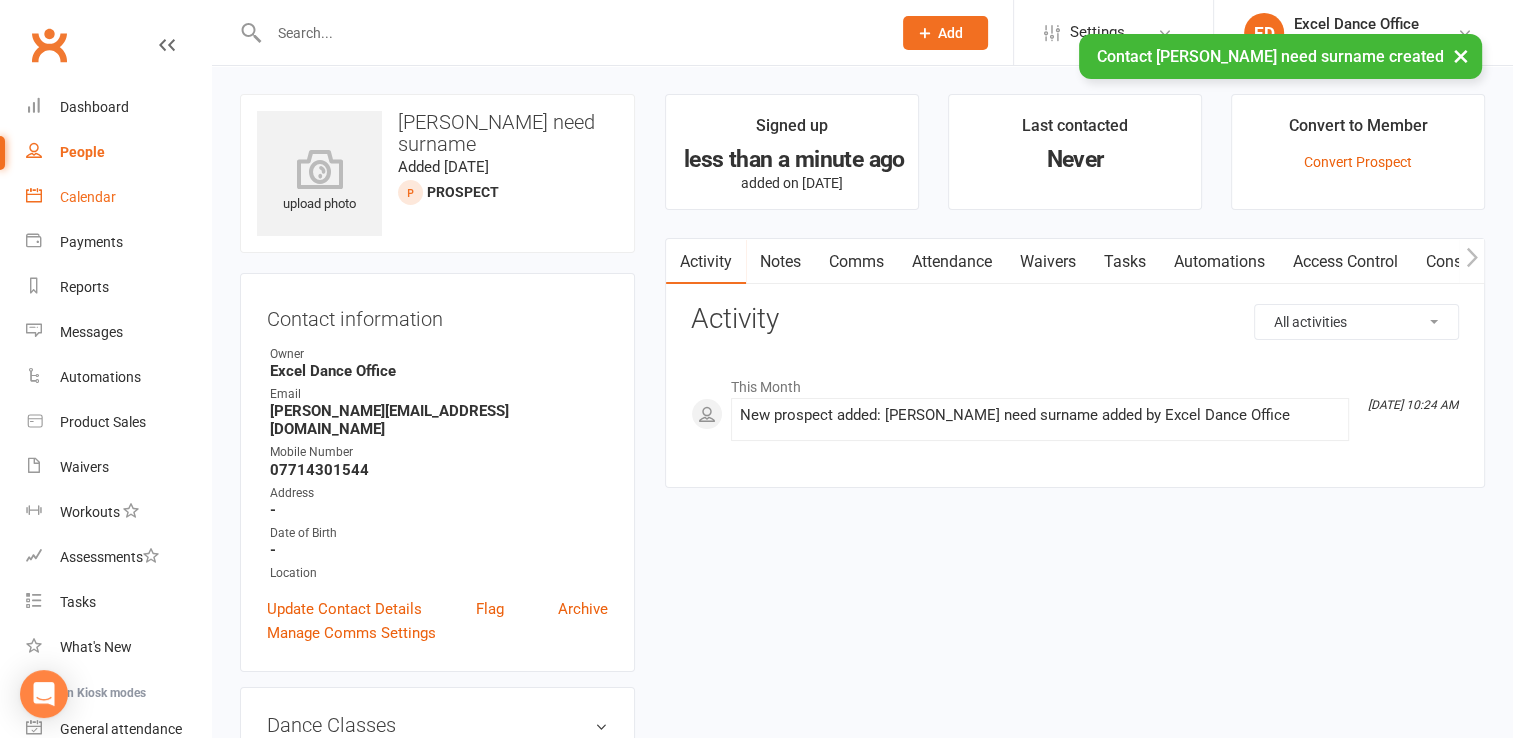 click on "Calendar" at bounding box center (88, 197) 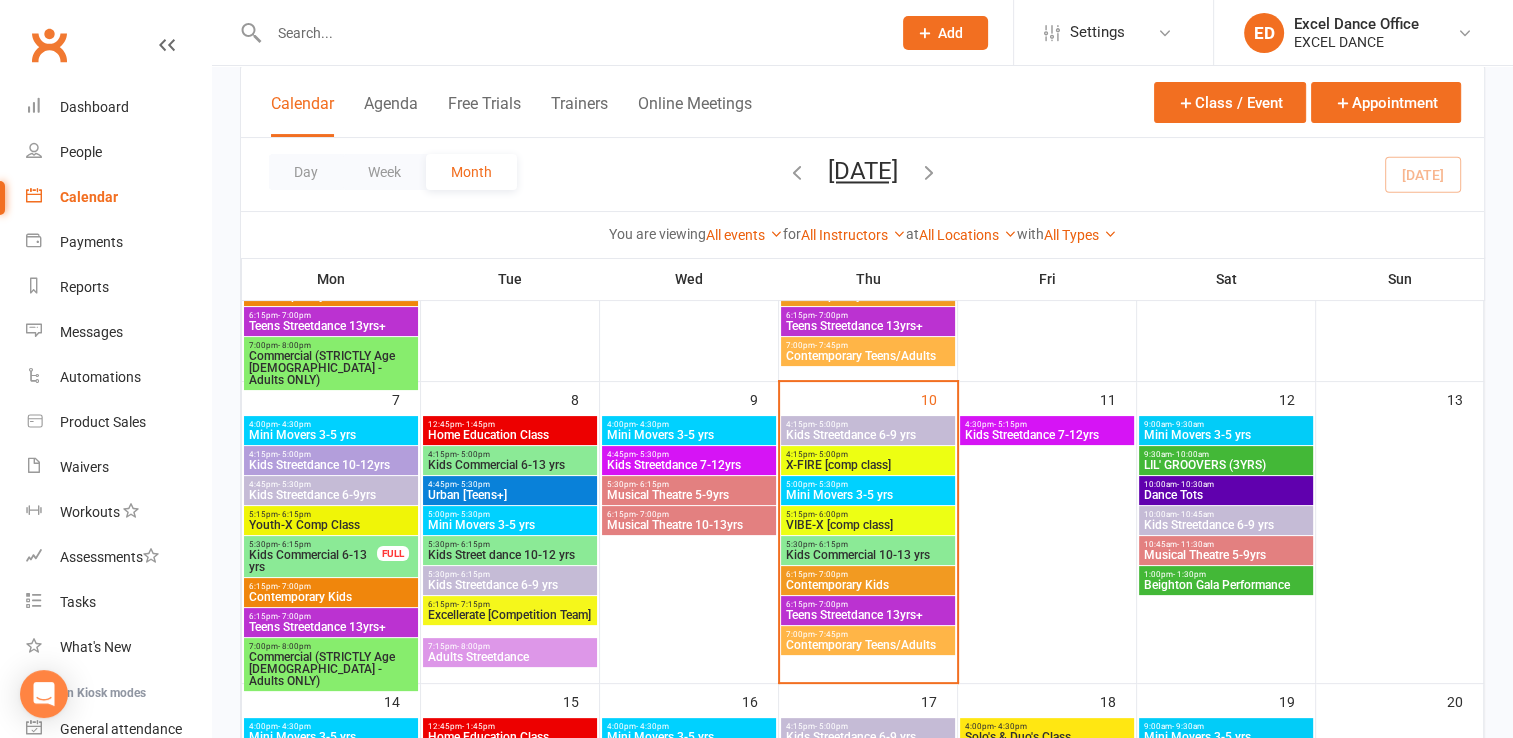 scroll, scrollTop: 331, scrollLeft: 0, axis: vertical 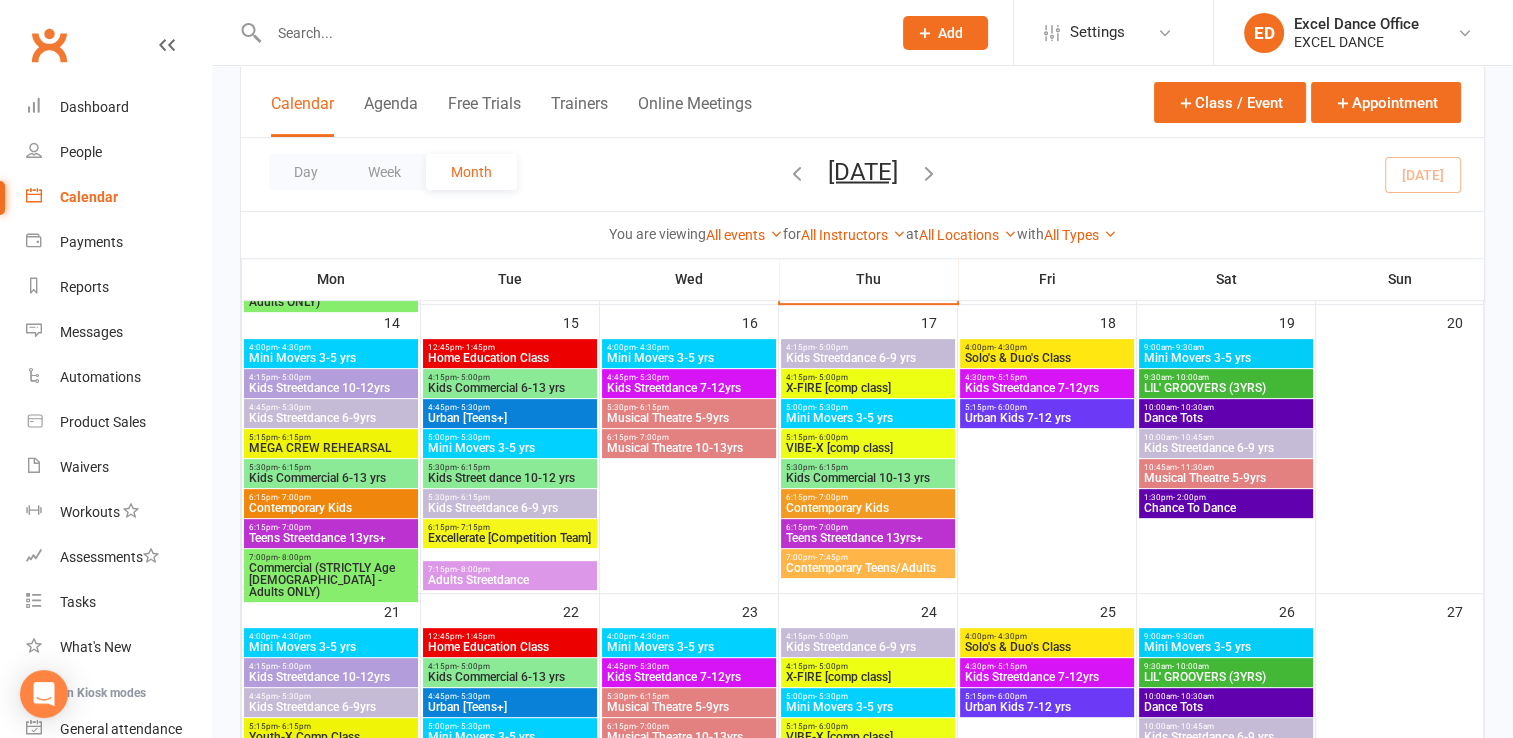 click on "Kids Street dance 10-12 yrs" at bounding box center [510, 478] 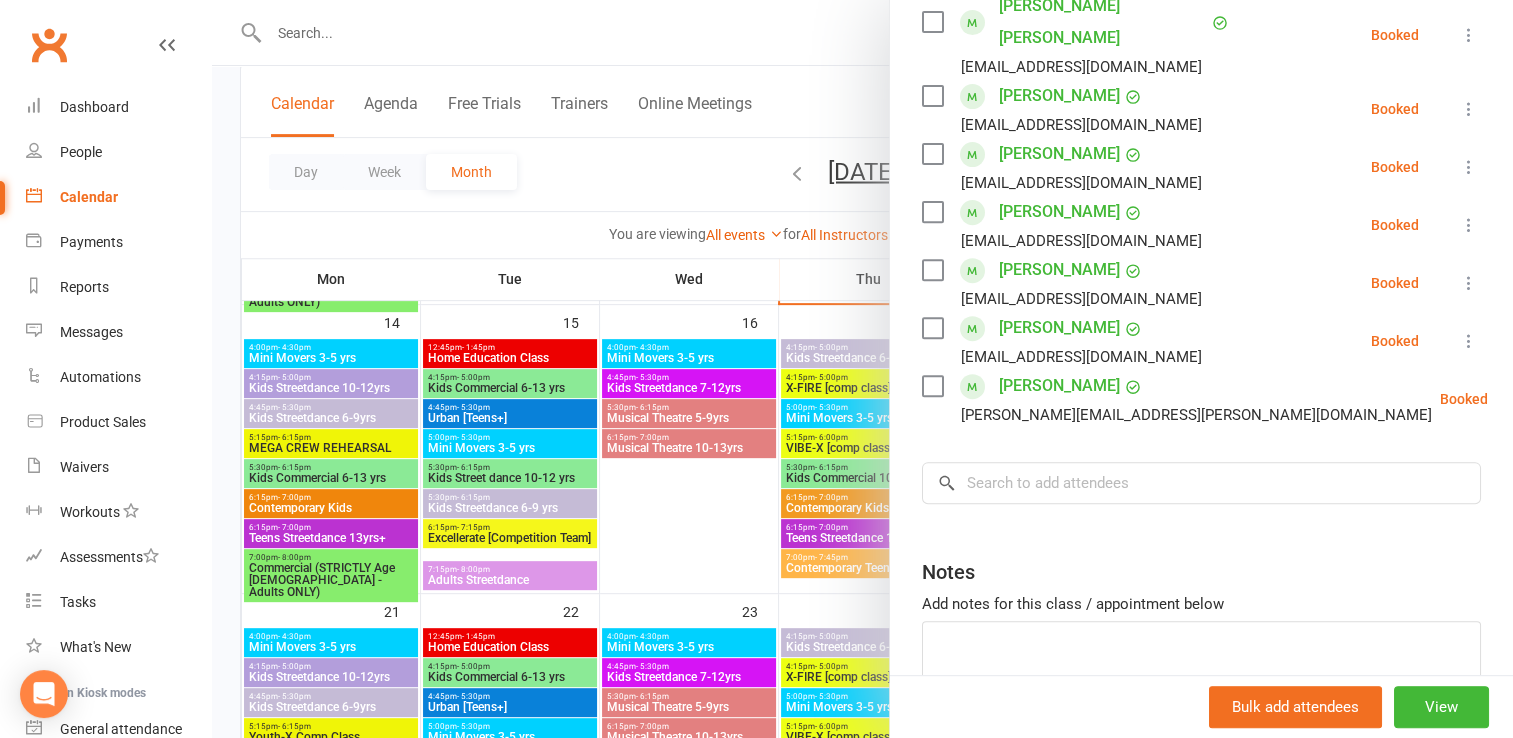 scroll, scrollTop: 742, scrollLeft: 0, axis: vertical 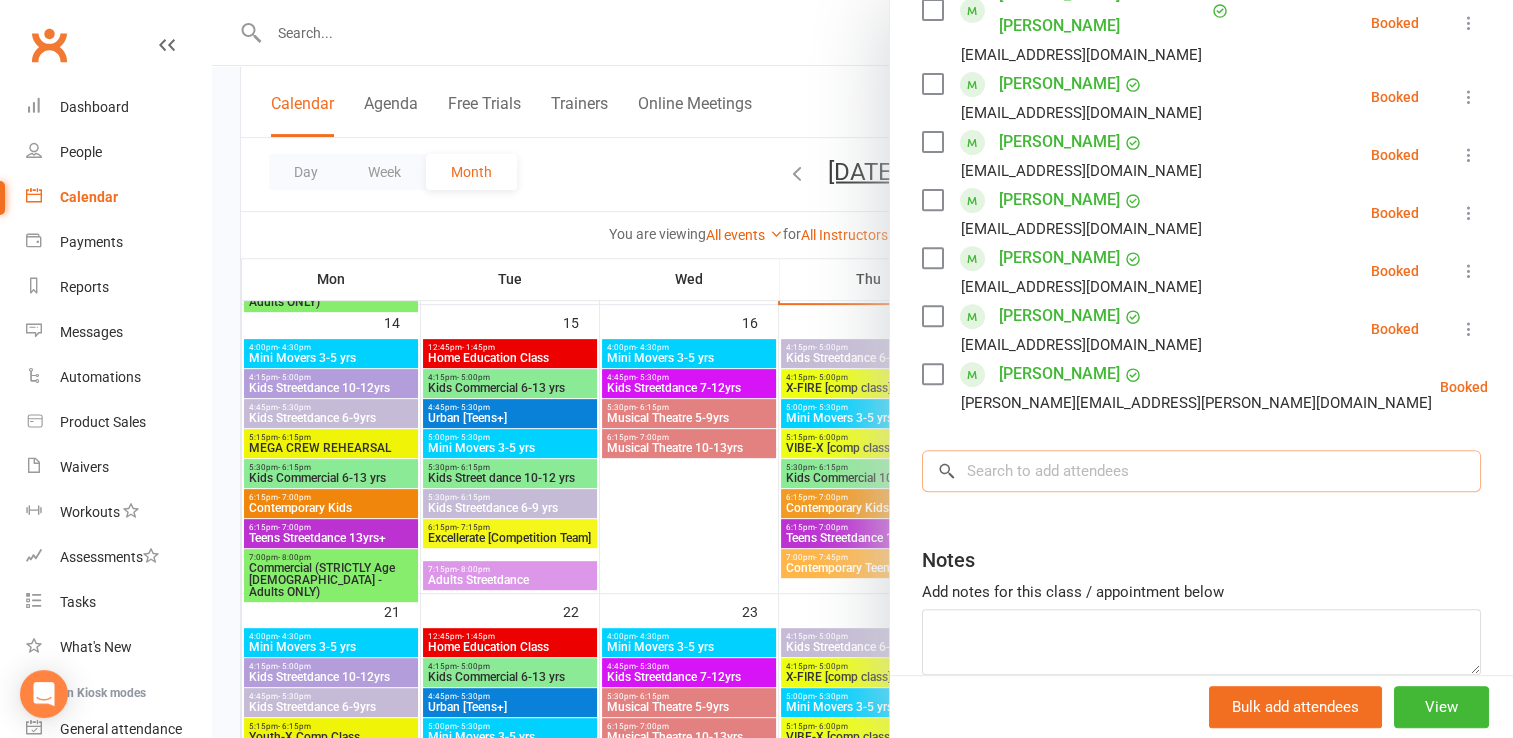 click at bounding box center (1201, 471) 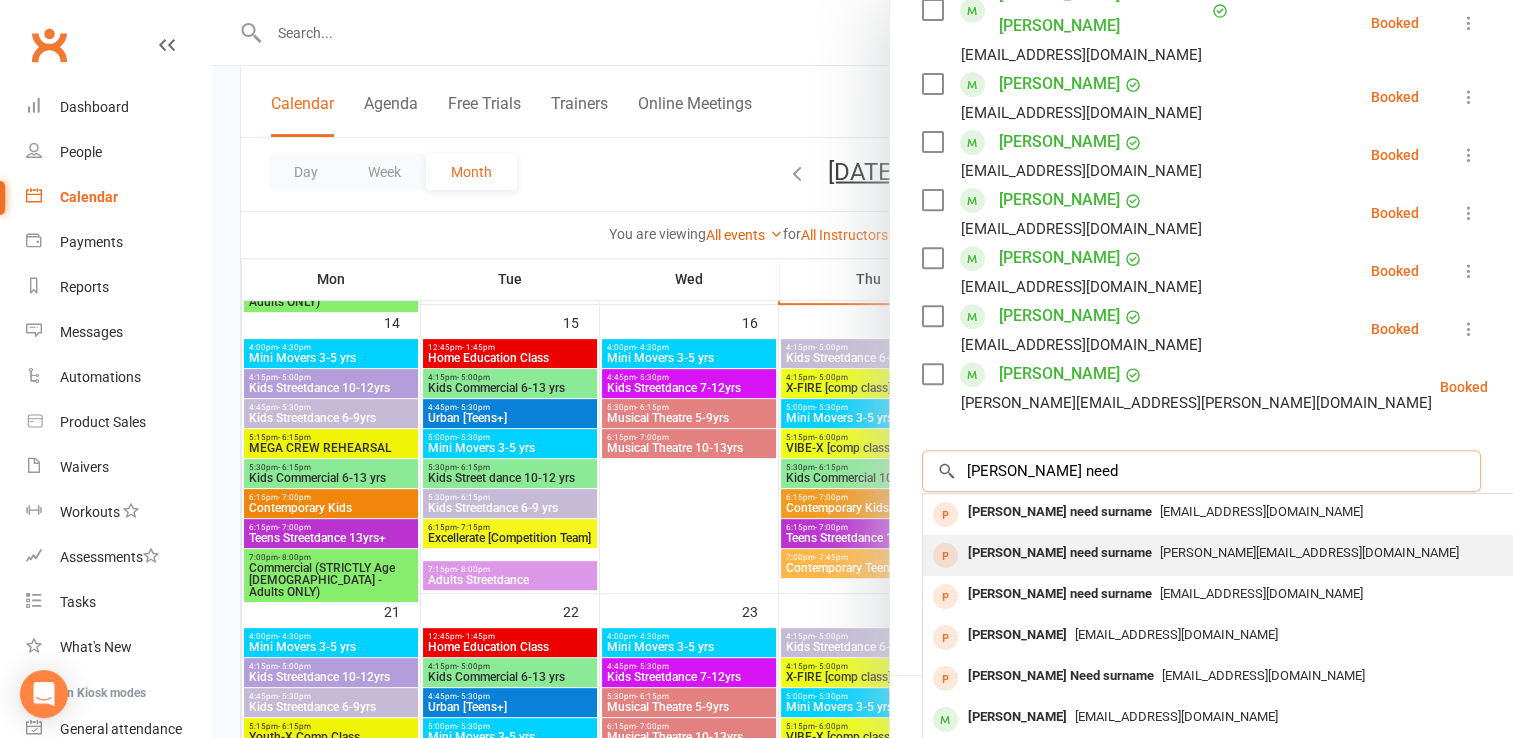 type on "amelia need" 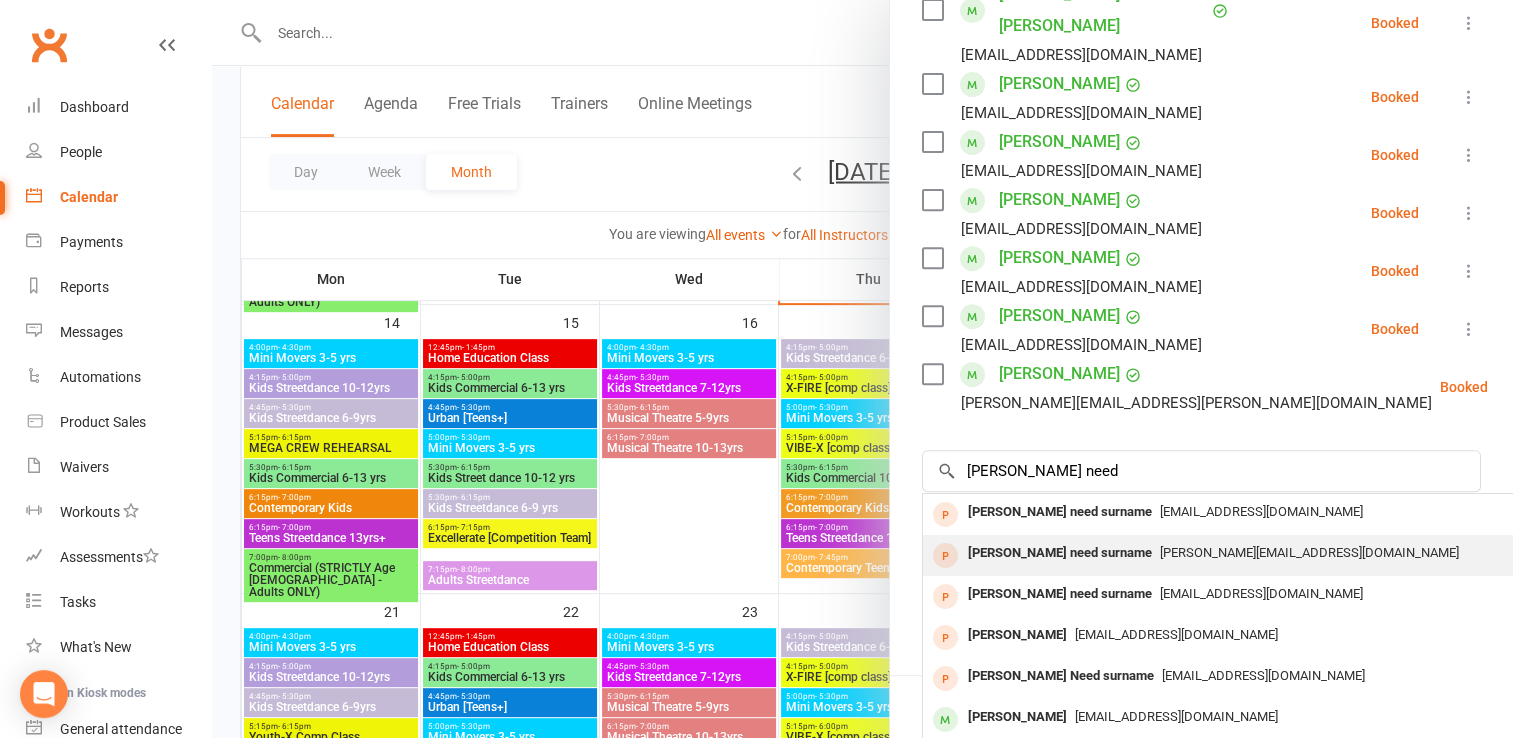 click on "Amelia need surname jennifer_louise_ellis@hotmail.com" at bounding box center (1222, 555) 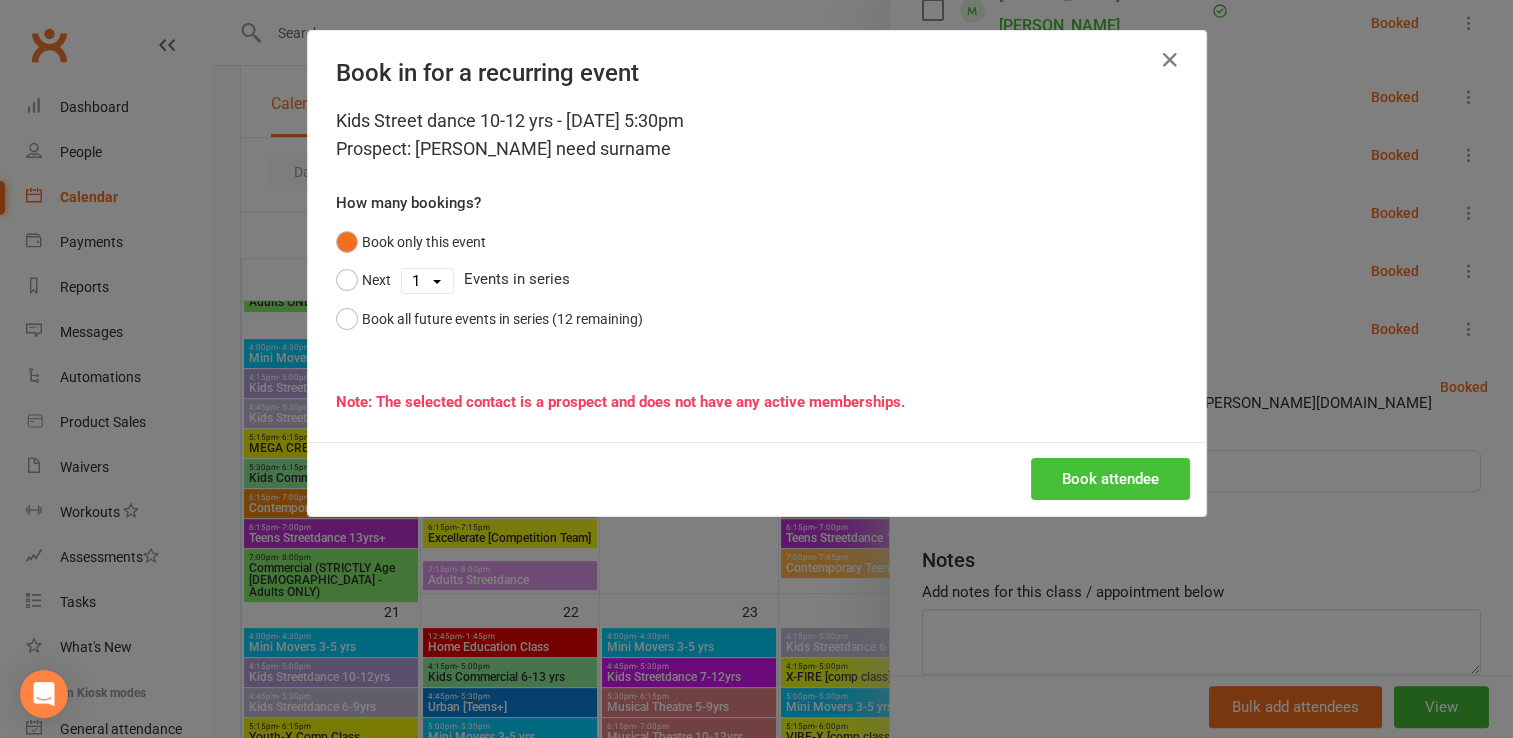 click on "Book attendee" at bounding box center [1110, 479] 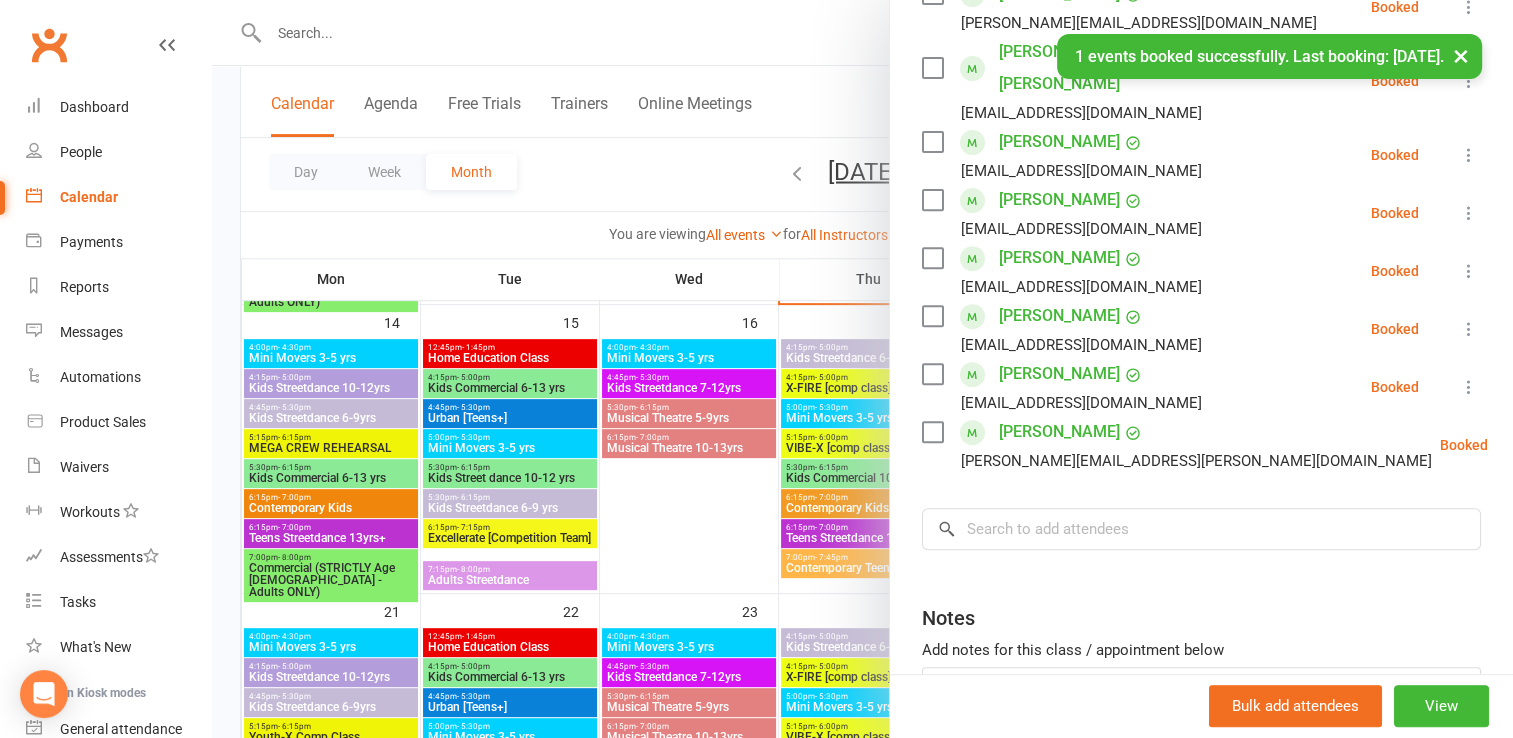 scroll, scrollTop: 800, scrollLeft: 0, axis: vertical 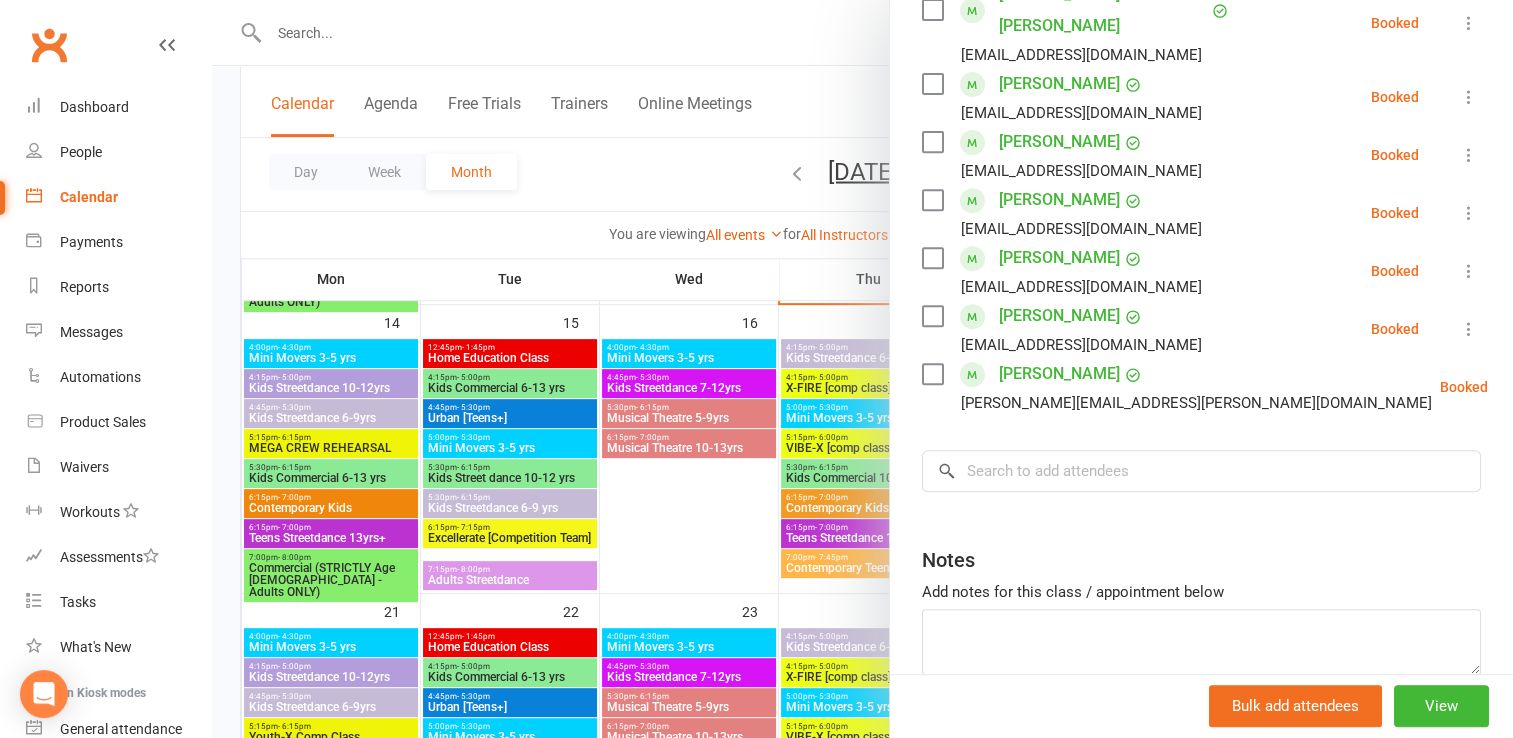 click at bounding box center (862, 369) 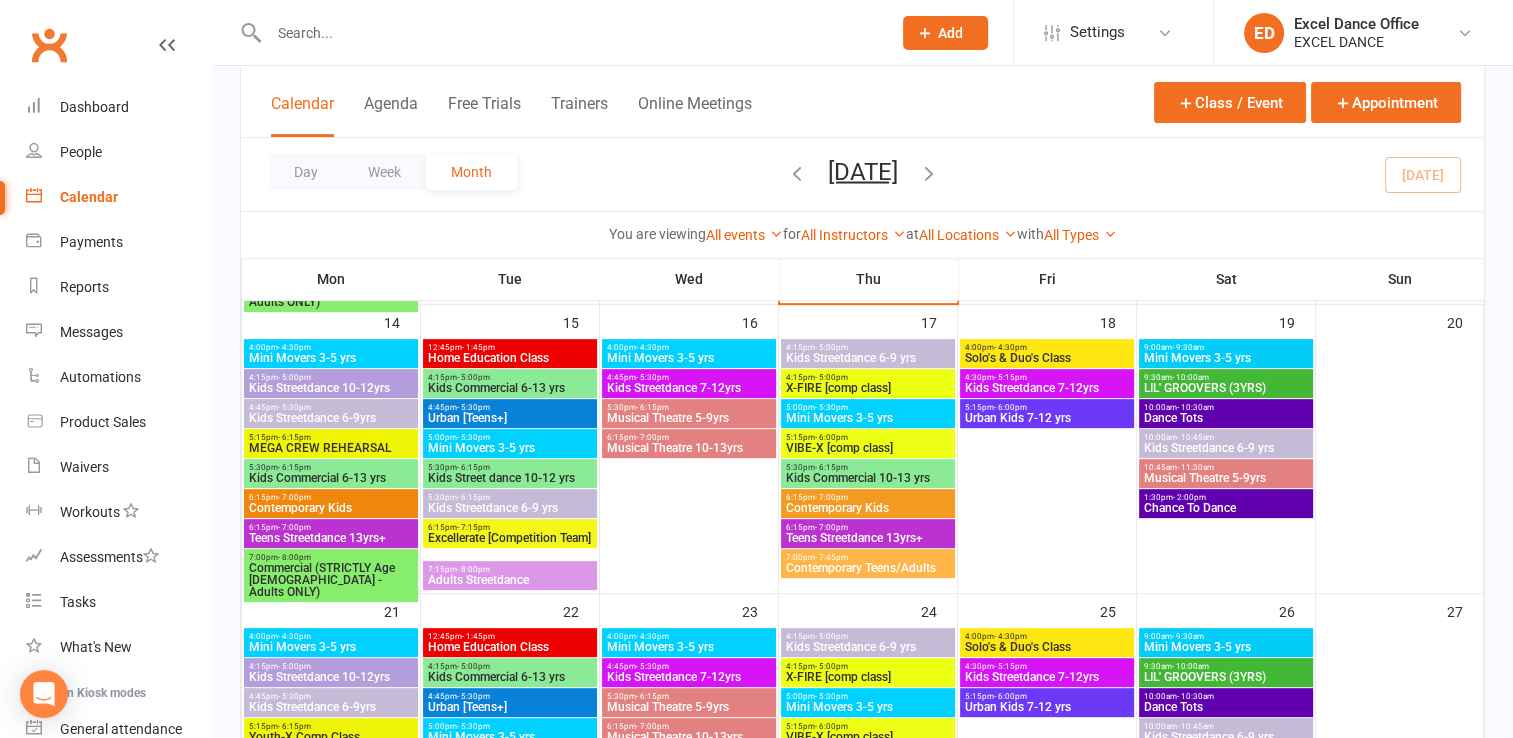 click on "5:00pm  - 5:30pm" at bounding box center (510, 437) 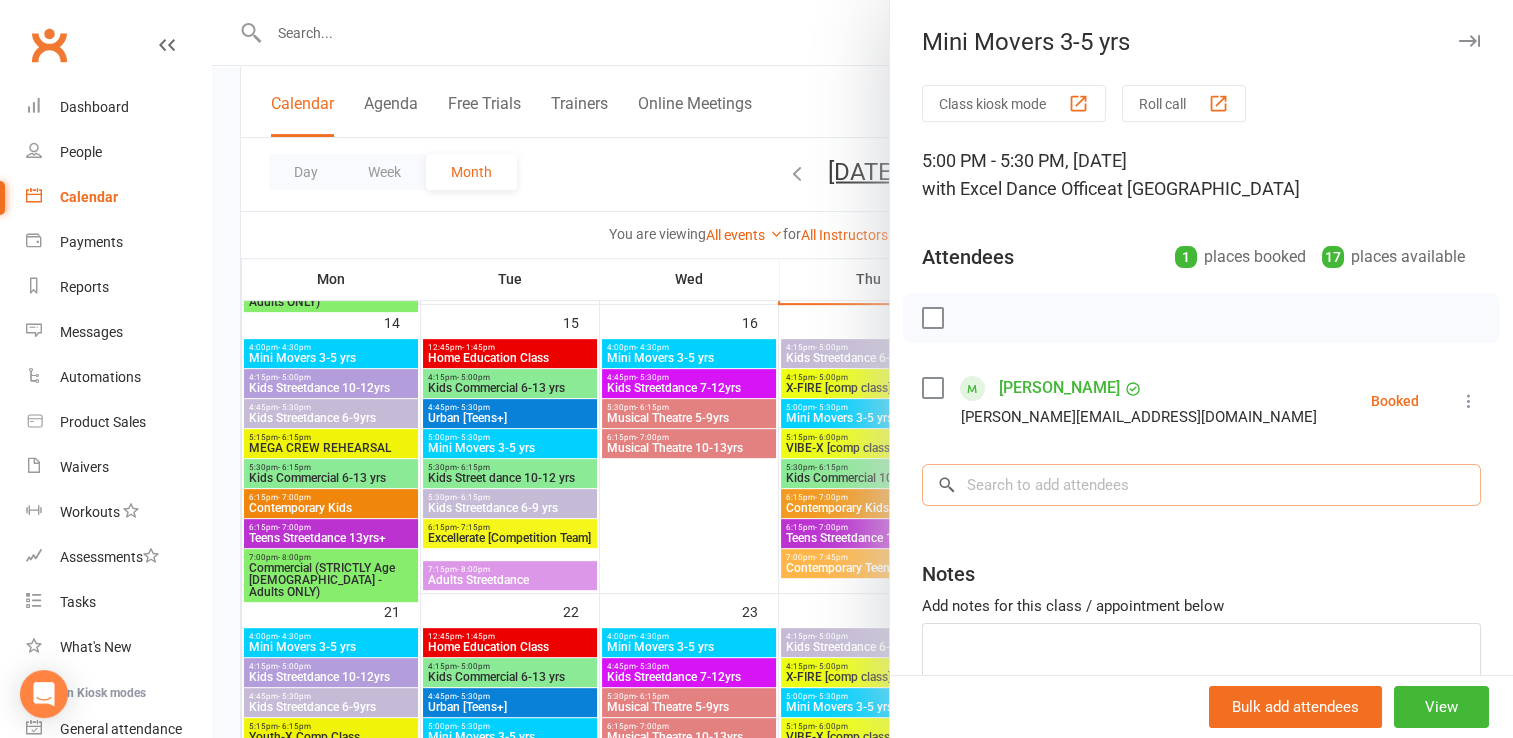 click at bounding box center [1201, 485] 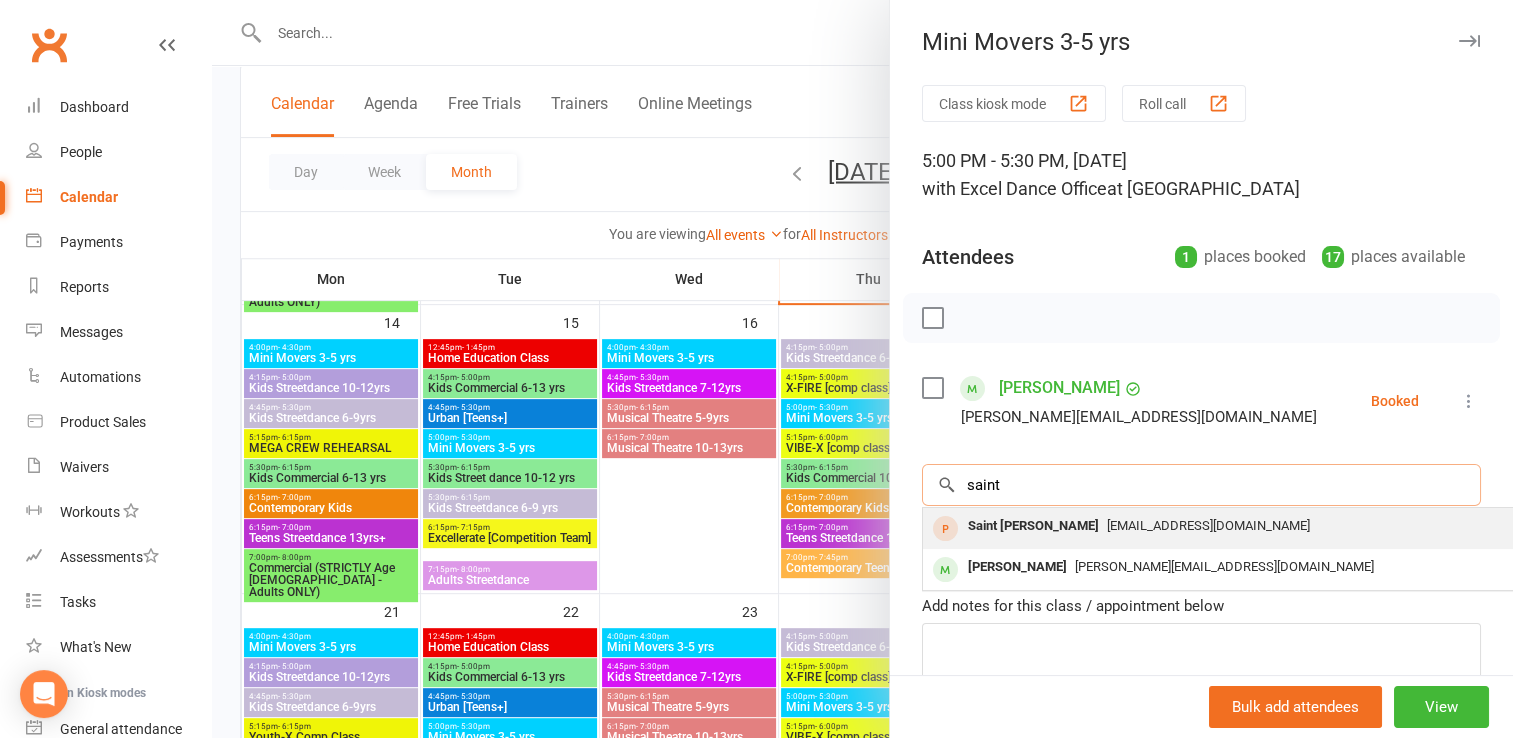 type on "saint" 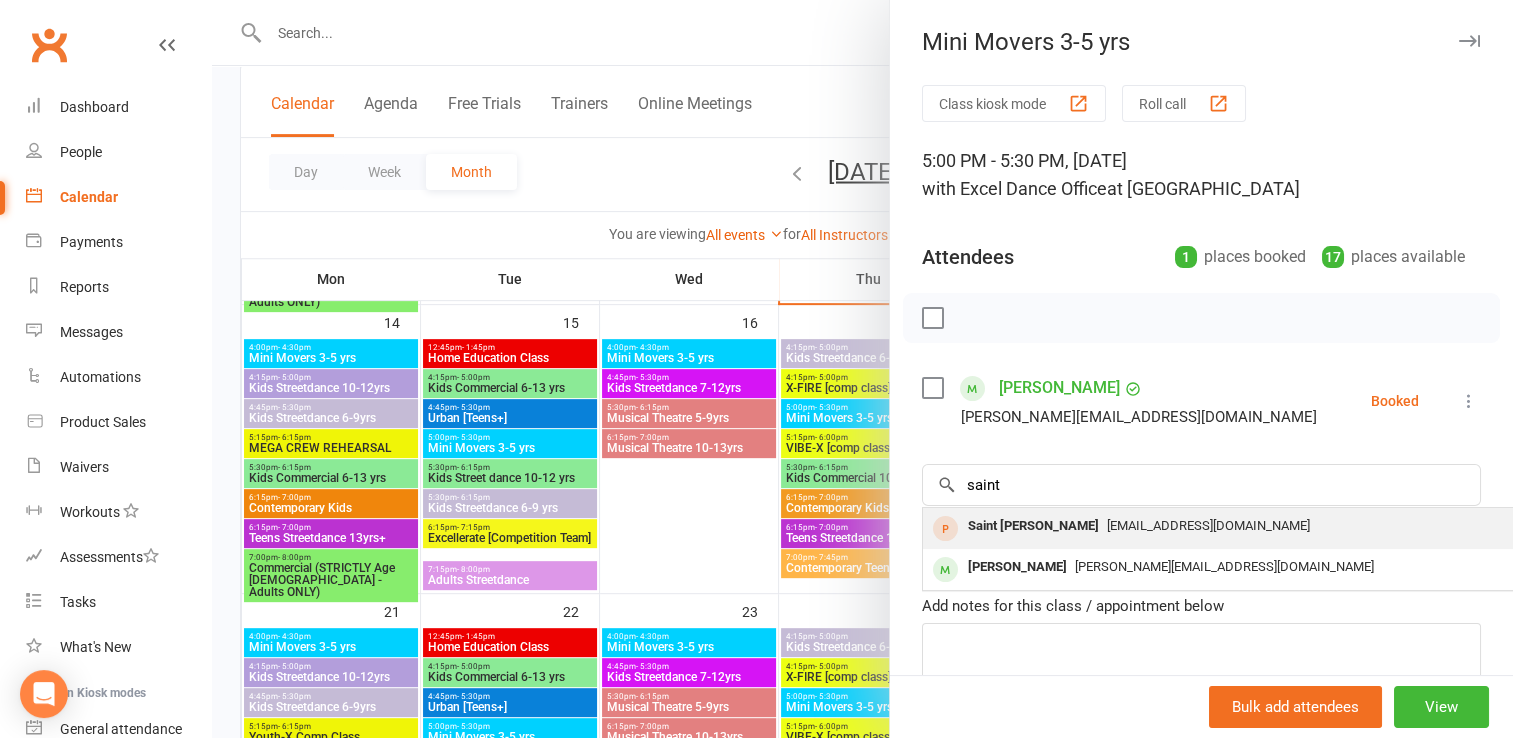 click on "kaxcell@gmail.com" at bounding box center (1222, 526) 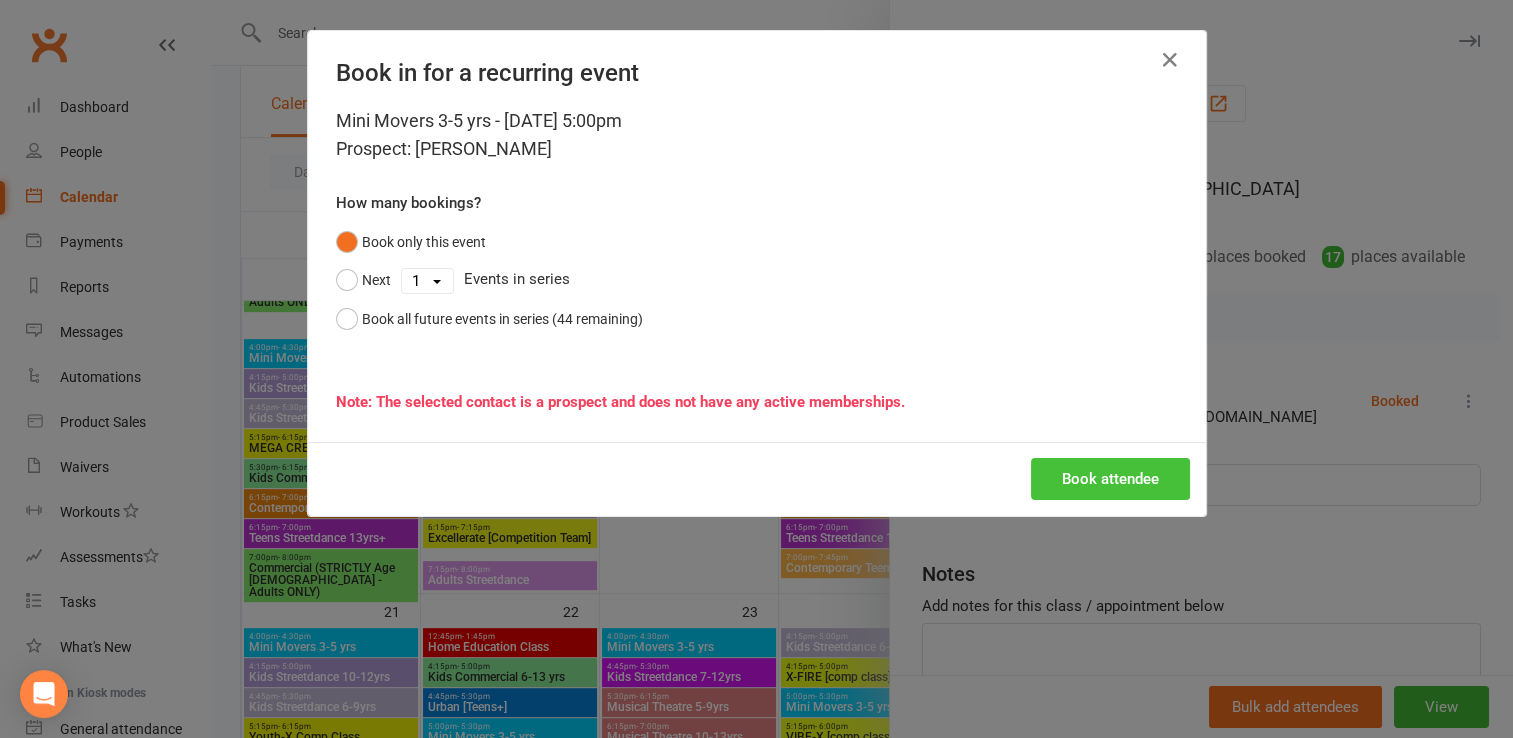 click on "Book attendee" at bounding box center [1110, 479] 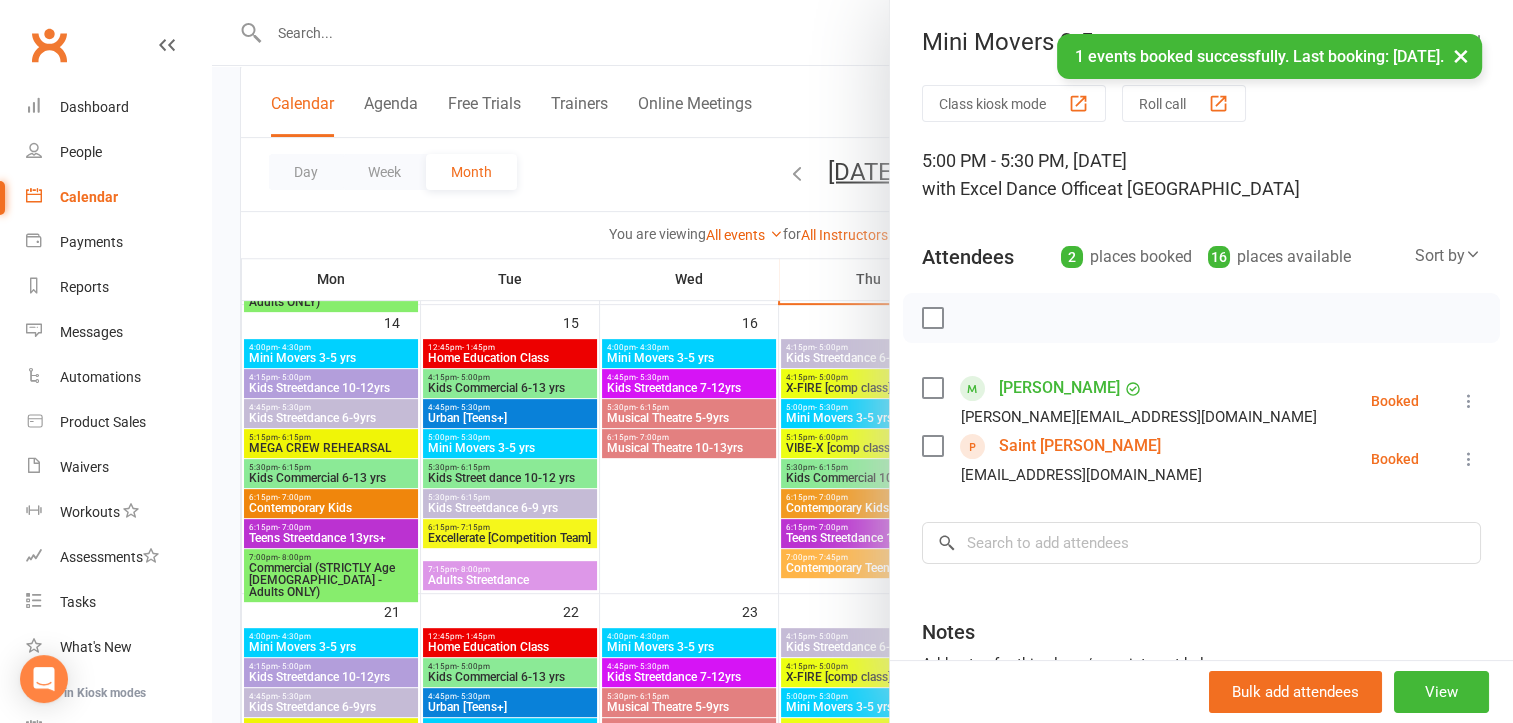click on "Saint Knowles" at bounding box center [1080, 446] 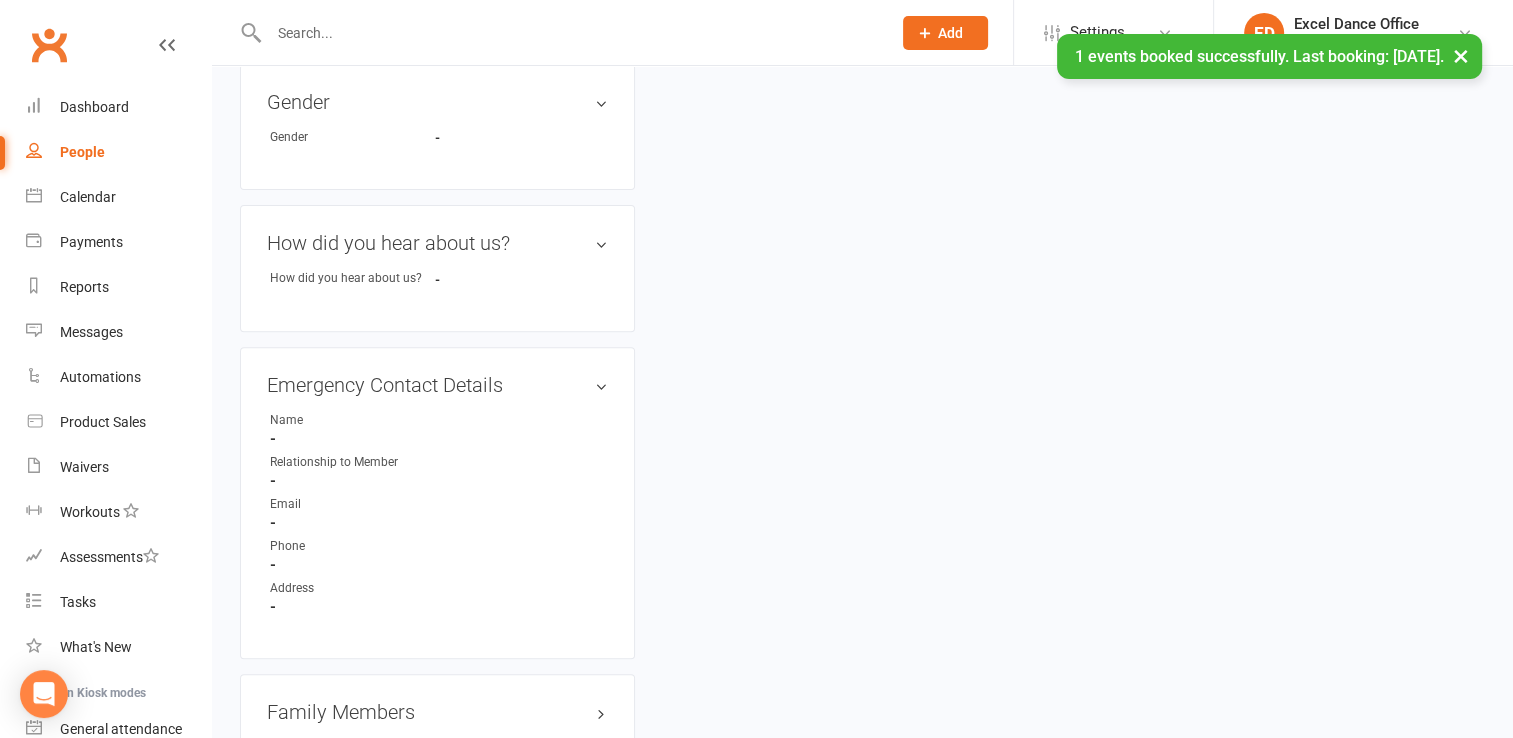 scroll, scrollTop: 0, scrollLeft: 0, axis: both 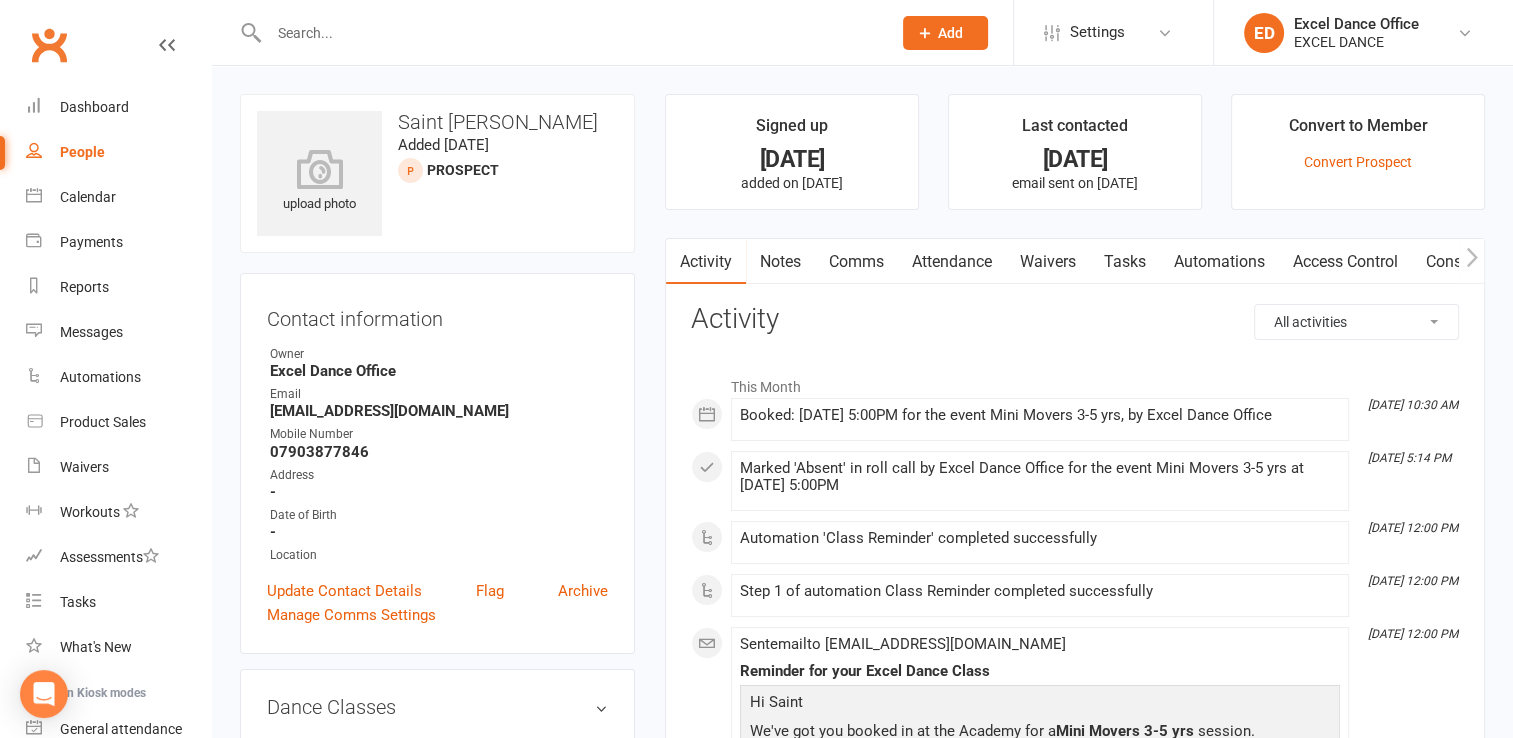 click at bounding box center [570, 33] 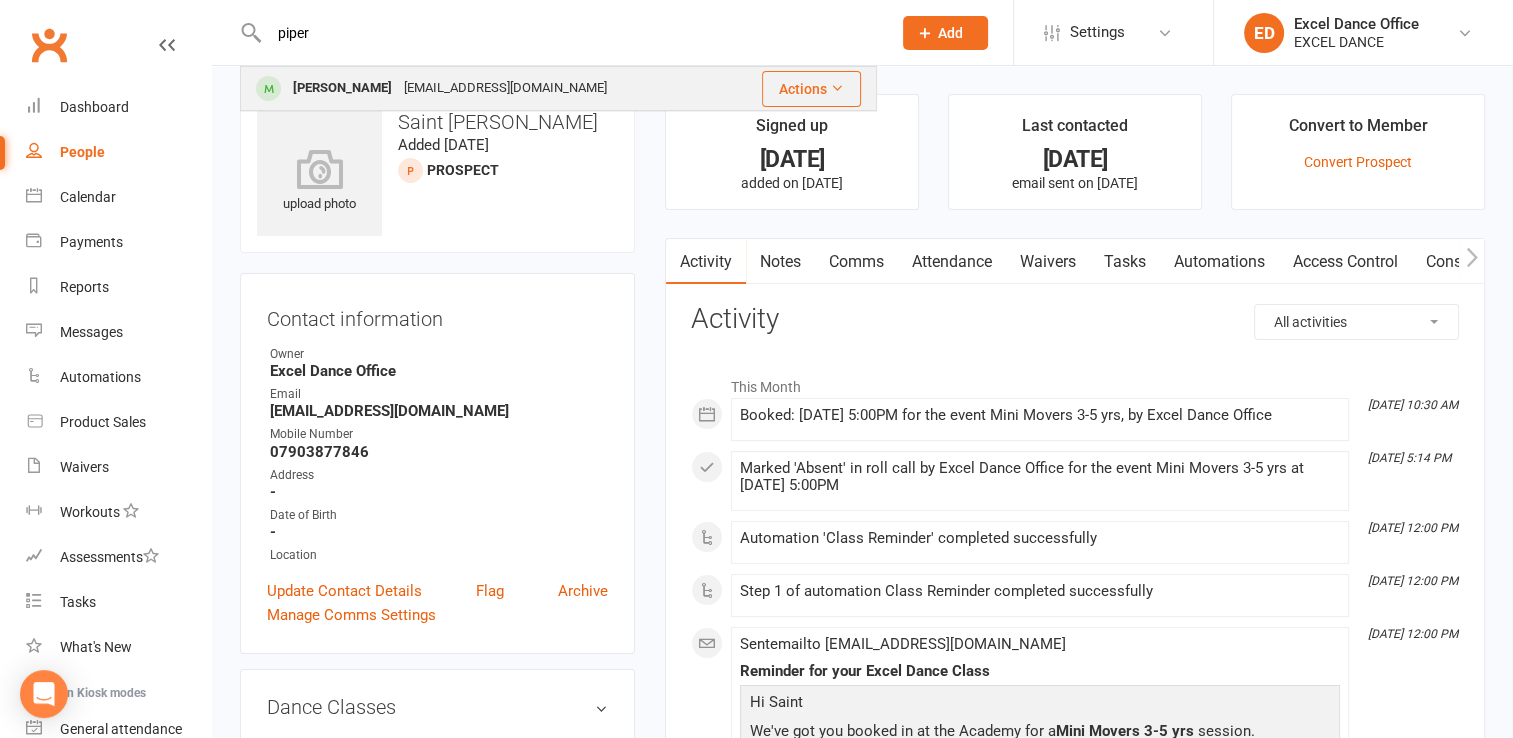 type on "piper" 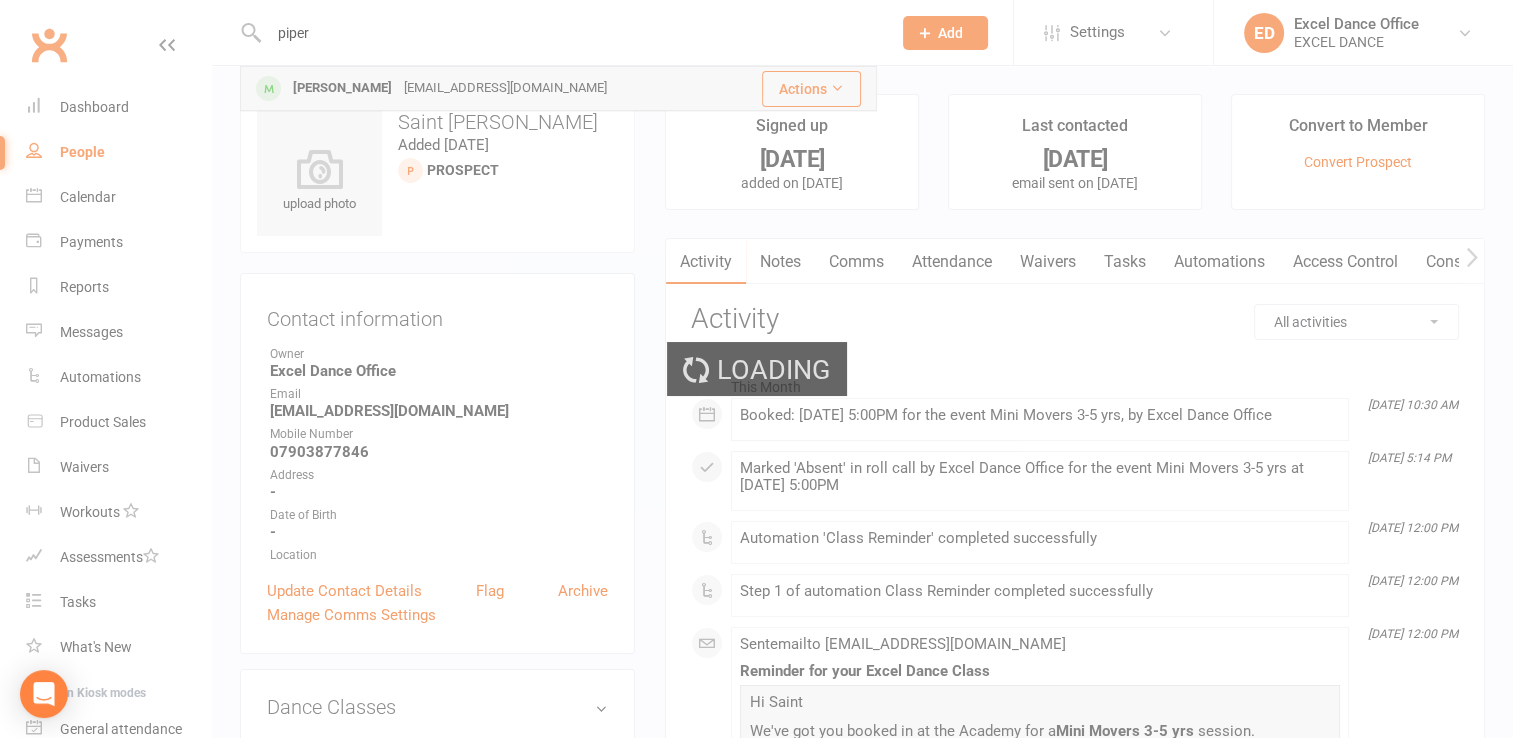 type 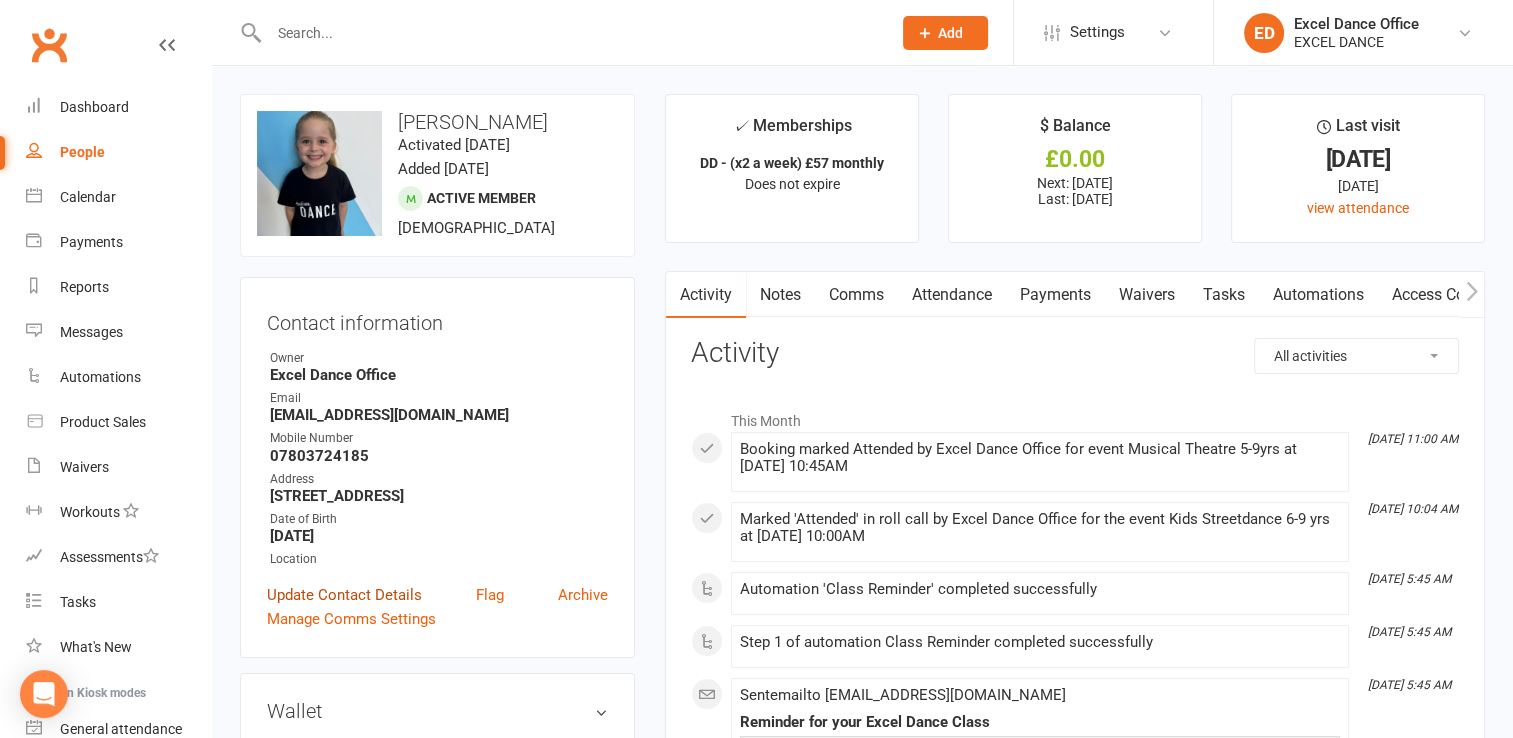 click on "Update Contact Details" at bounding box center (344, 595) 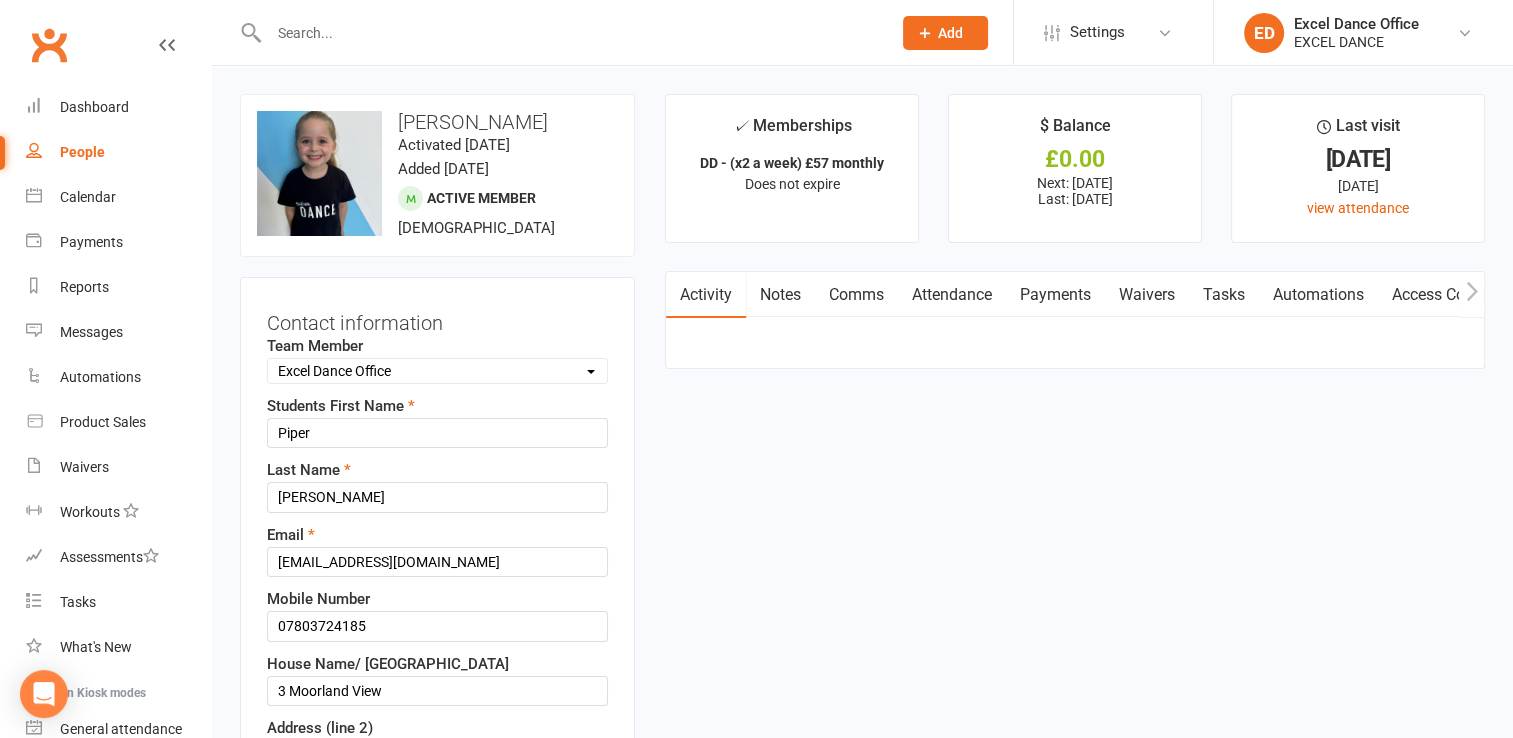 scroll, scrollTop: 94, scrollLeft: 0, axis: vertical 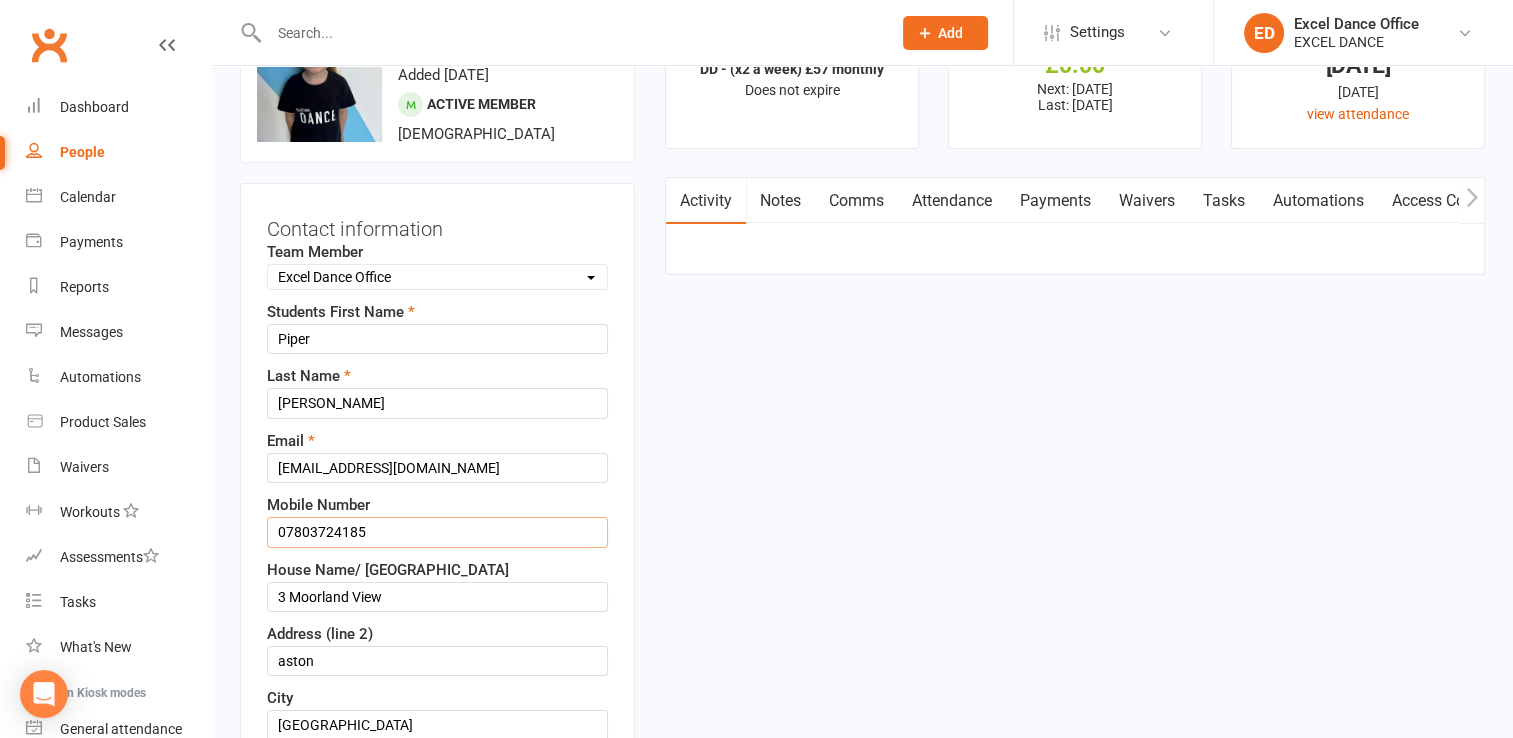 drag, startPoint x: 372, startPoint y: 528, endPoint x: -4, endPoint y: 519, distance: 376.1077 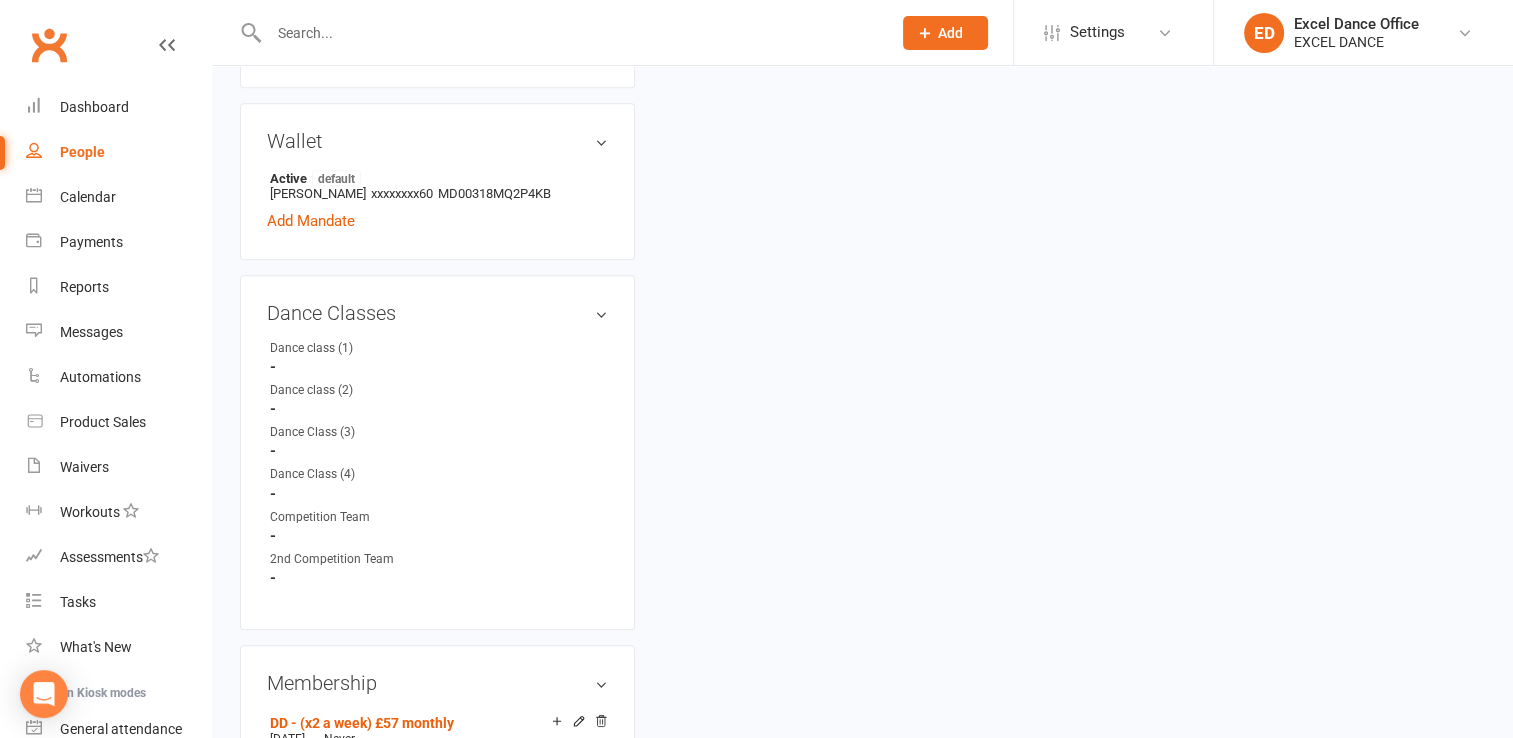 scroll, scrollTop: 1036, scrollLeft: 0, axis: vertical 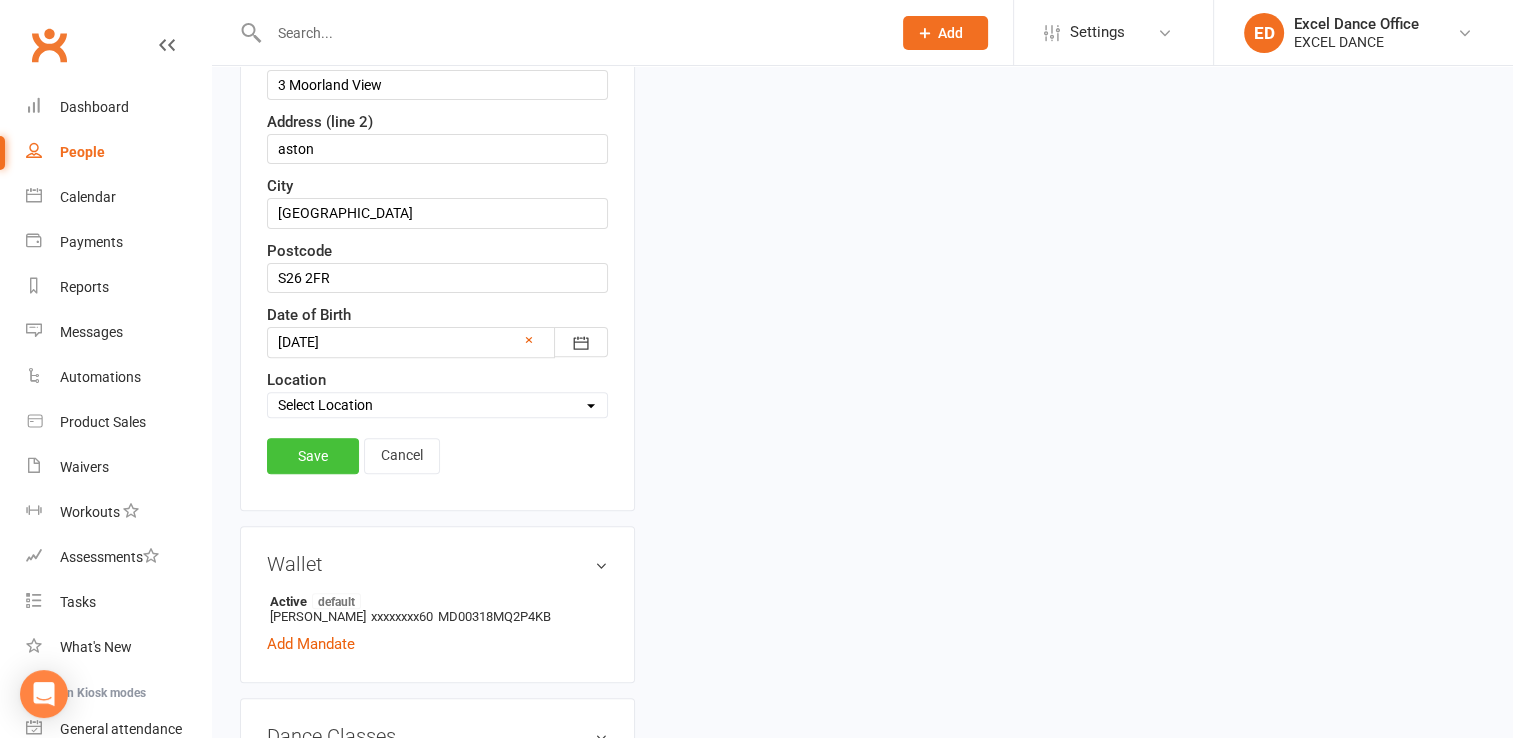 type on "07519139593" 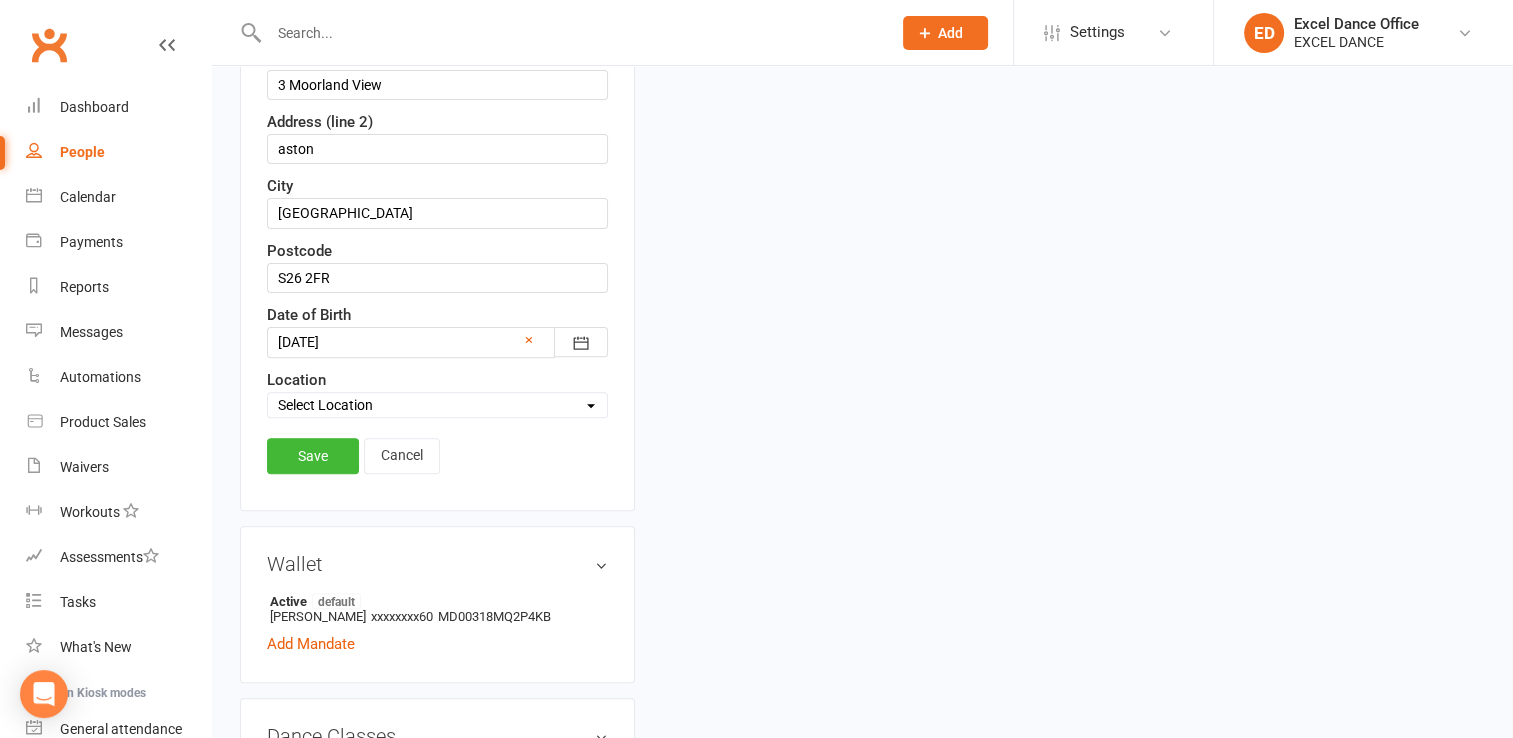 click on "Save" at bounding box center (313, 456) 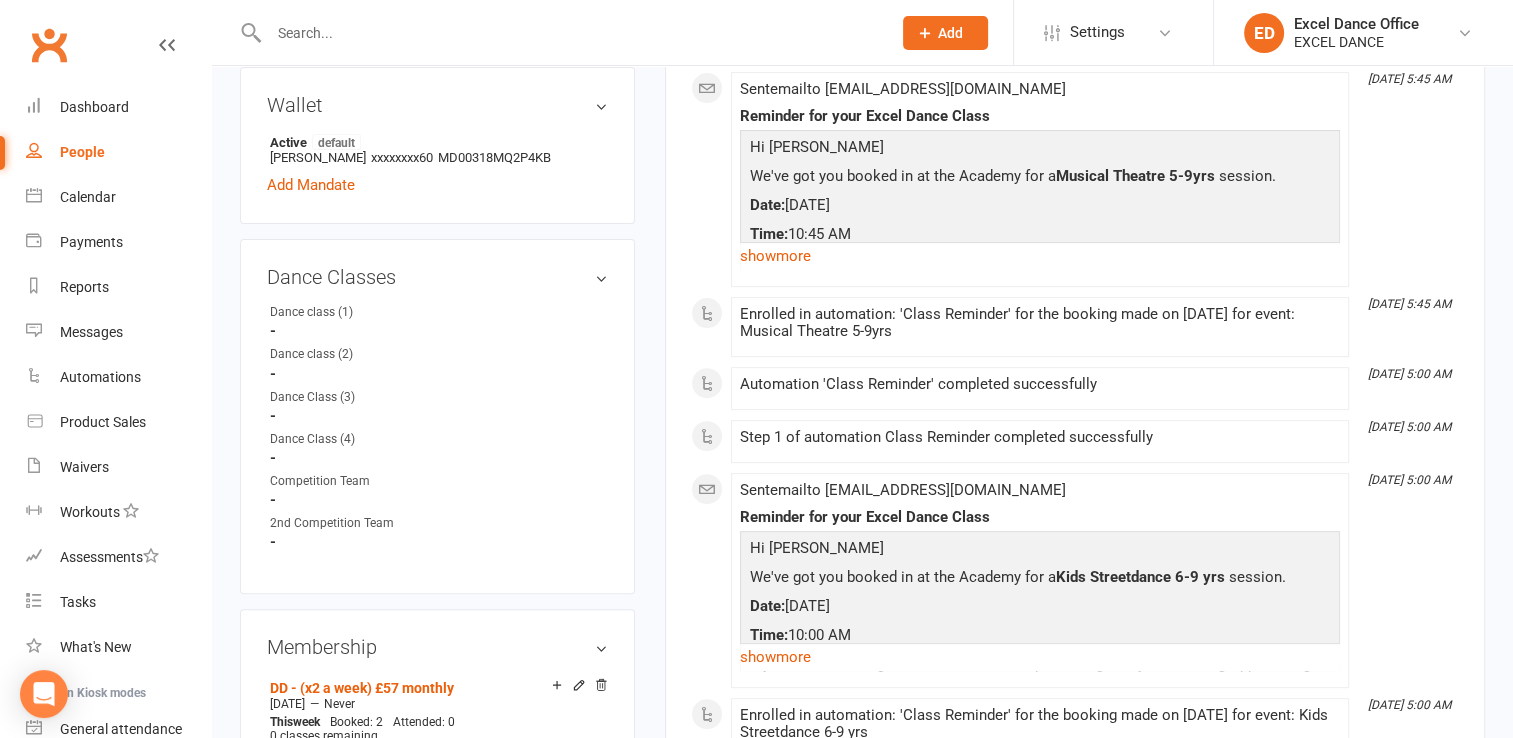 click on "Add" 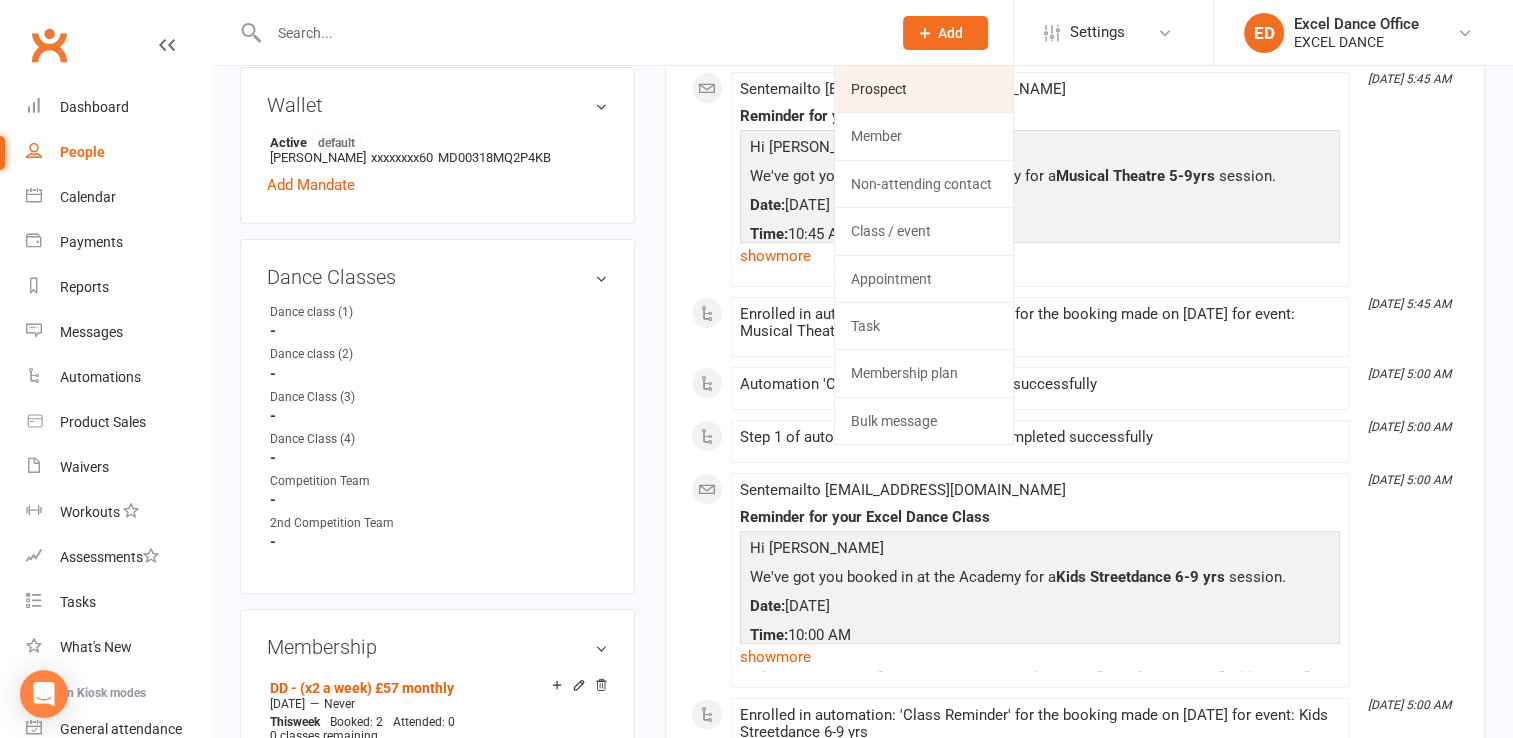 click on "Prospect" 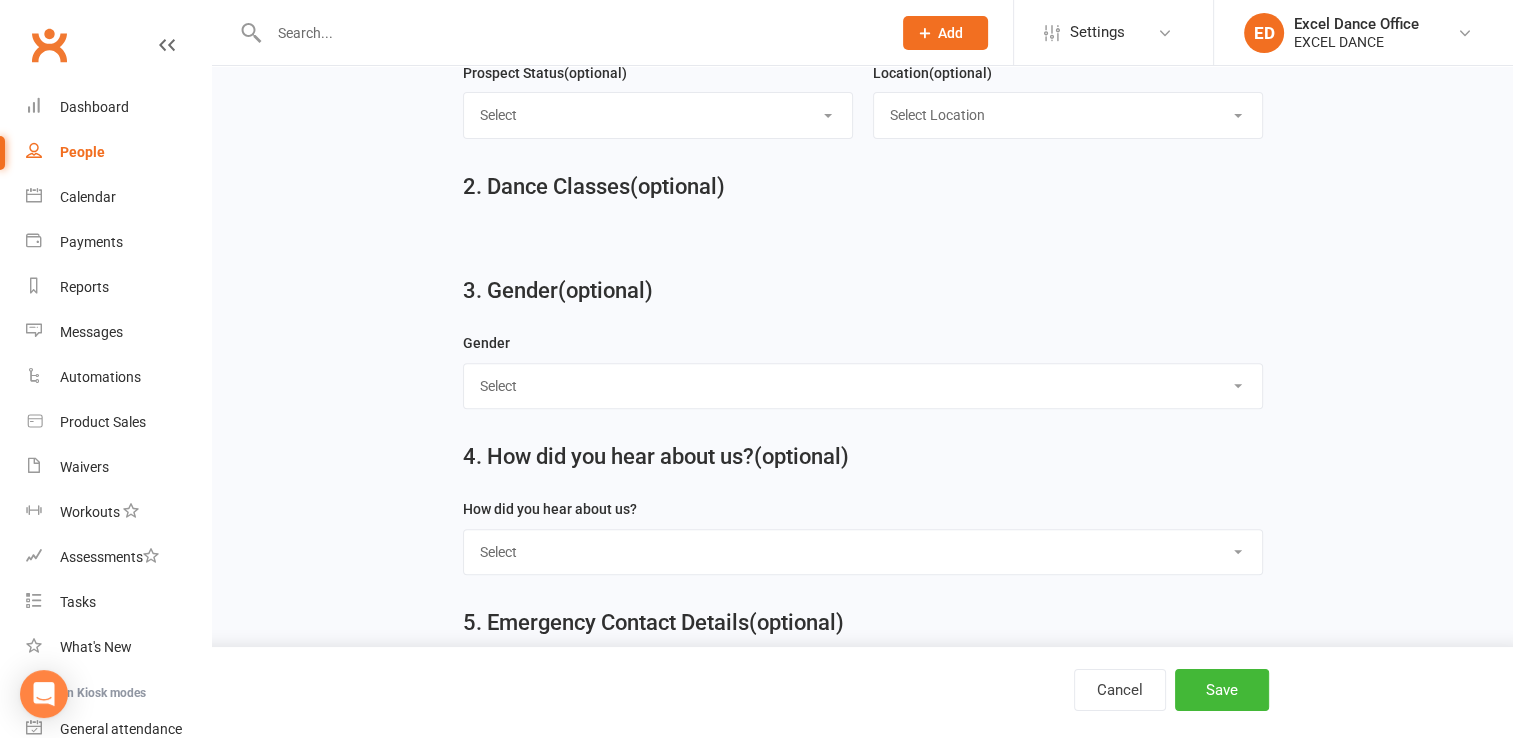 scroll, scrollTop: 0, scrollLeft: 0, axis: both 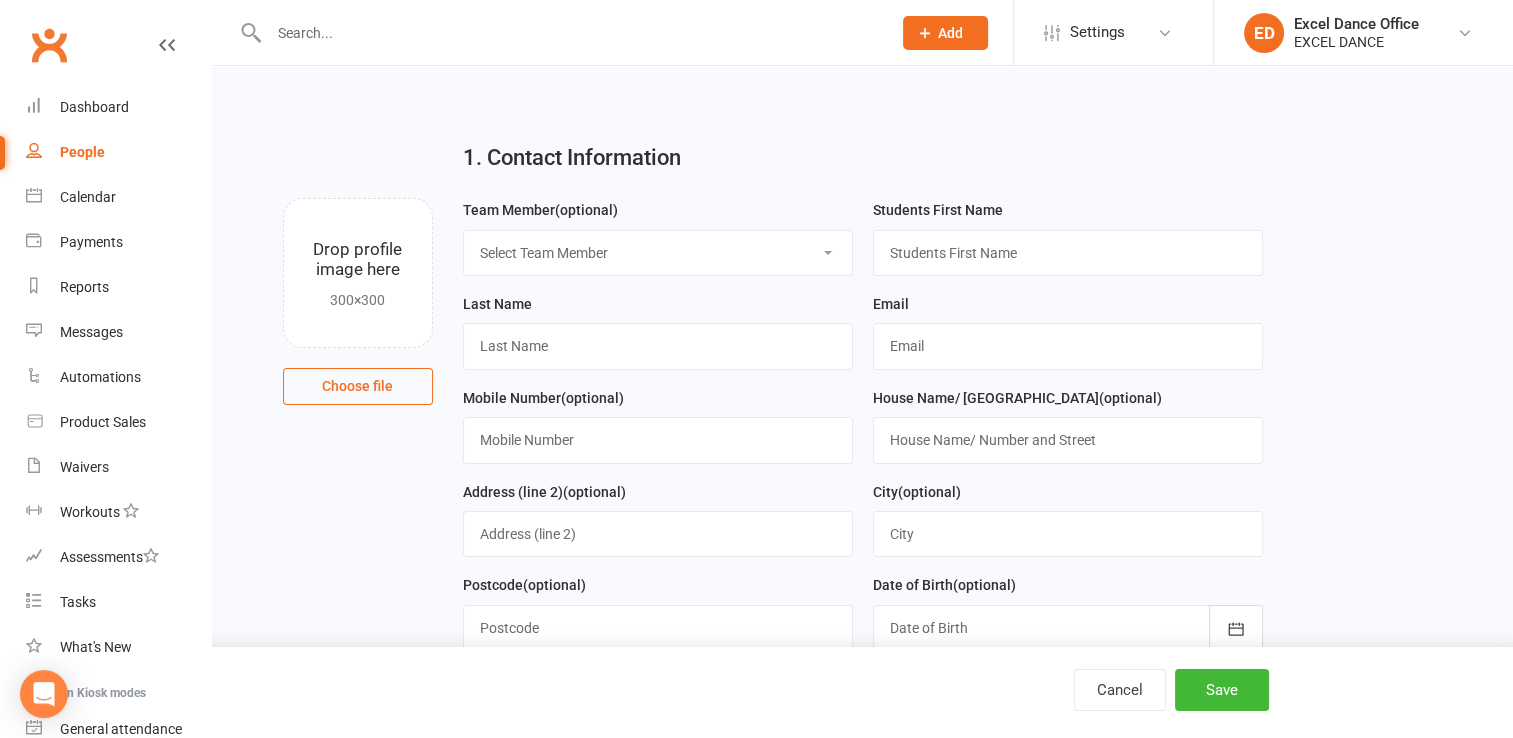 click on "Select Team Member Excel Dance Office Kirsty Revitt Excel Dance Abby Tucker Daniela Rodosthenous" at bounding box center [658, 253] 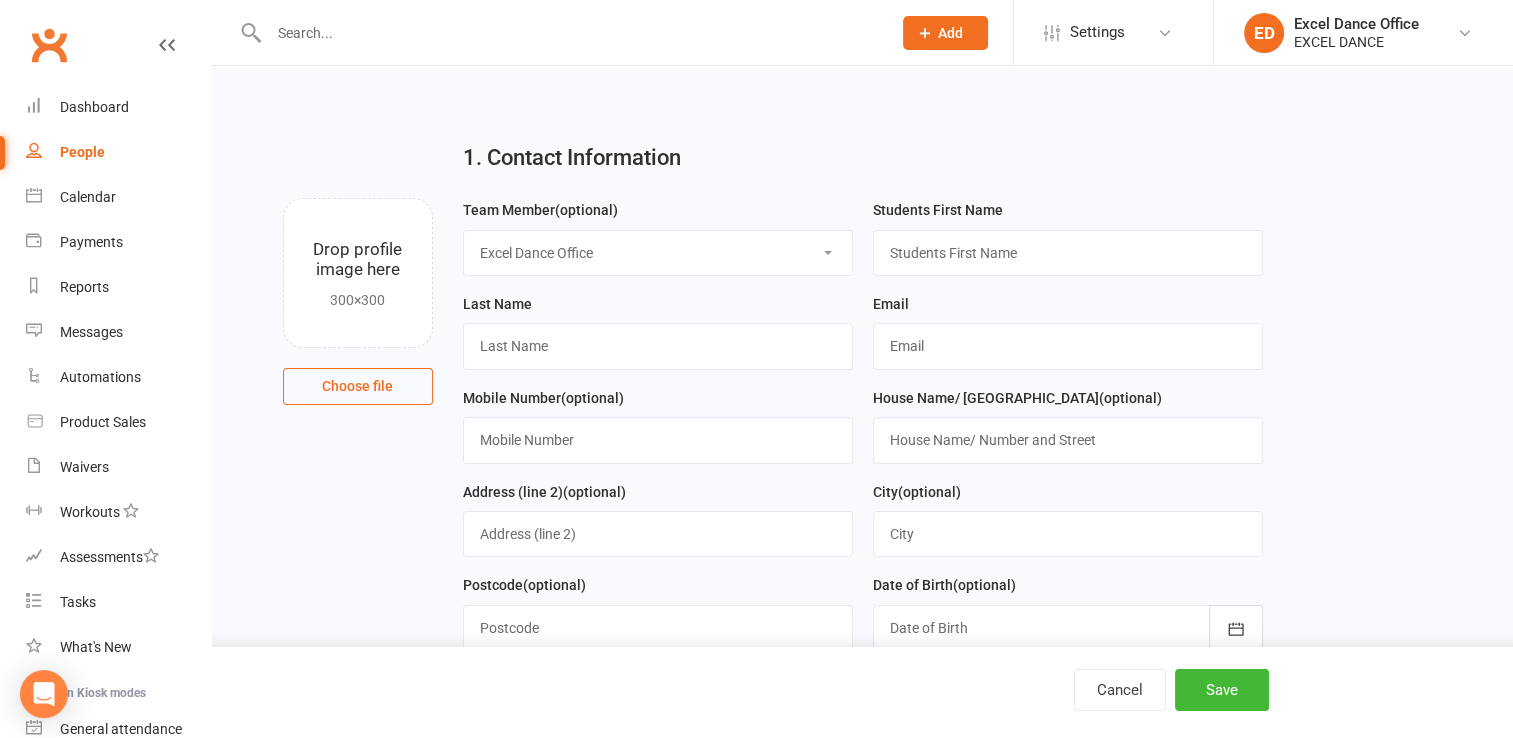 click on "Select Team Member Excel Dance Office Kirsty Revitt Excel Dance Abby Tucker Daniela Rodosthenous" at bounding box center [658, 253] 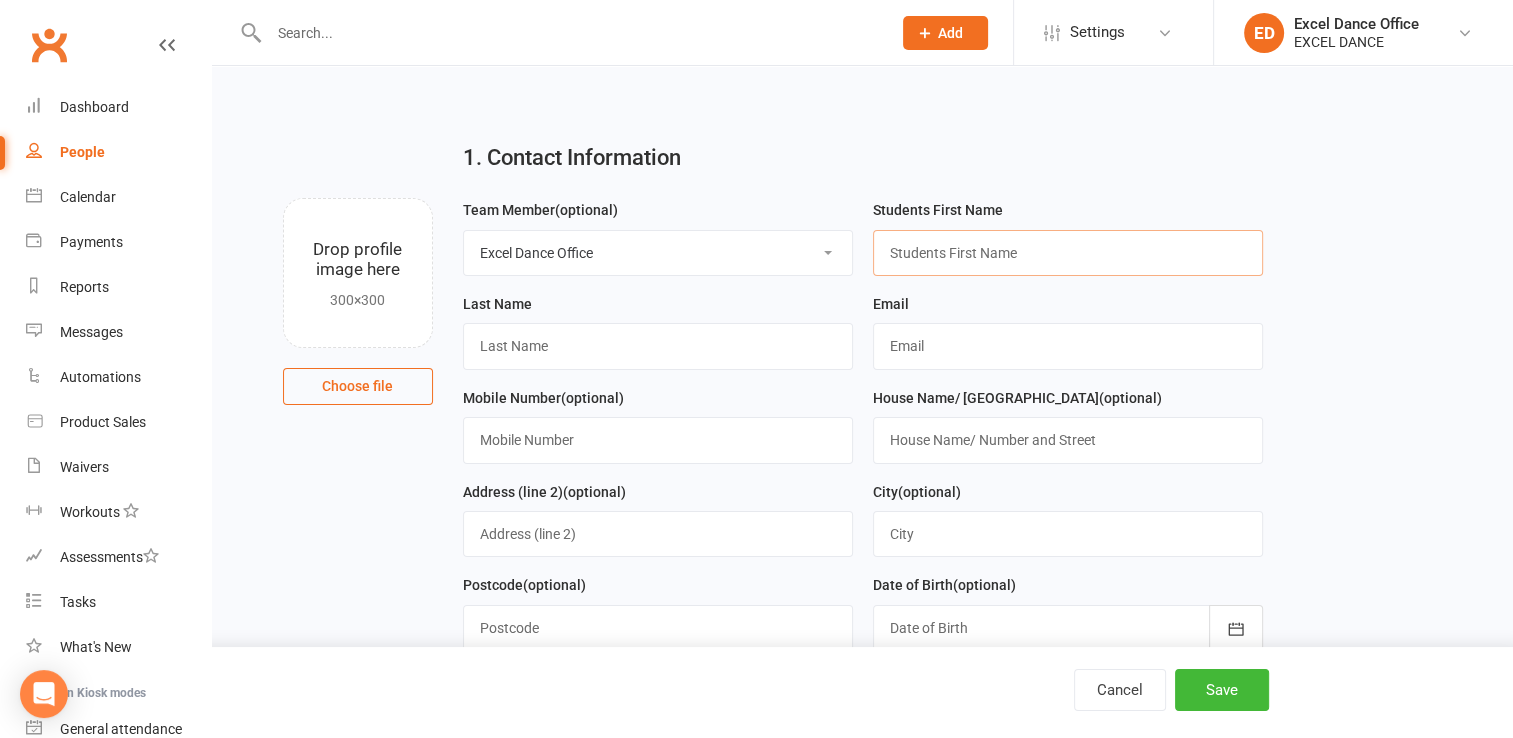 click at bounding box center (1068, 253) 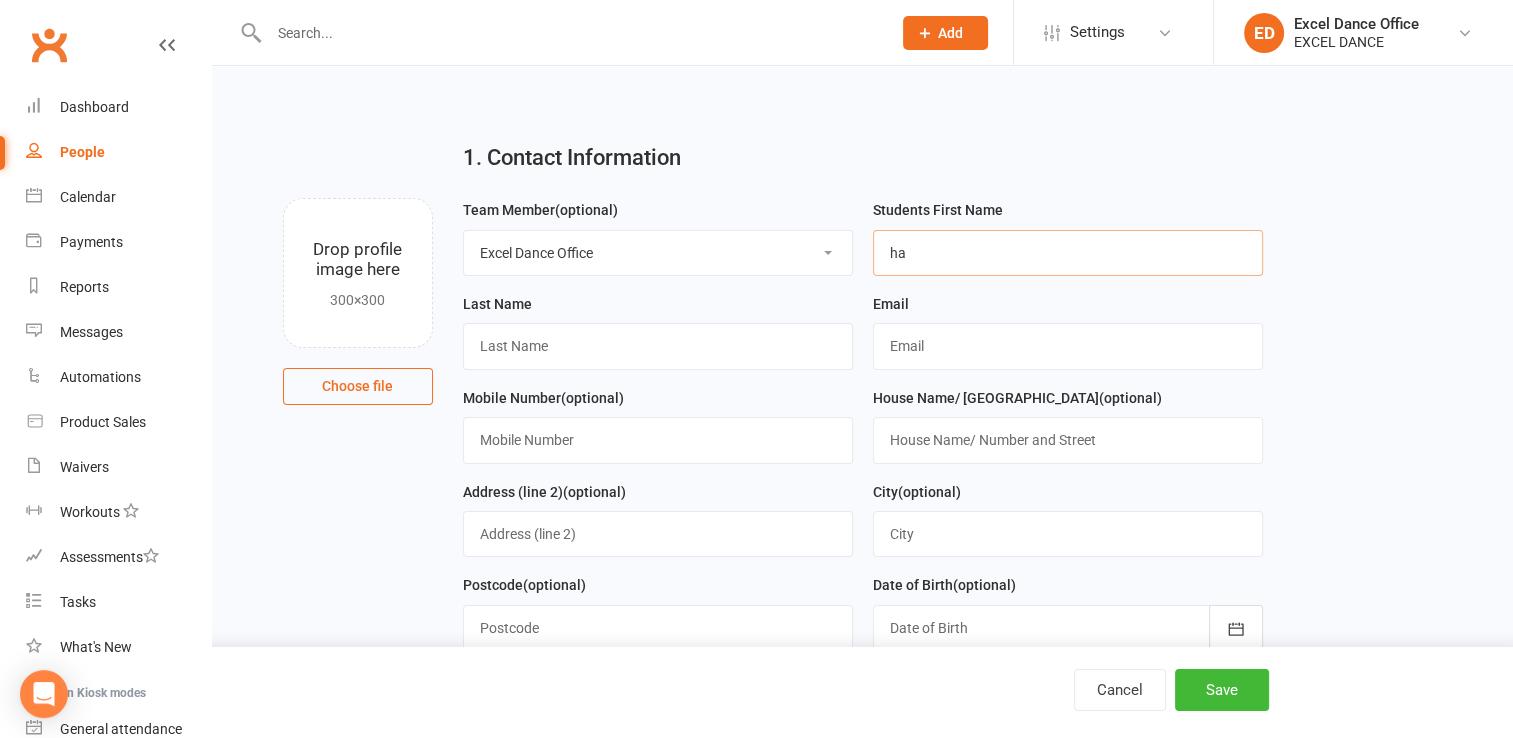 type on "h" 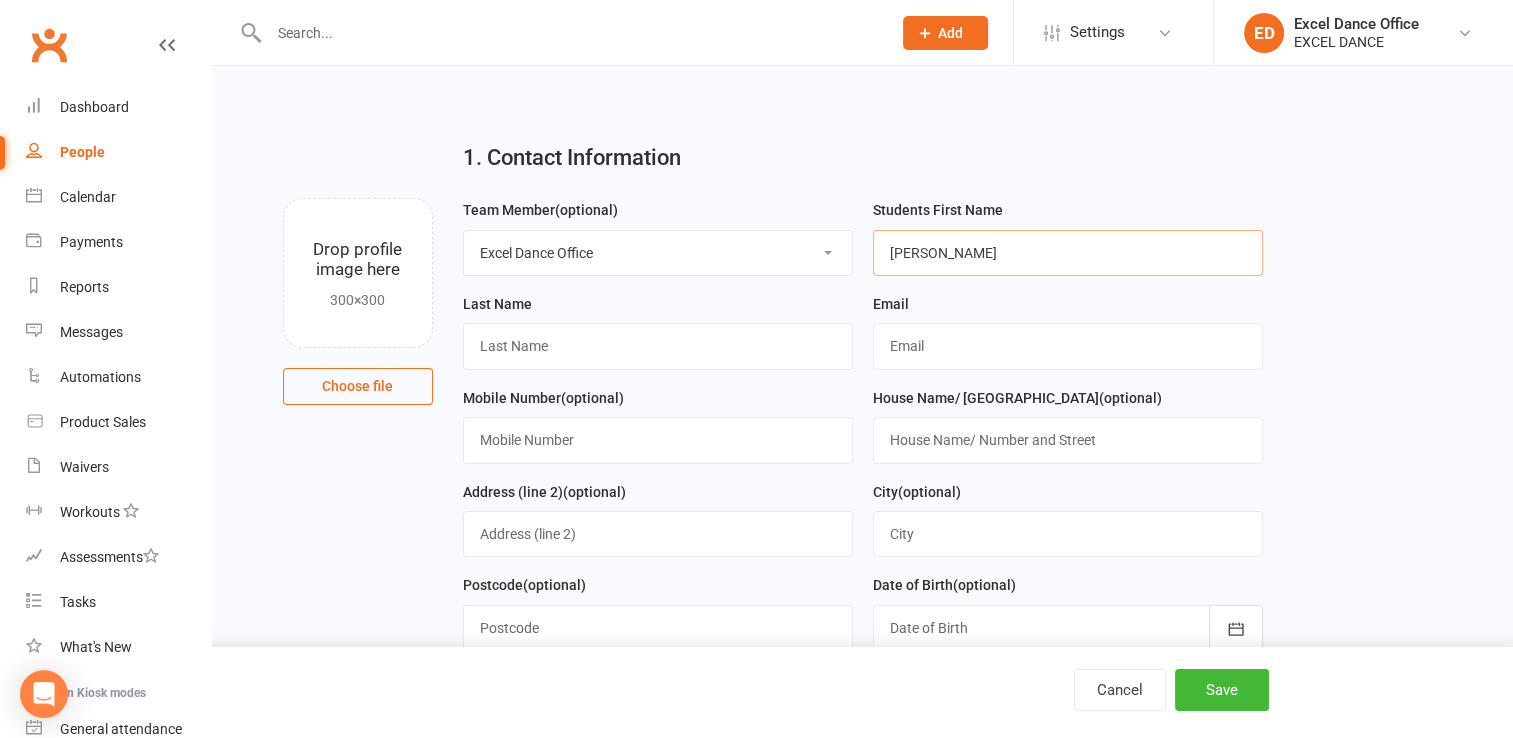 type on "Harper" 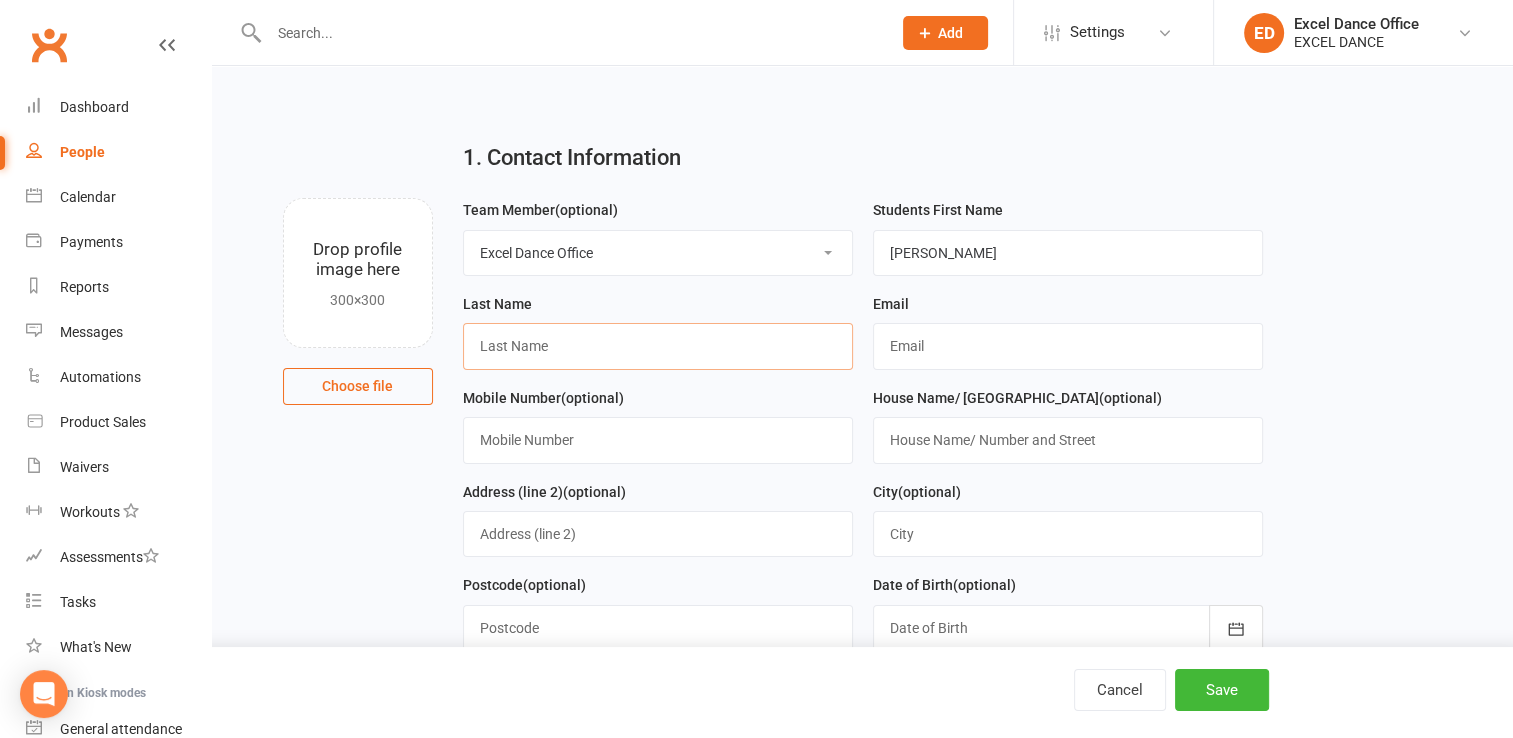 click at bounding box center [658, 346] 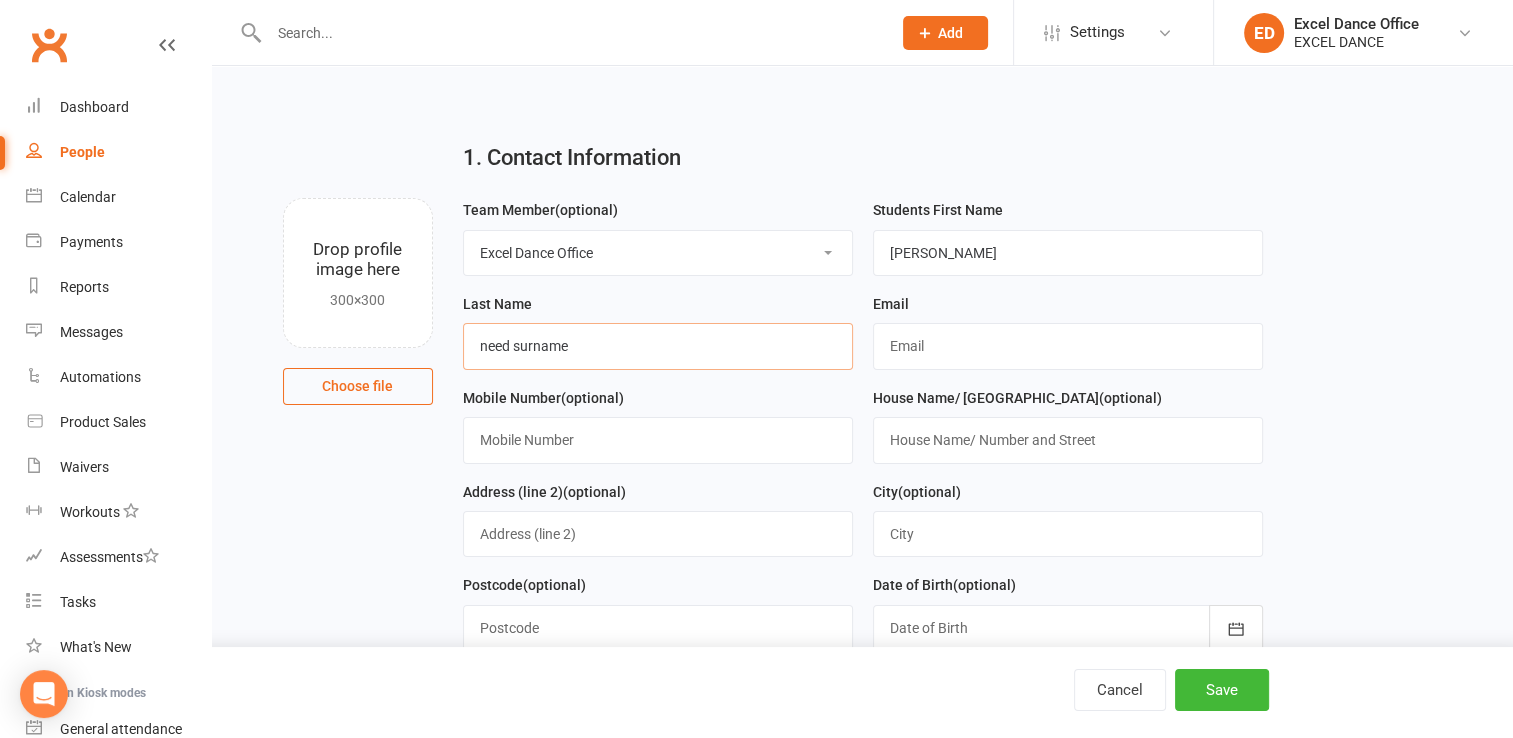type on "need surname" 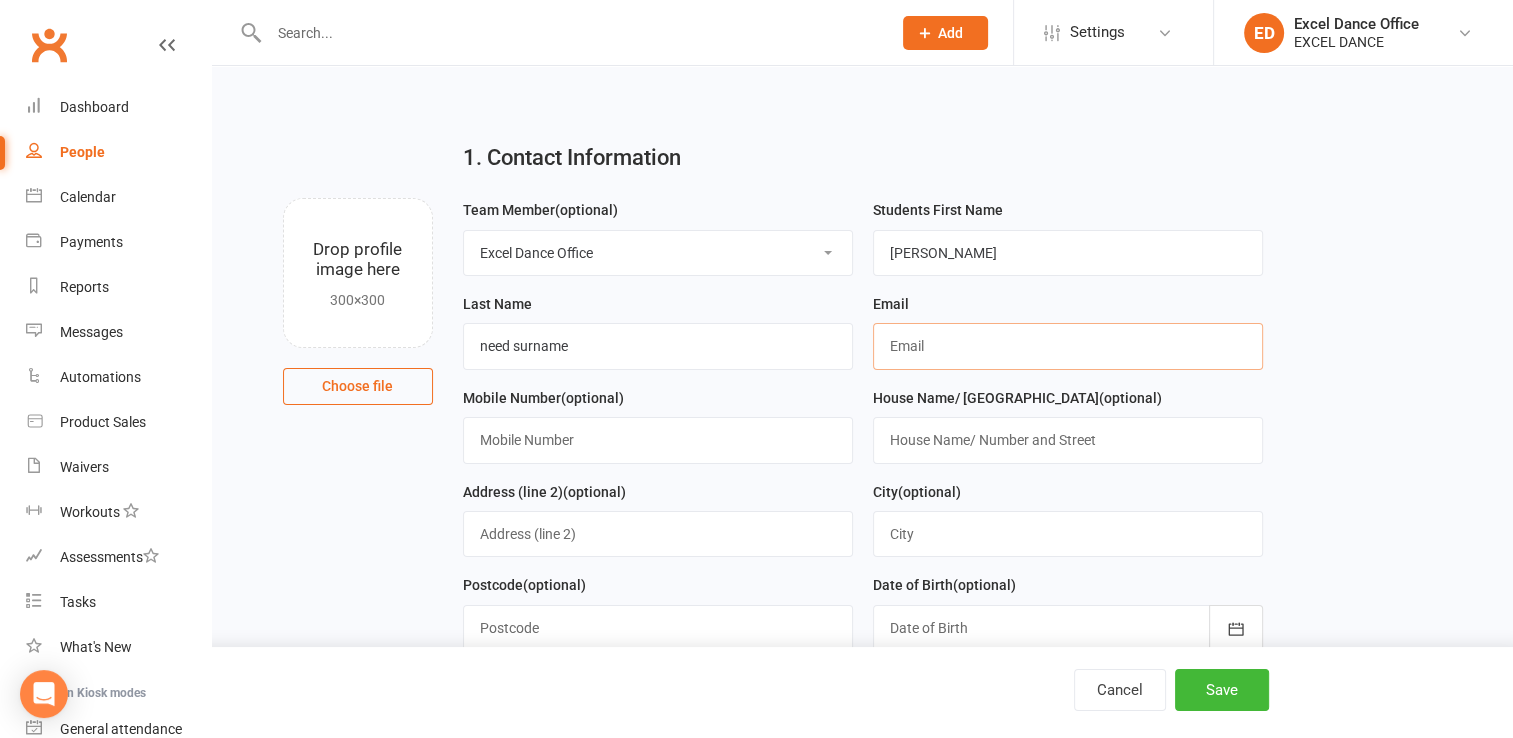 click at bounding box center [1068, 346] 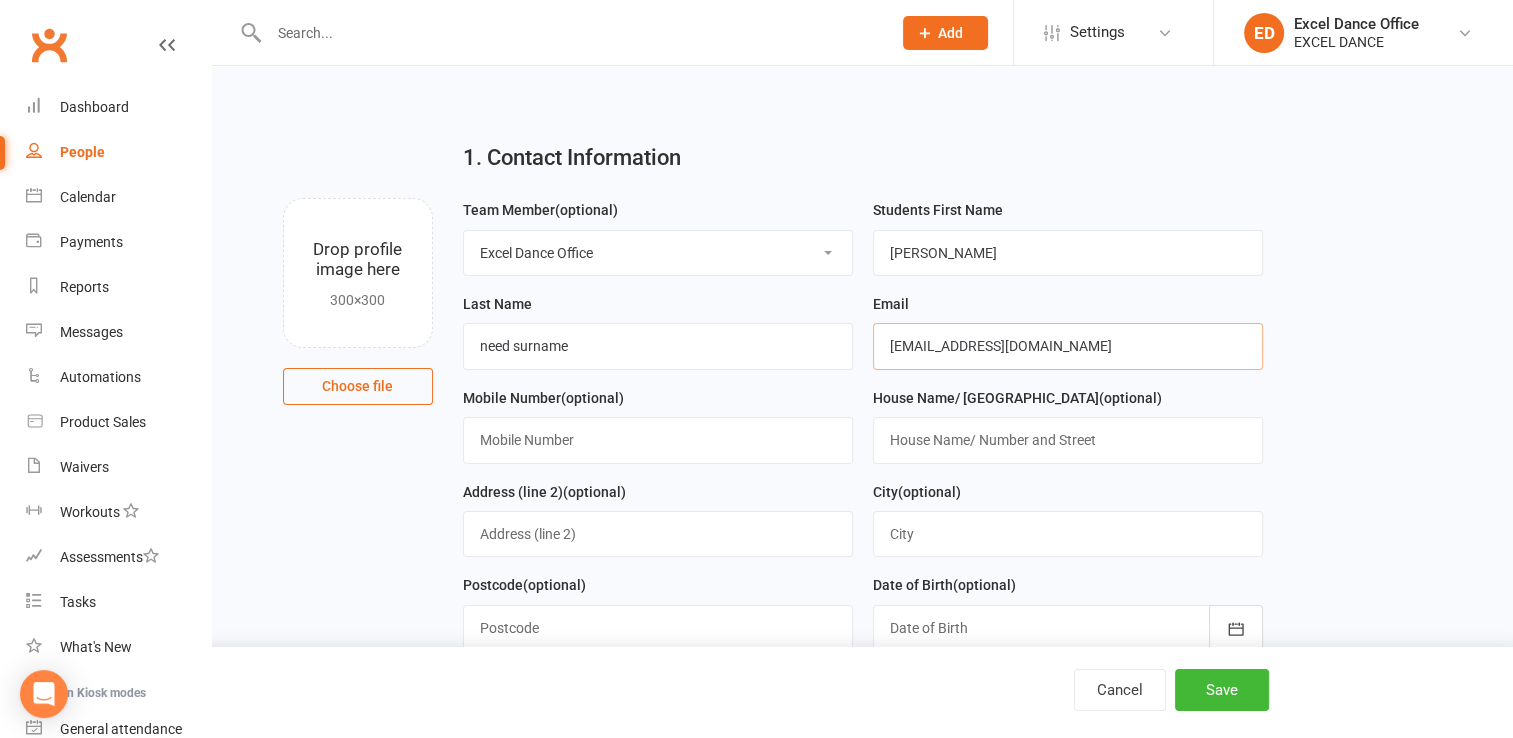 type on "amylpriestley@gmail.com" 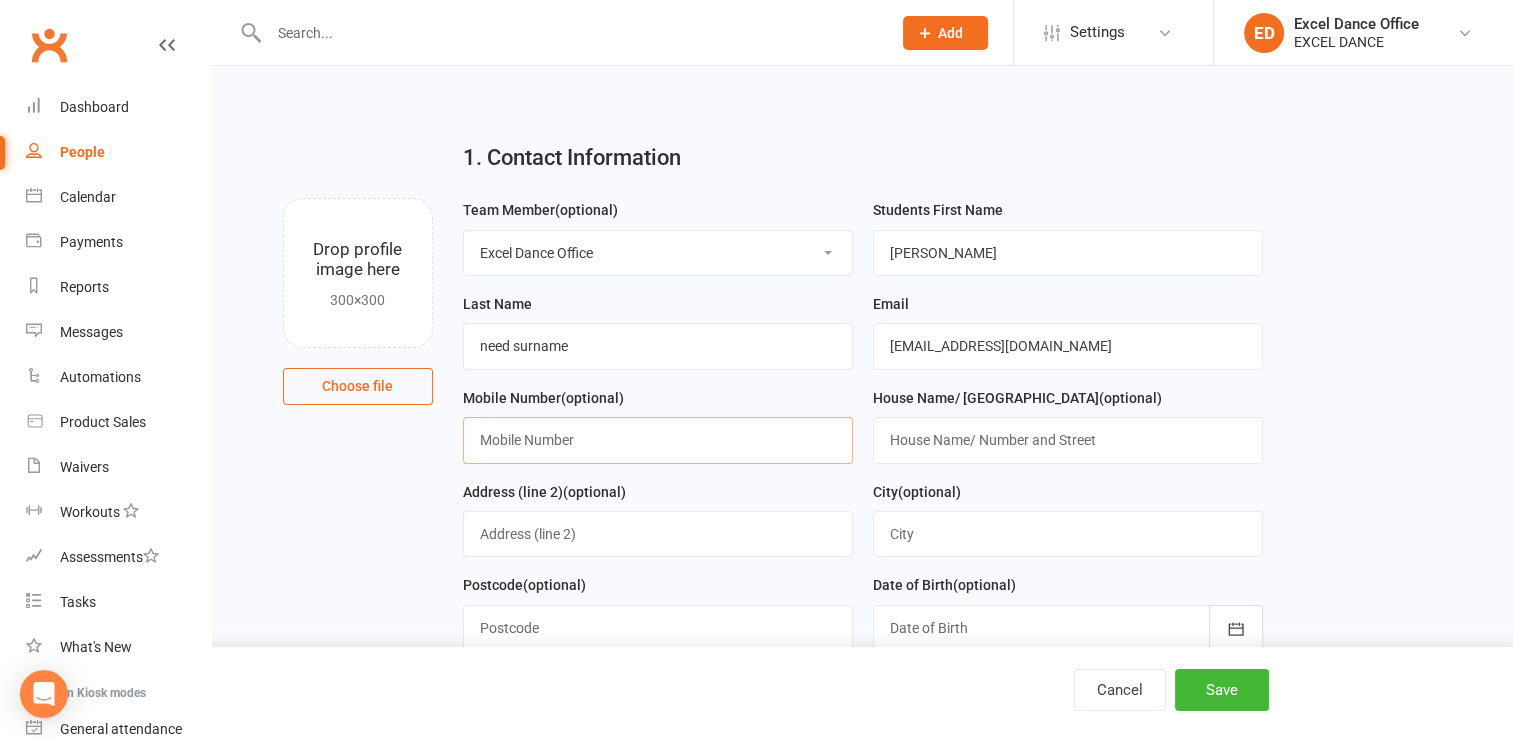 click at bounding box center (658, 440) 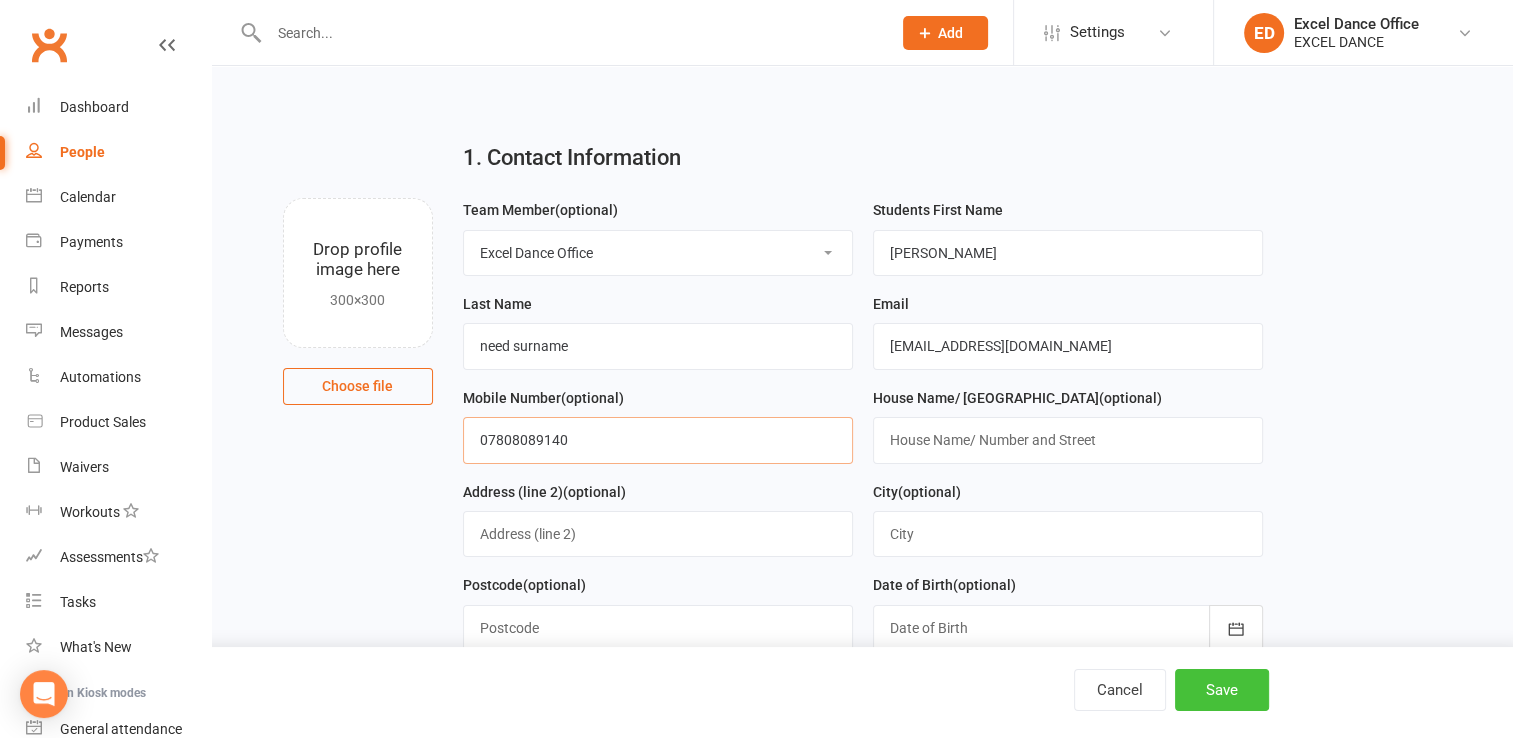 type on "07808089140" 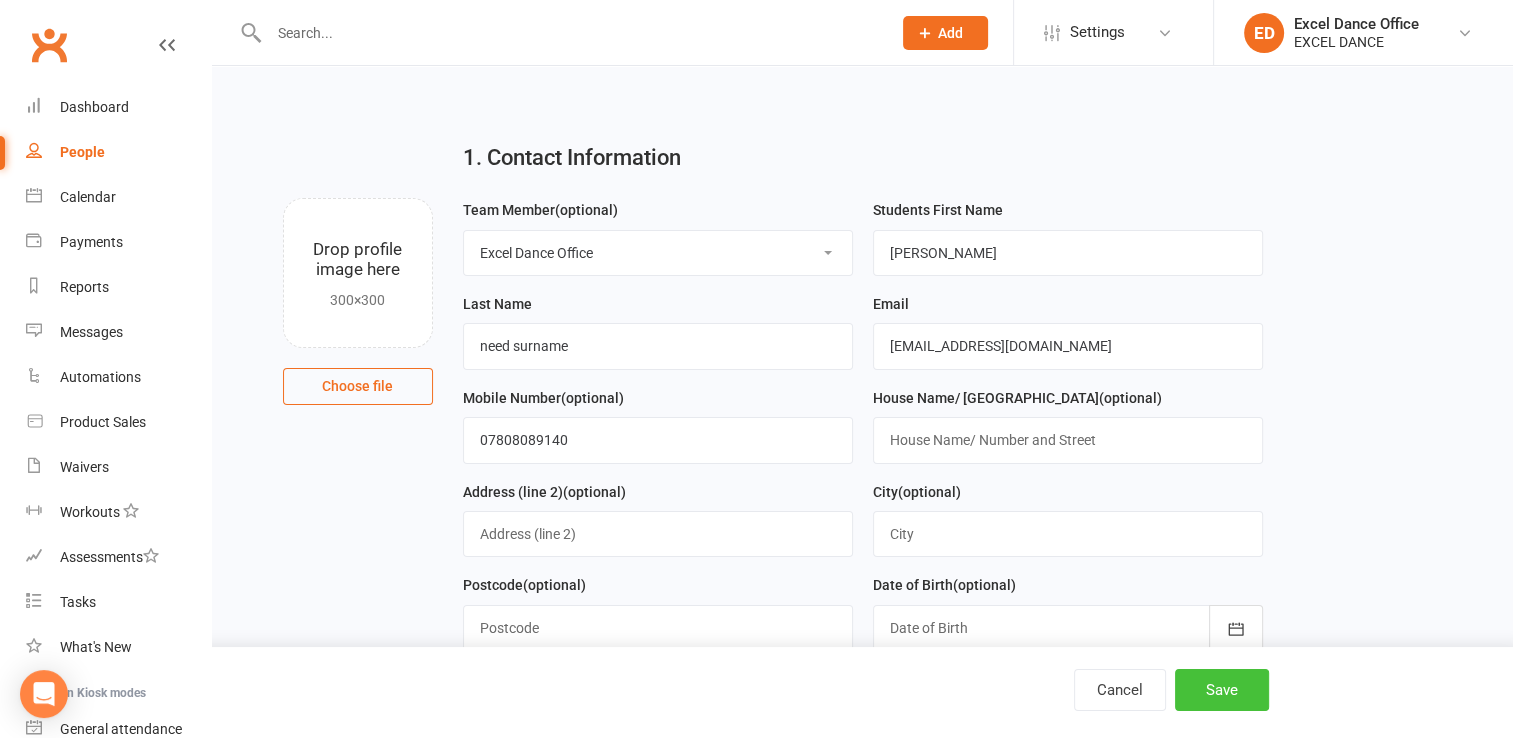 click on "Save" at bounding box center (1222, 690) 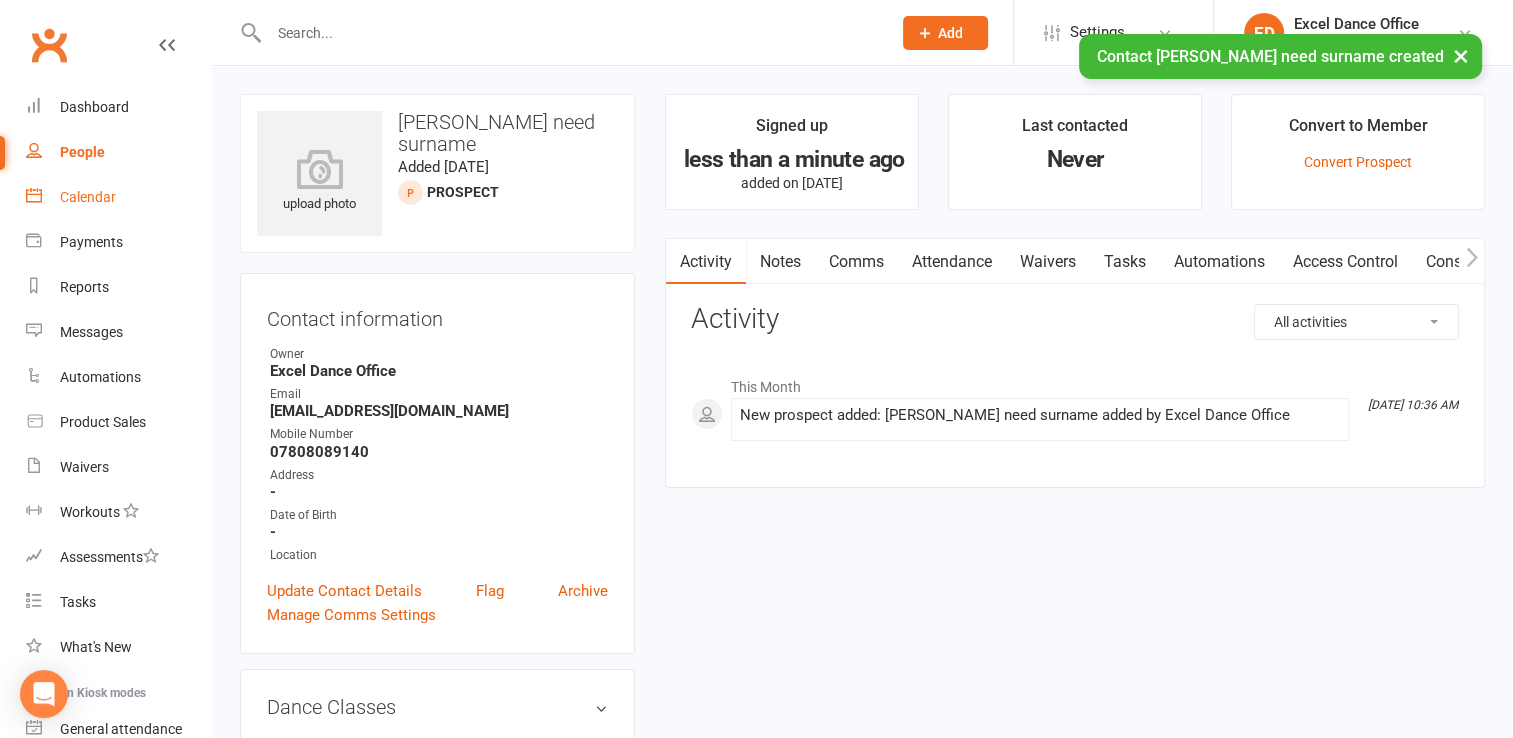 click on "Calendar" at bounding box center [118, 197] 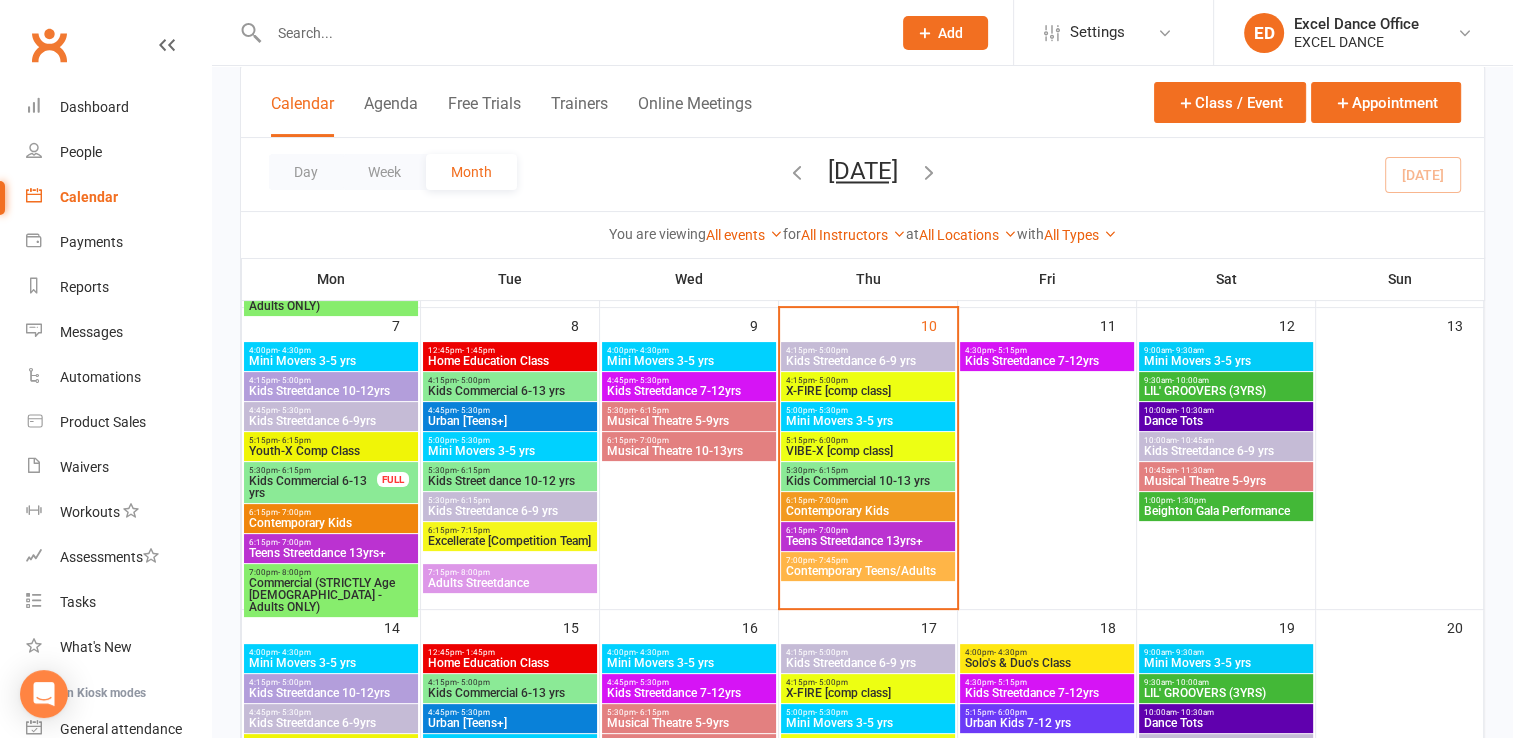 scroll, scrollTop: 409, scrollLeft: 0, axis: vertical 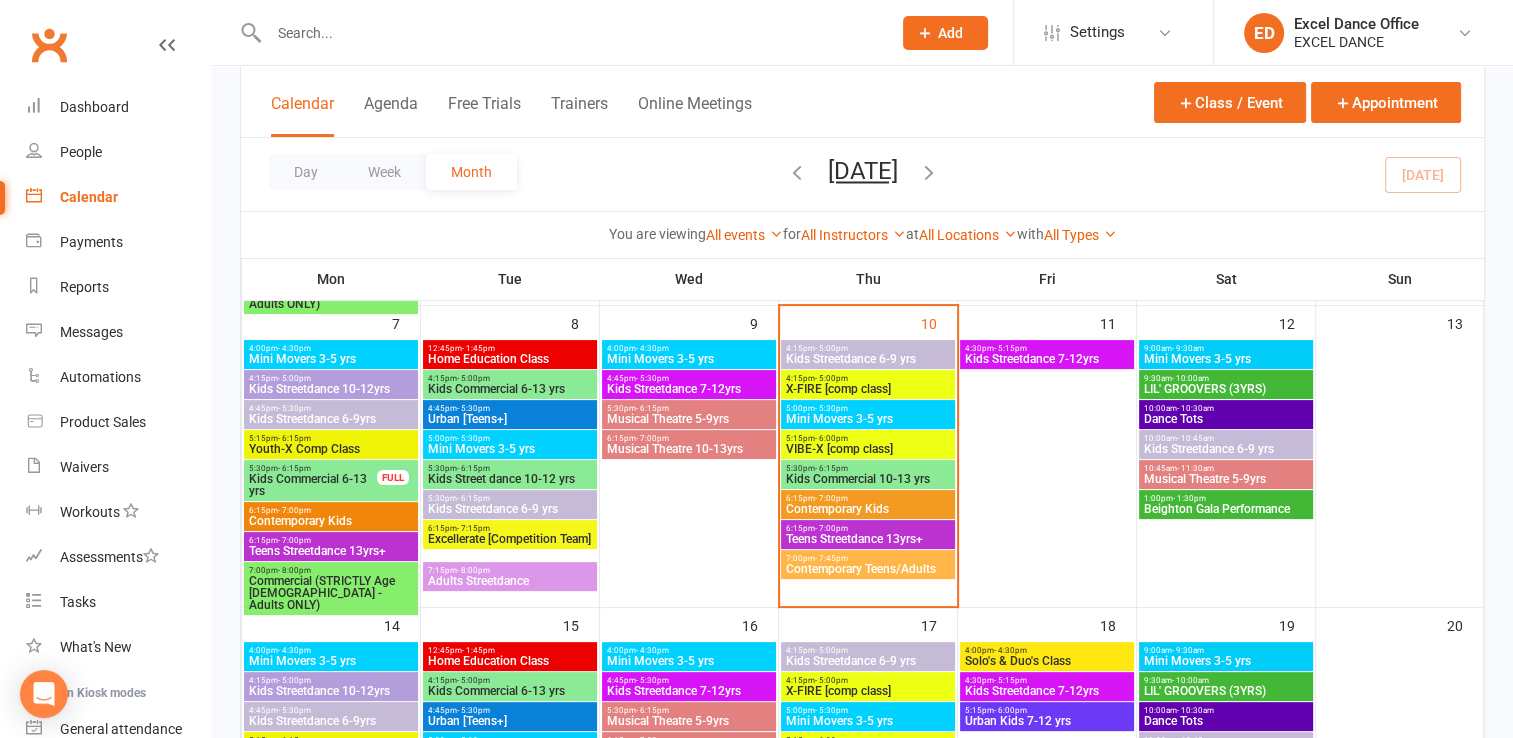 click on "Mini Movers 3-5 yrs" at bounding box center [1226, 359] 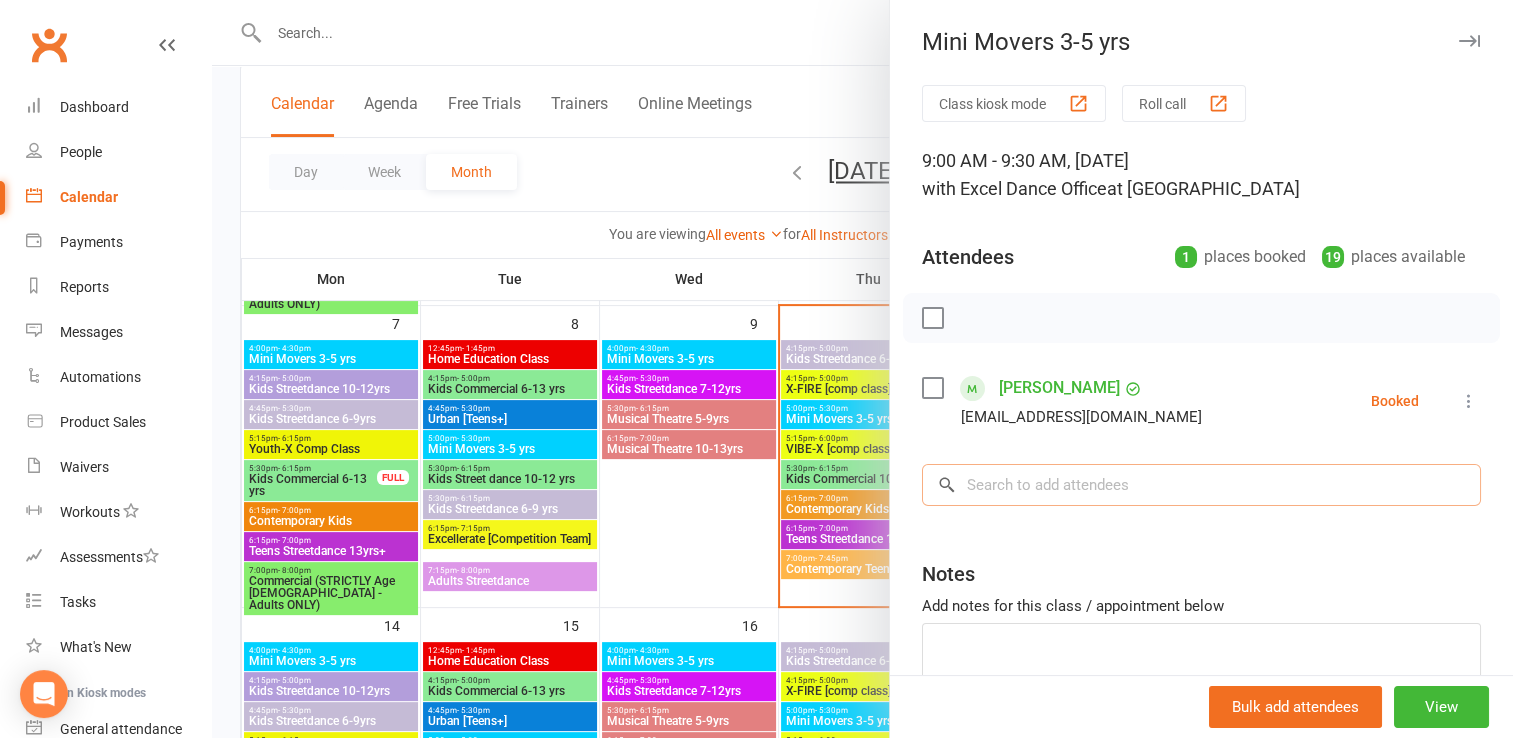 click at bounding box center [1201, 485] 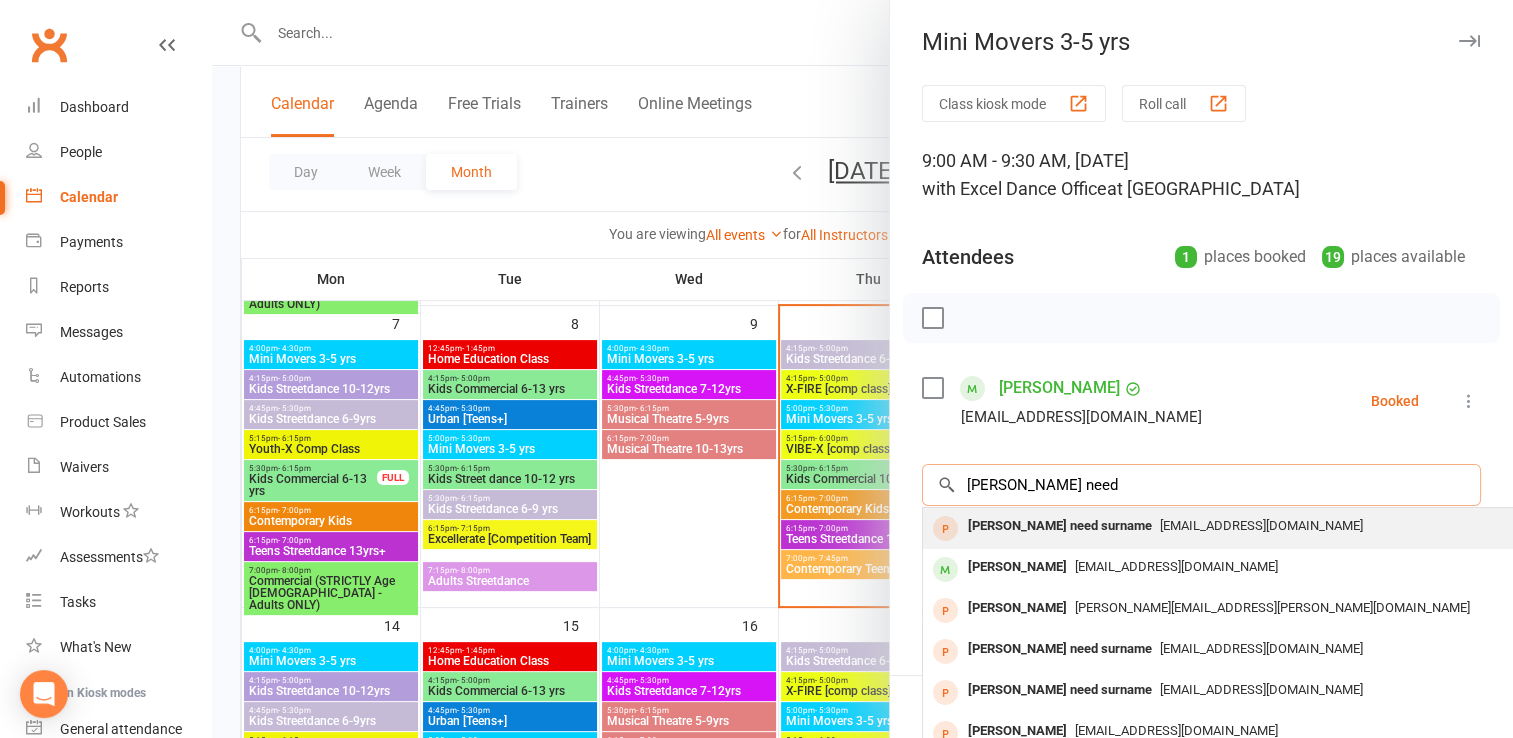 type on "harper need" 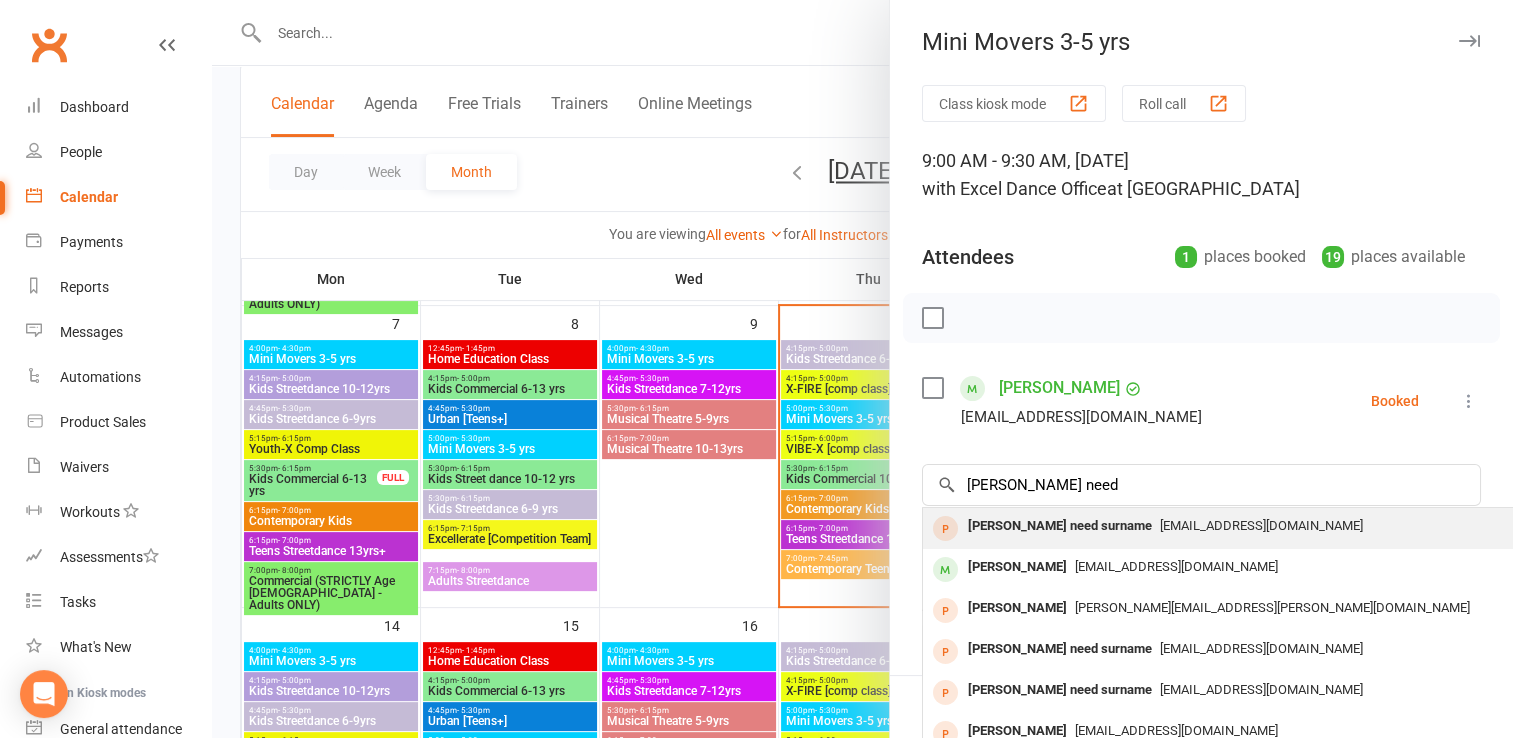 click on "amylpriestley@gmail.com" at bounding box center [1261, 525] 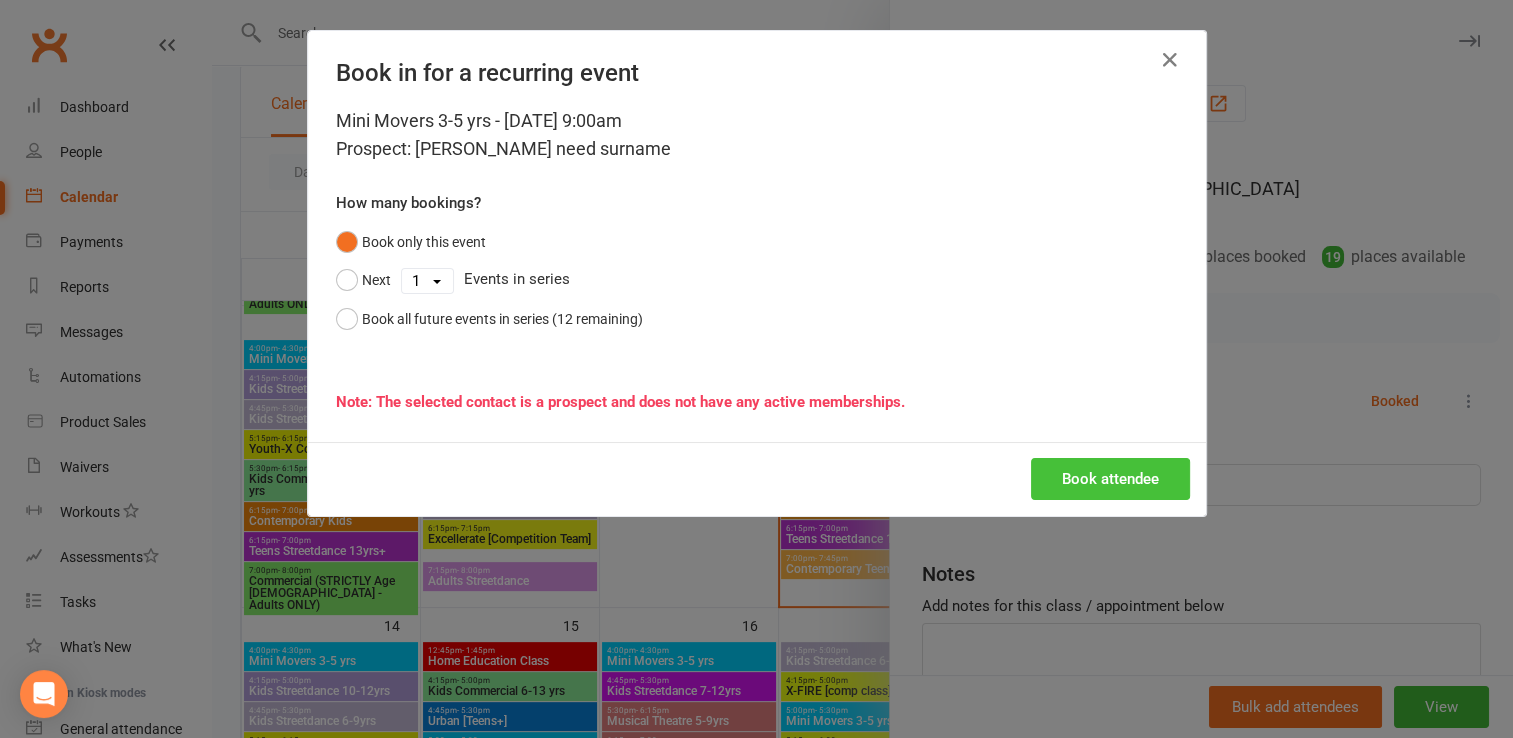 click on "Book attendee" at bounding box center (1110, 479) 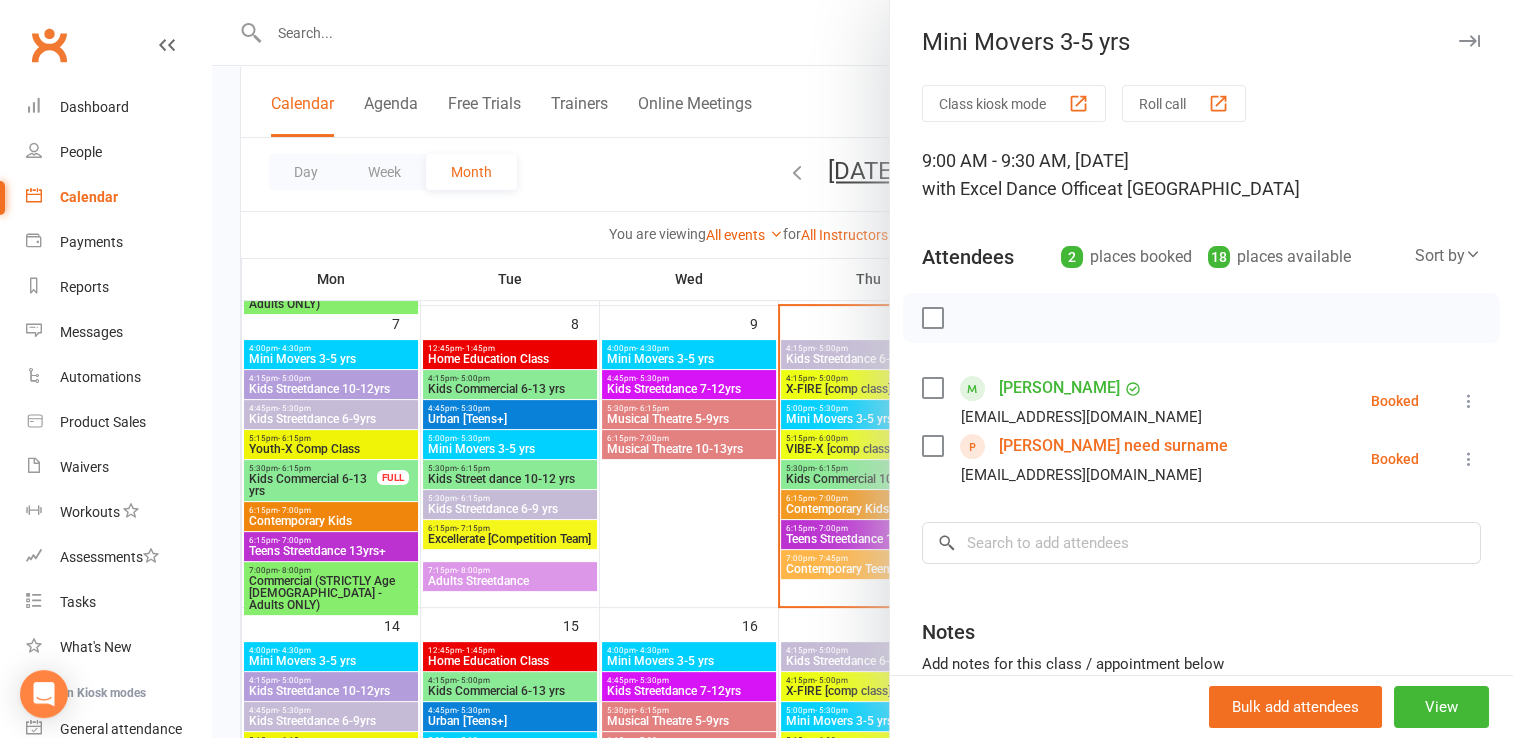 click at bounding box center (862, 369) 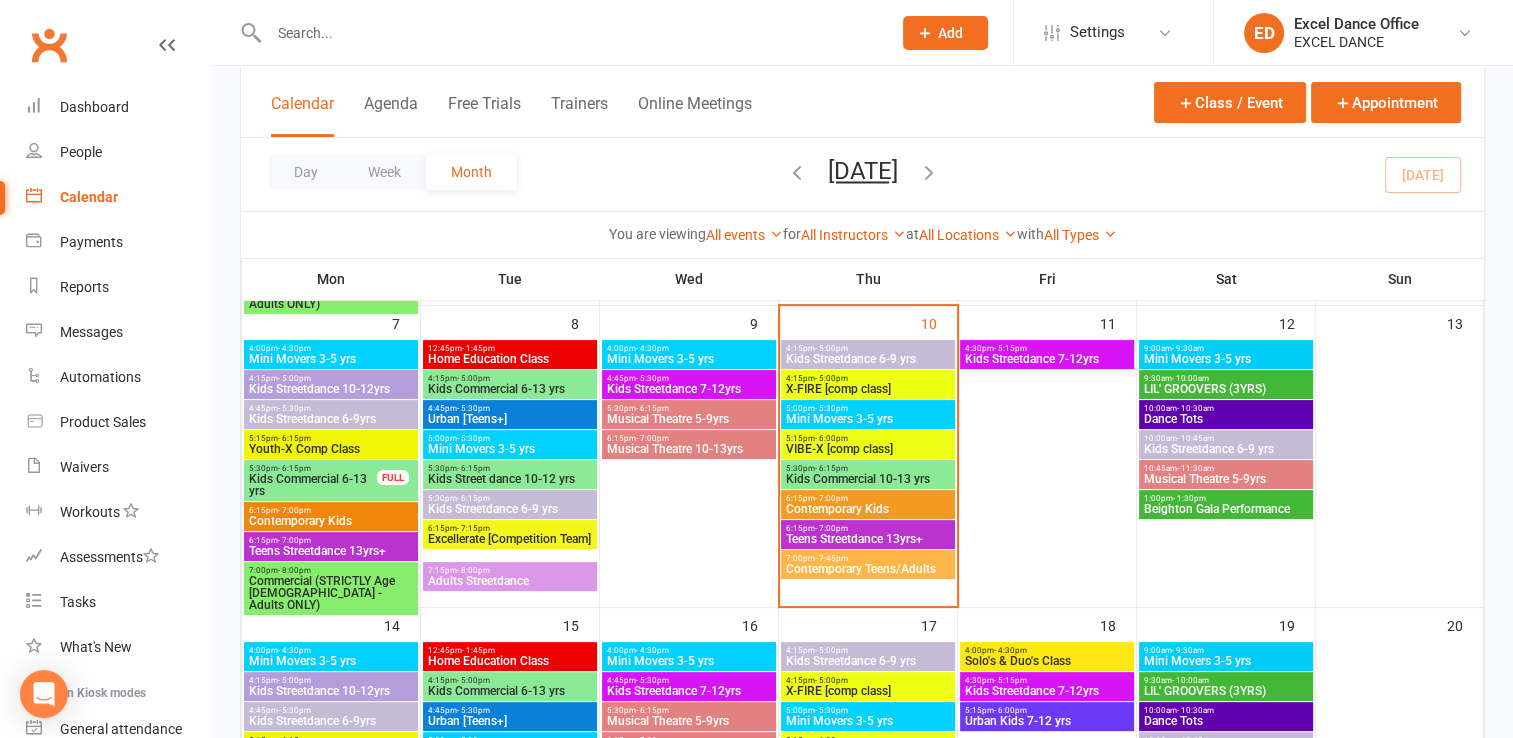 click on "LIL' GROOVERS (3YRS)" at bounding box center [1226, 389] 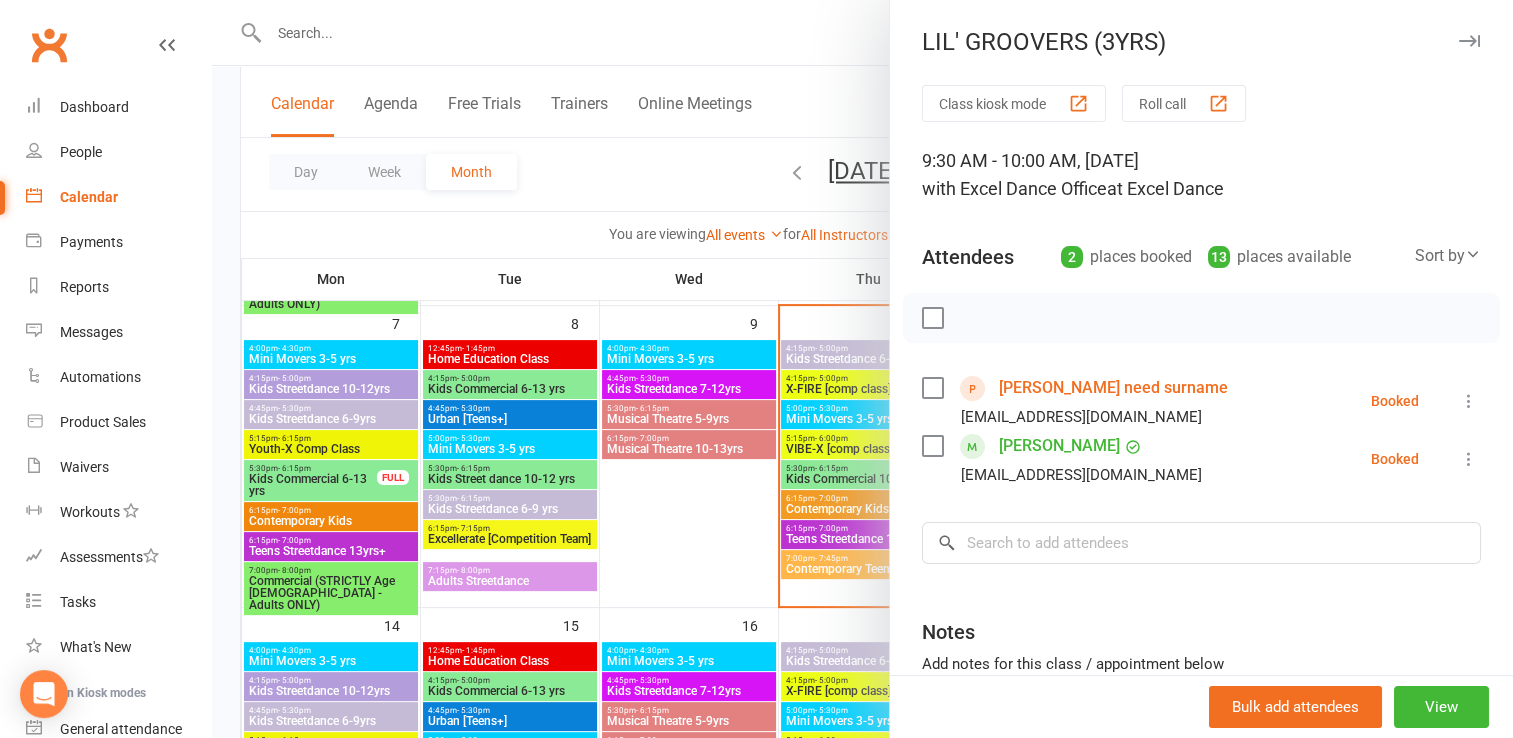 click at bounding box center (862, 369) 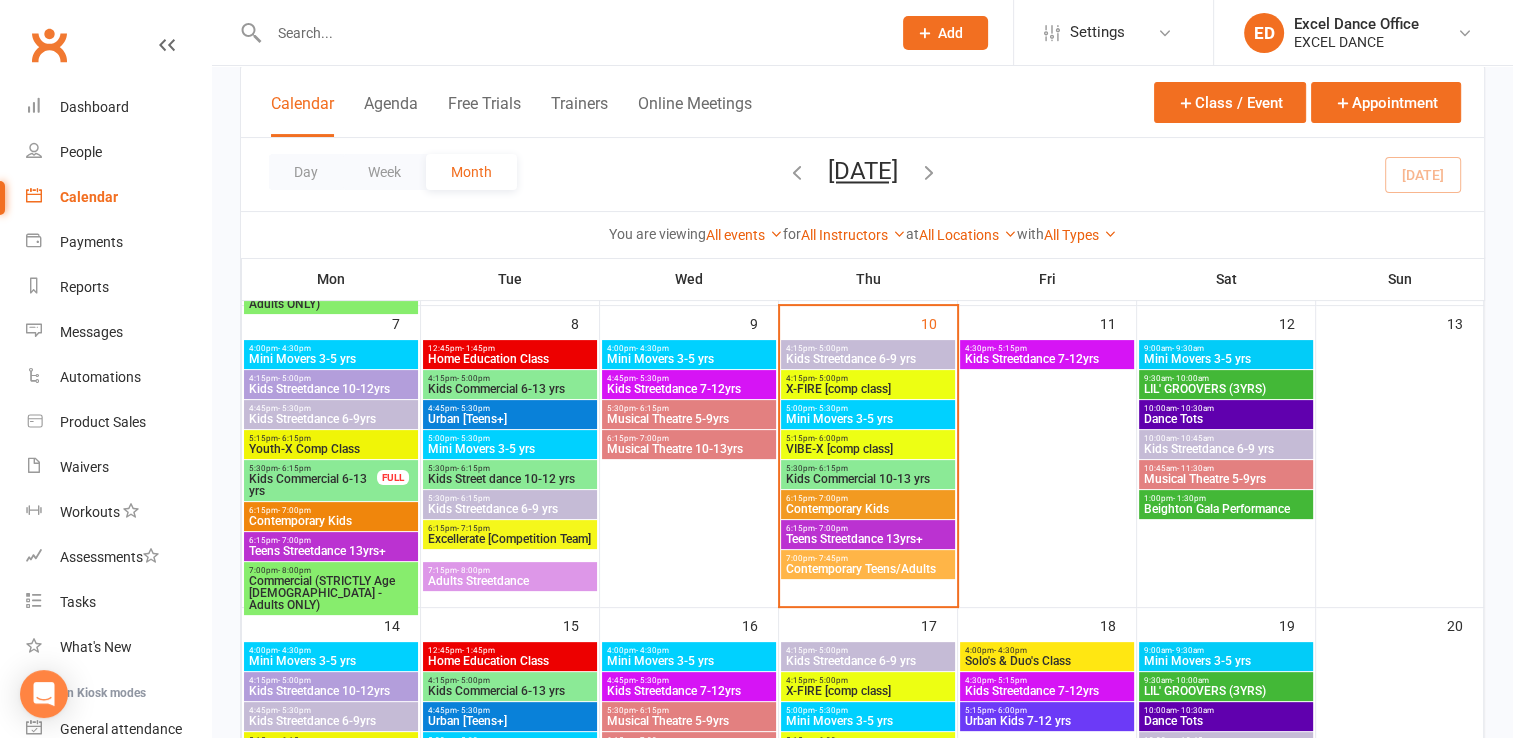 click at bounding box center [570, 33] 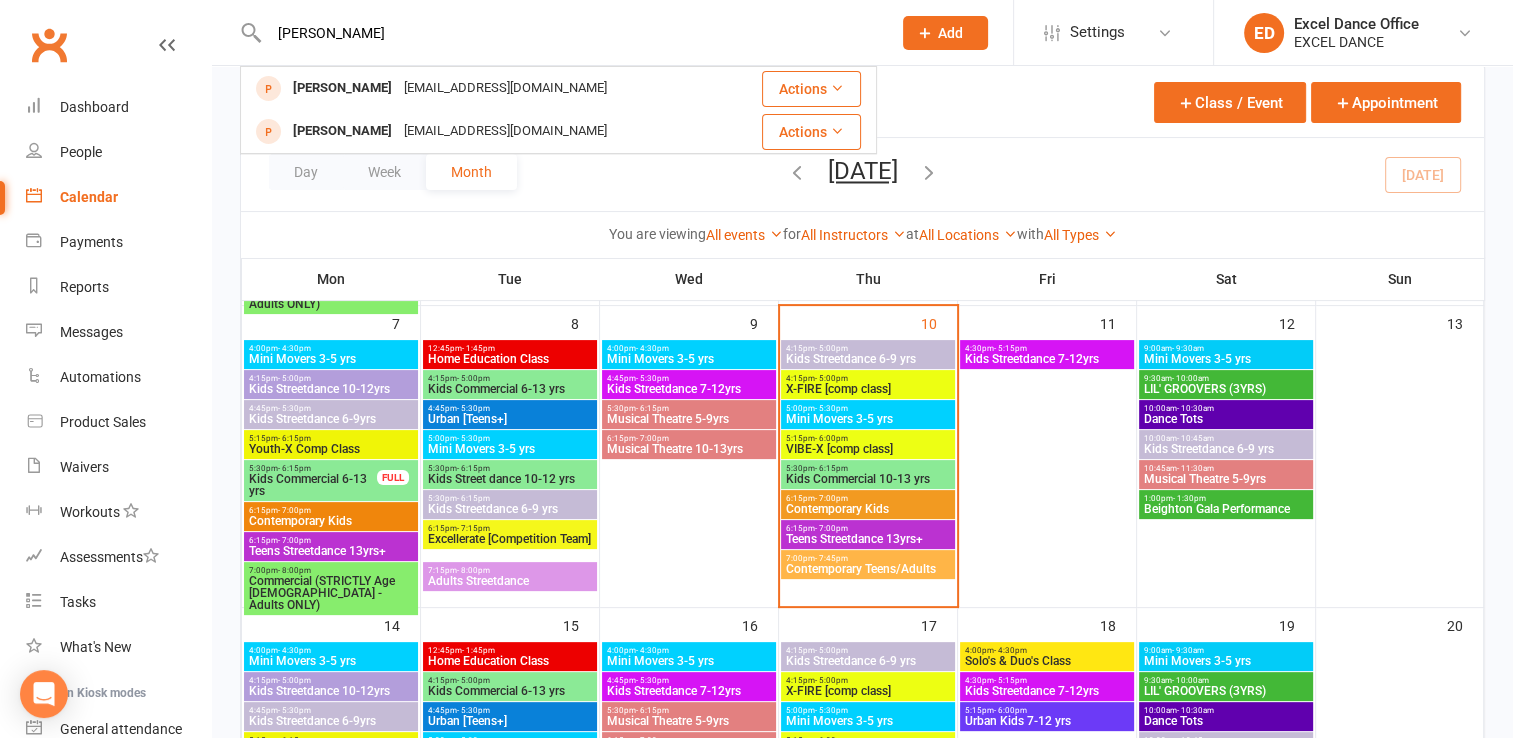 click on "fiona russell" at bounding box center [570, 33] 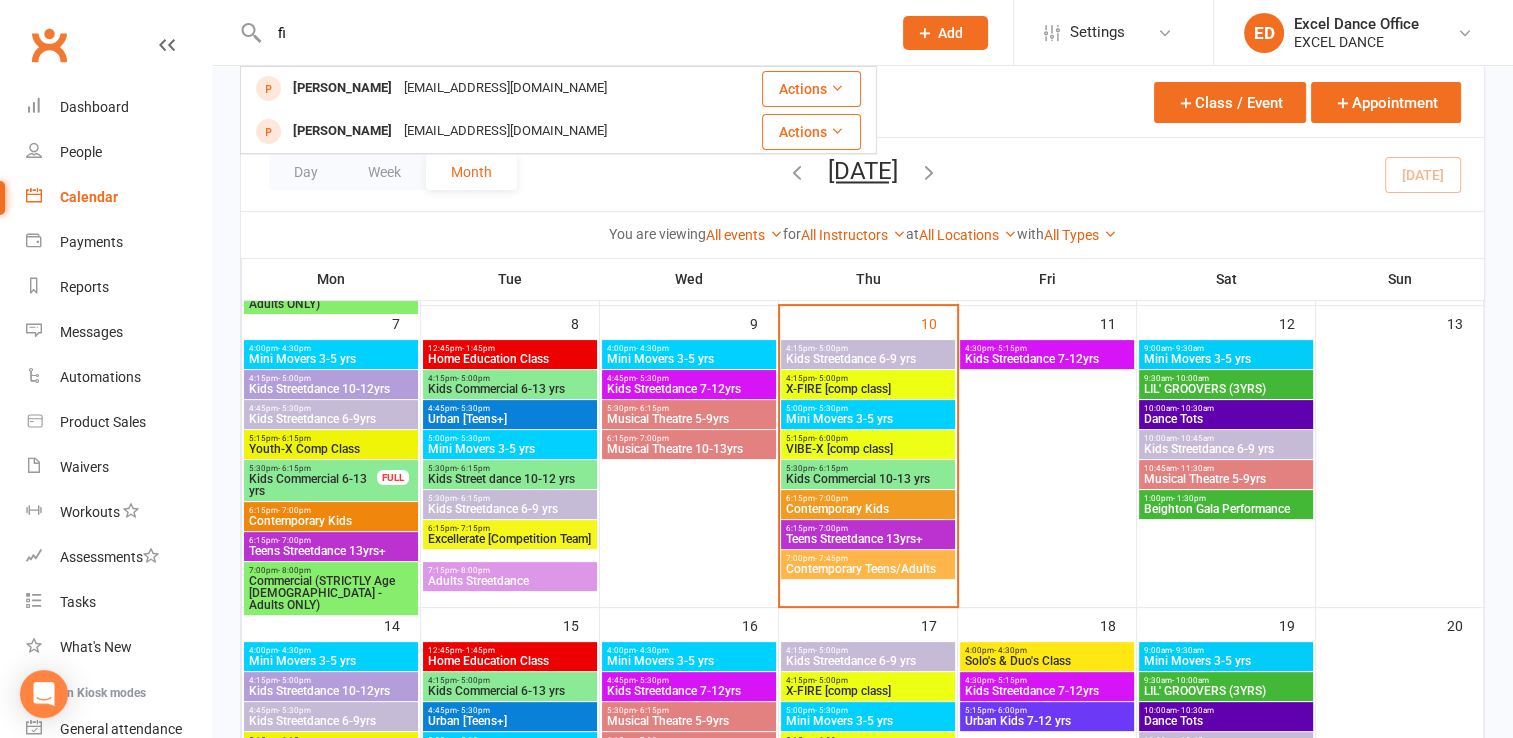 type on "f" 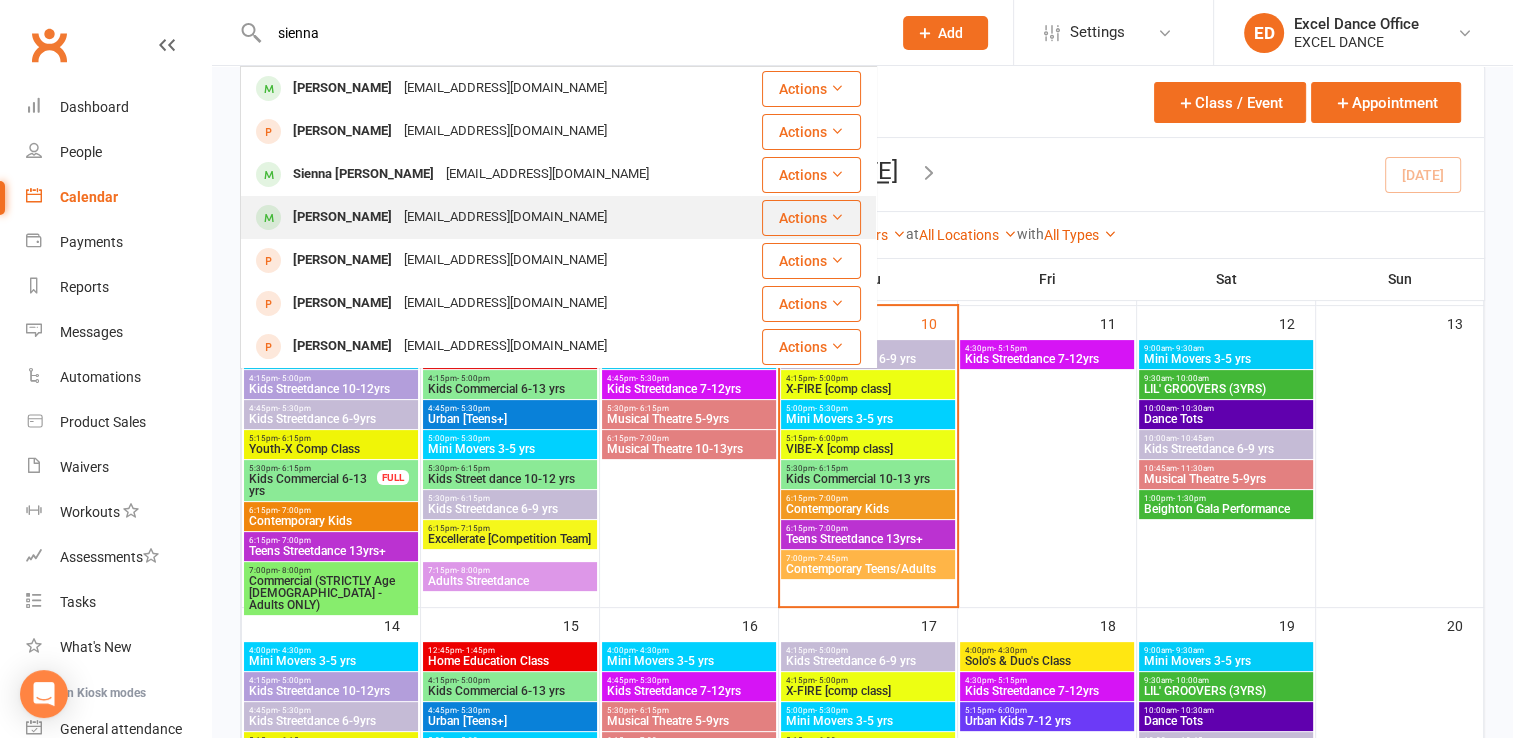 type on "sienna" 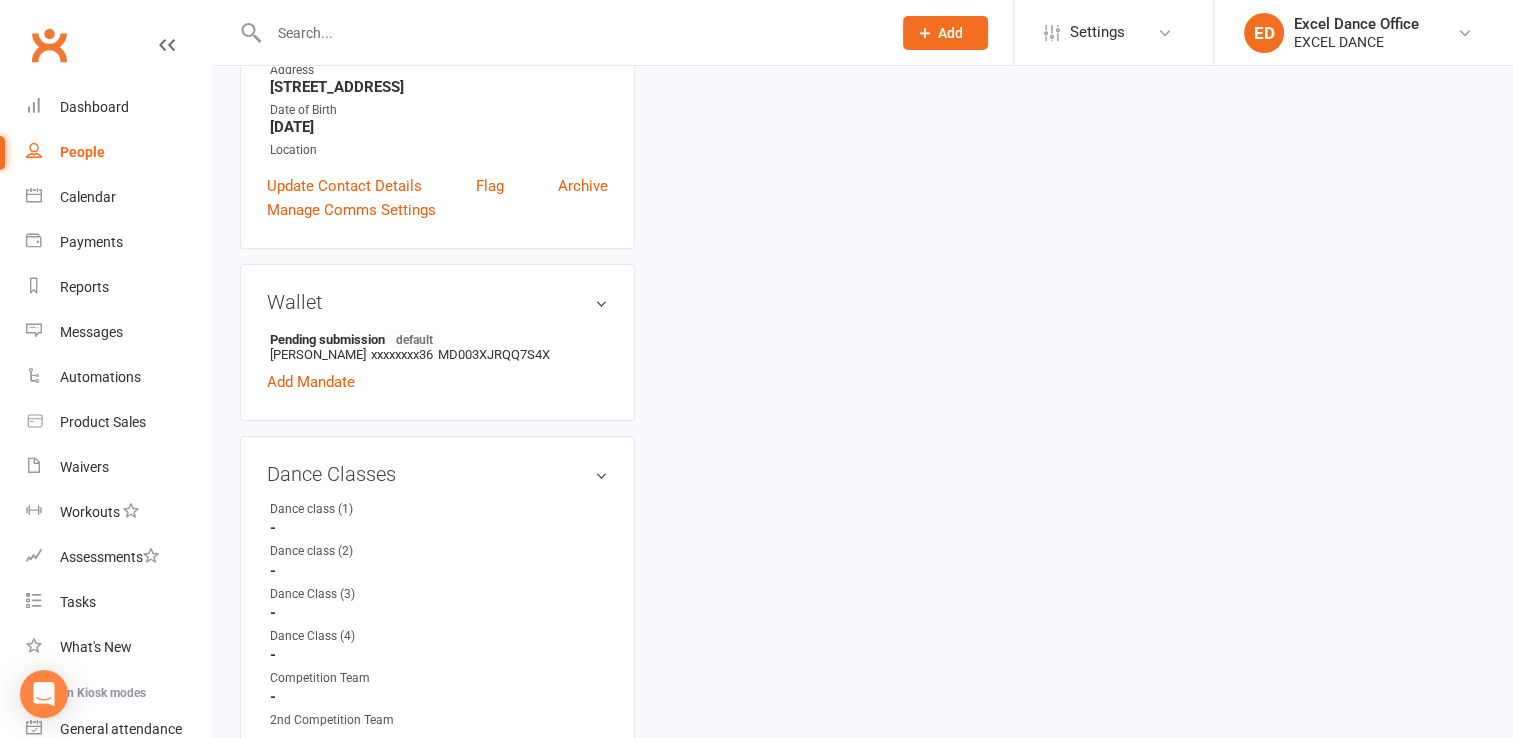 scroll, scrollTop: 0, scrollLeft: 0, axis: both 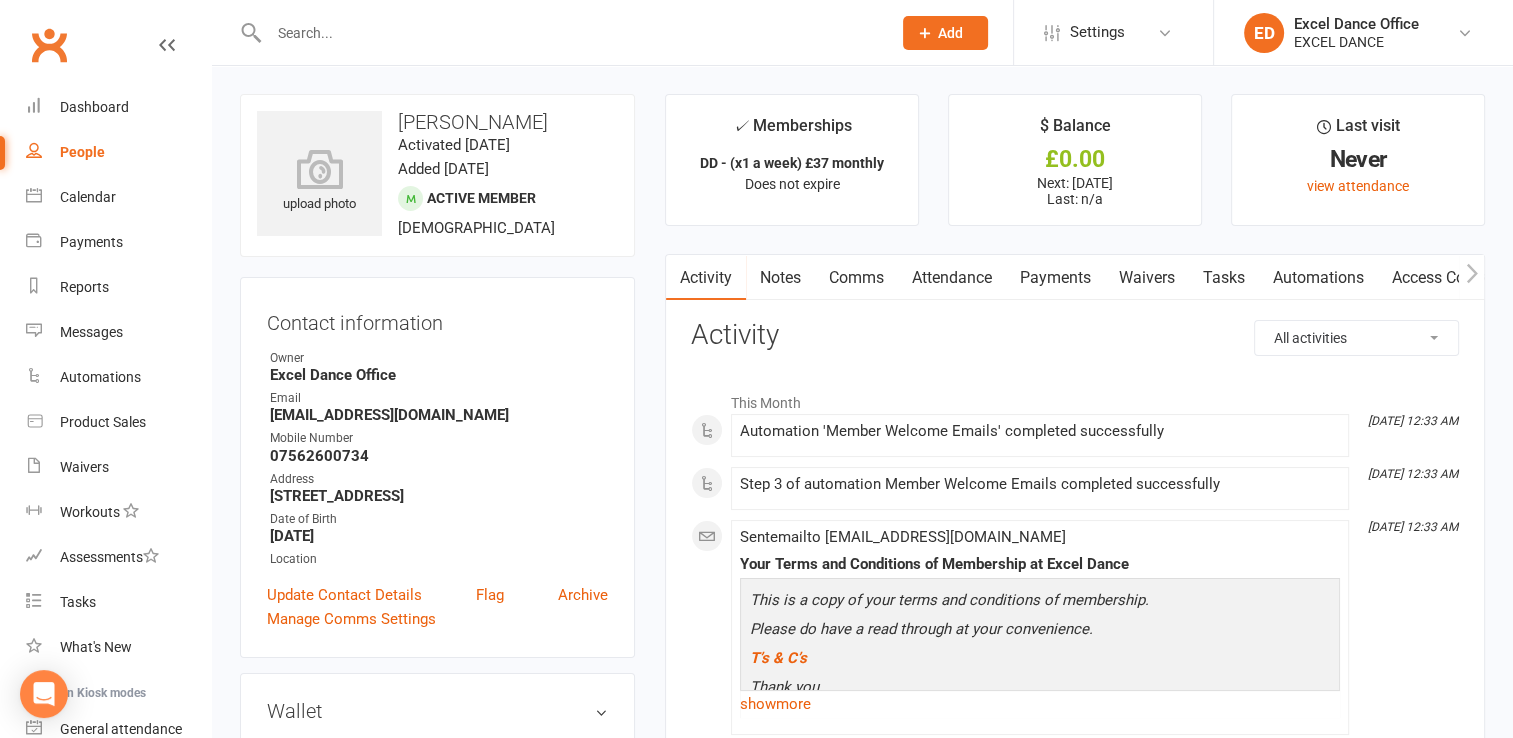 click on "Payments" at bounding box center (1055, 278) 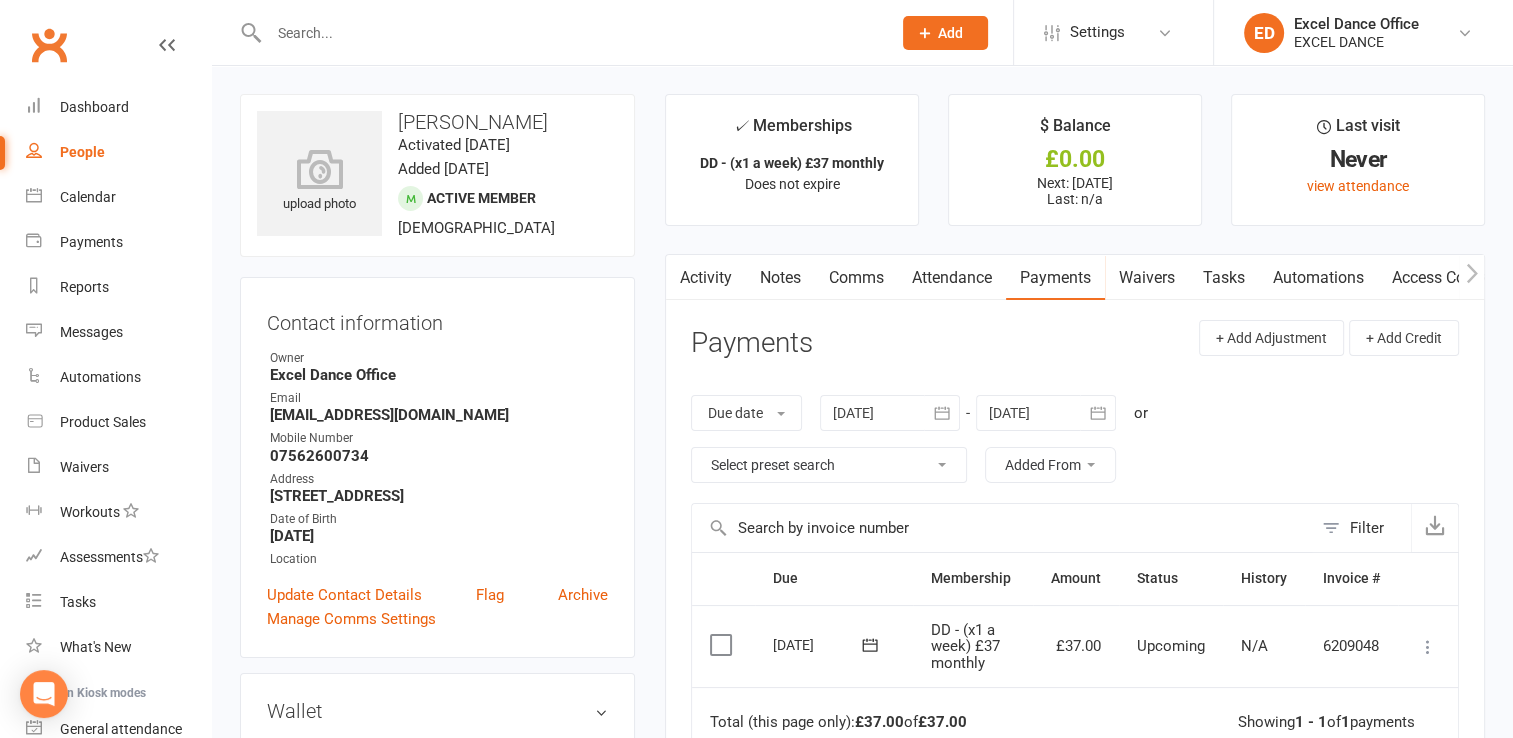 click on "Activity" at bounding box center [706, 278] 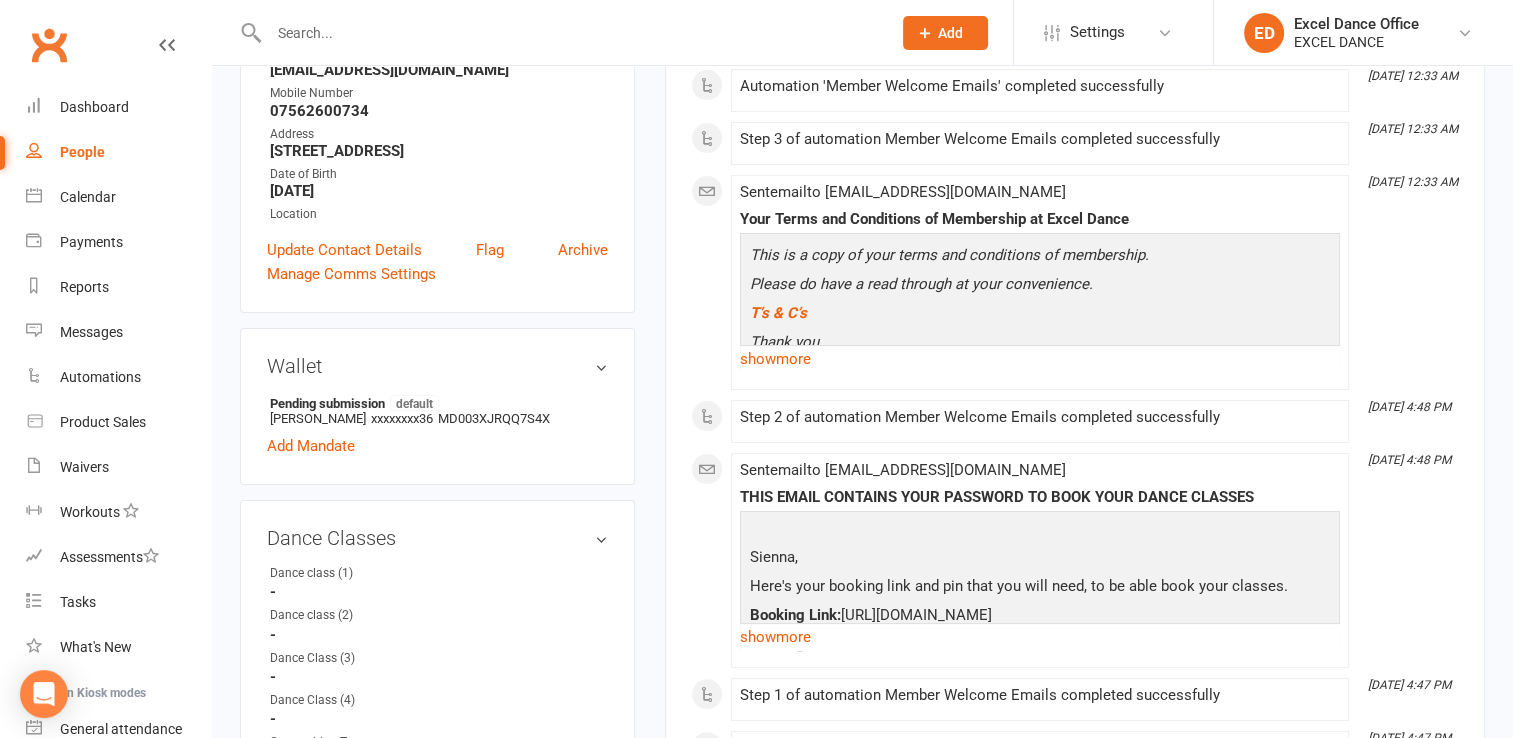 scroll, scrollTop: 339, scrollLeft: 0, axis: vertical 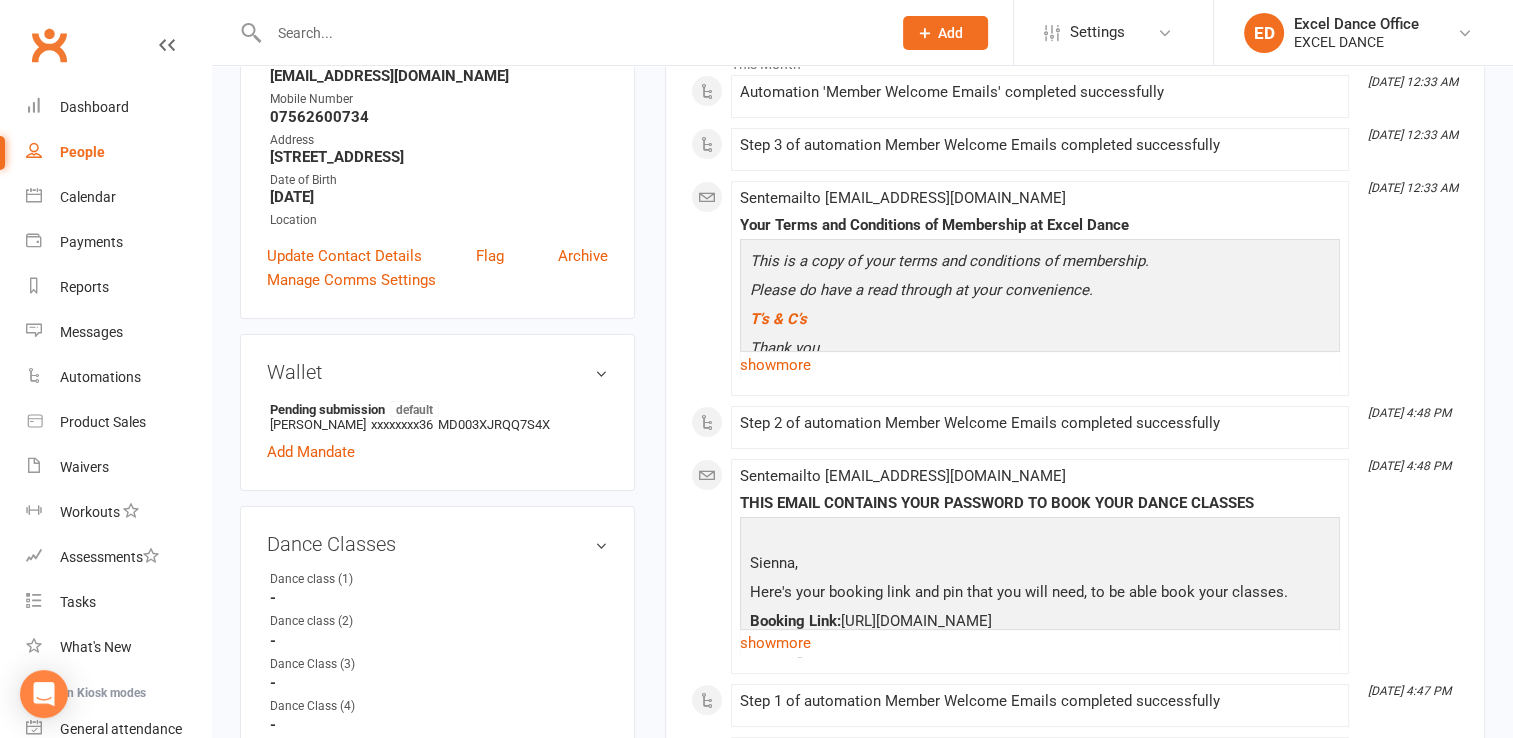 click at bounding box center [570, 33] 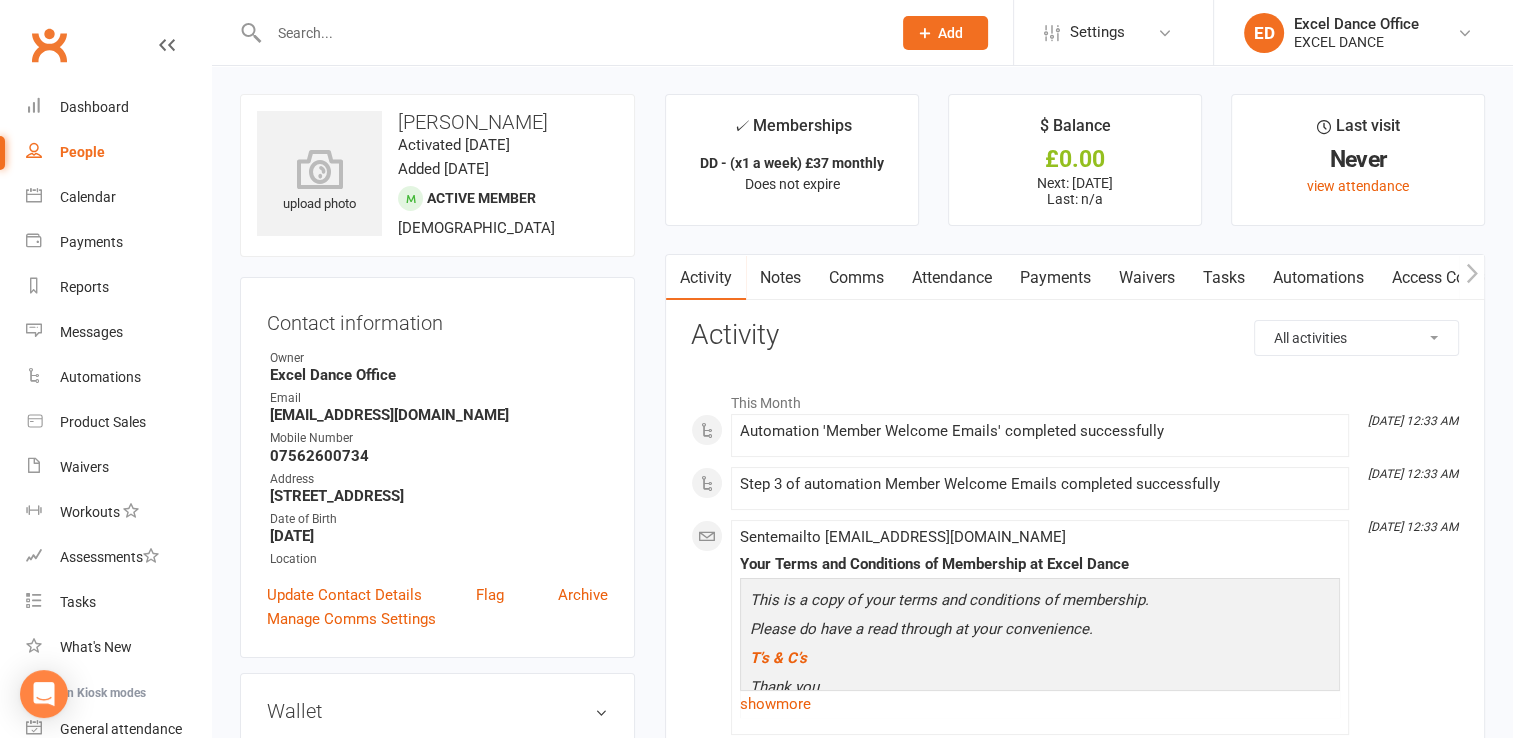 click at bounding box center [570, 33] 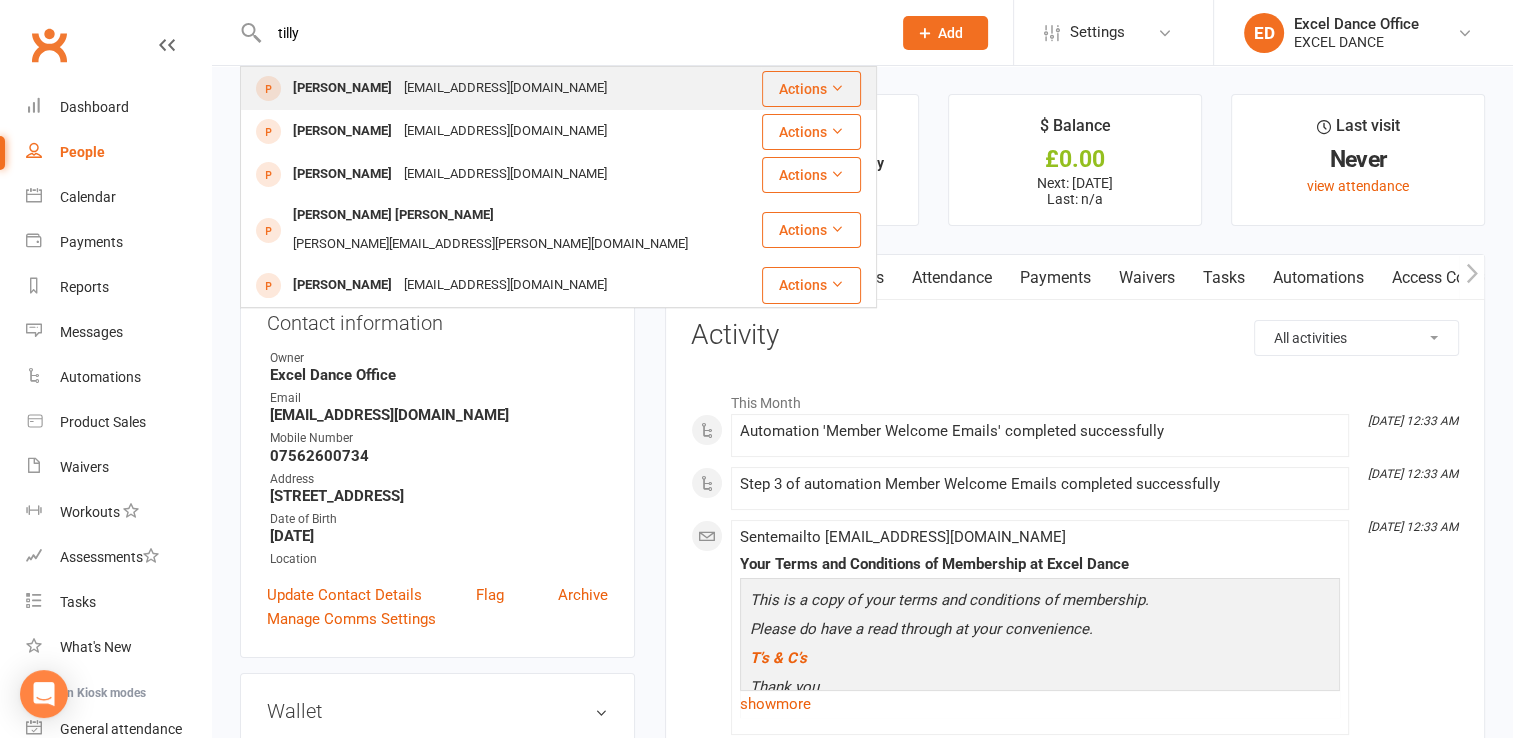 type on "tilly" 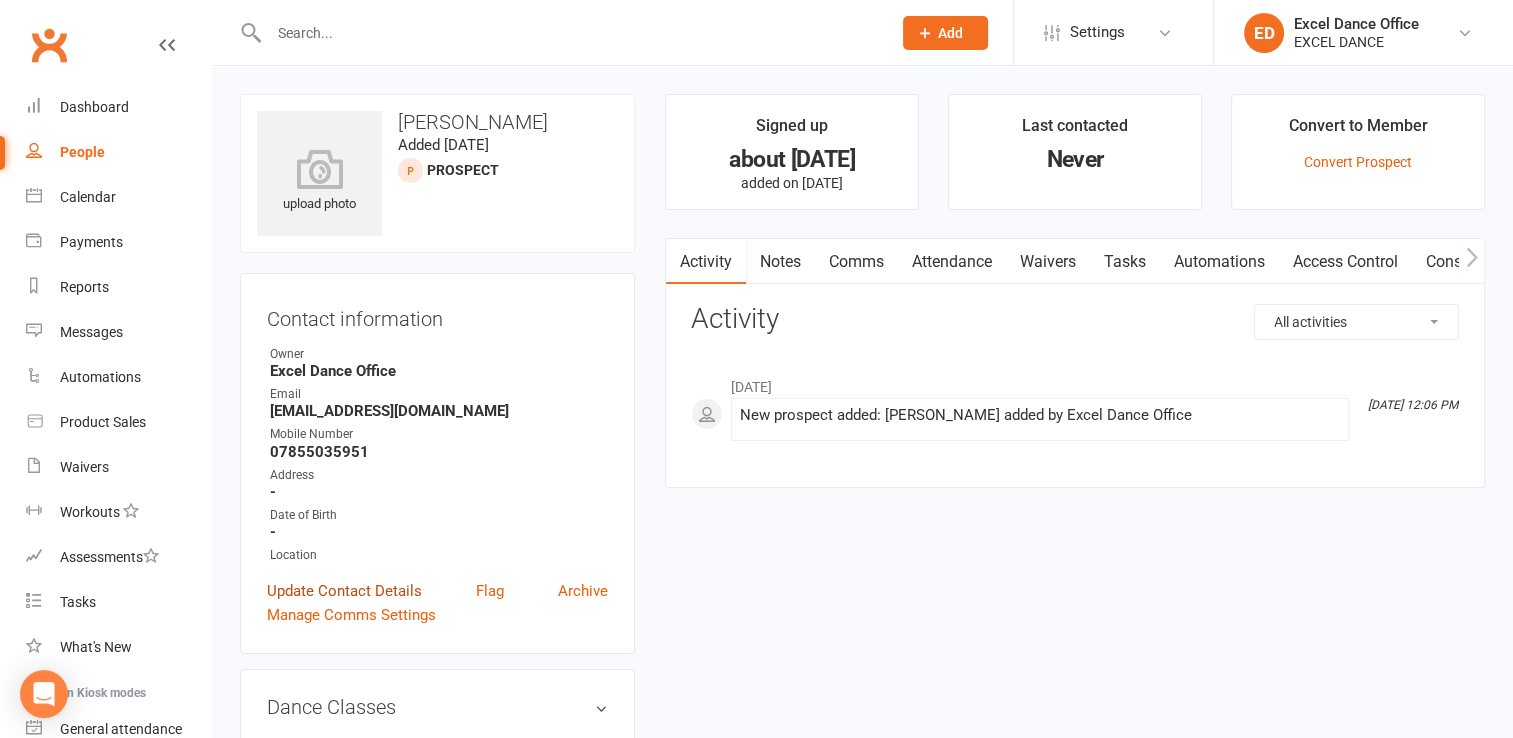 click on "Update Contact Details" at bounding box center (344, 591) 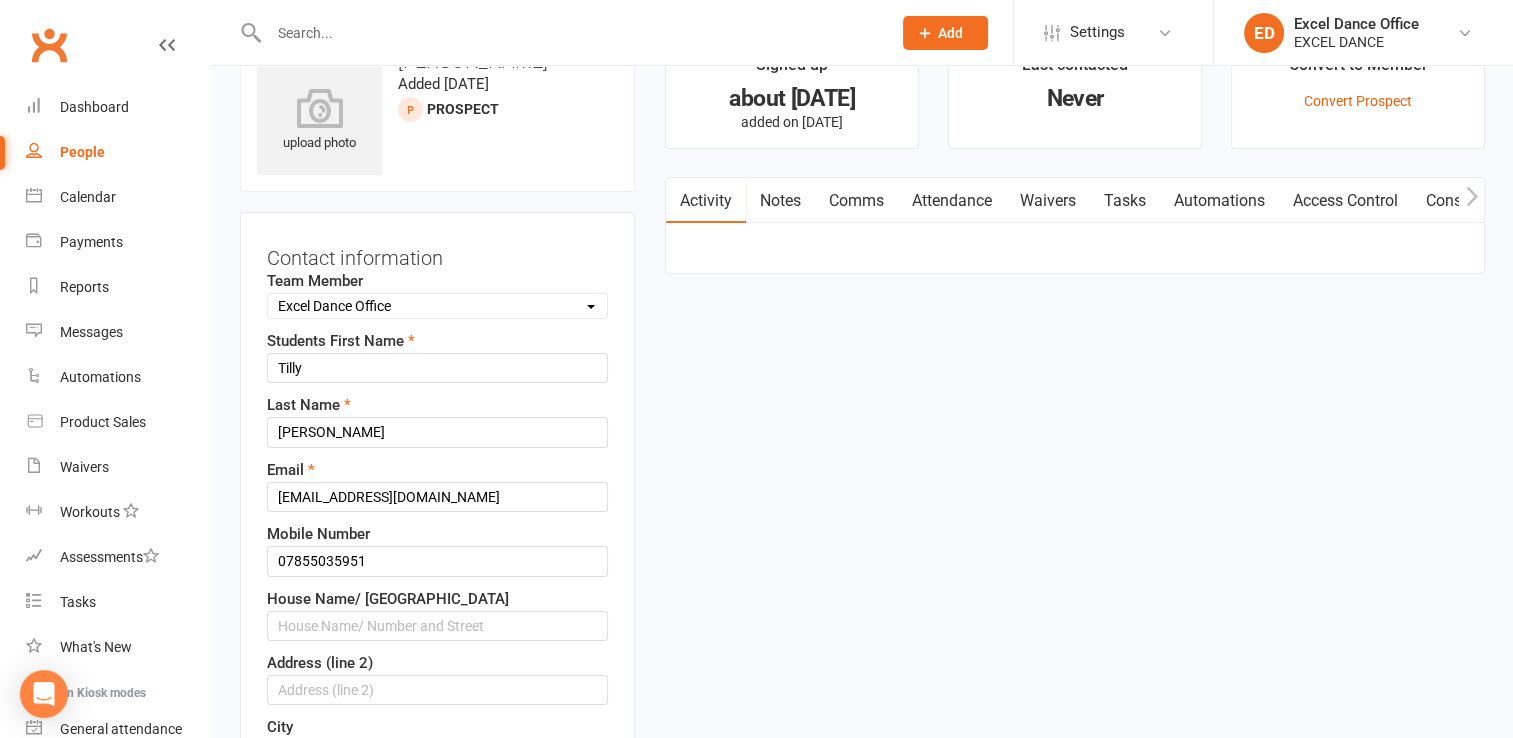 scroll, scrollTop: 94, scrollLeft: 0, axis: vertical 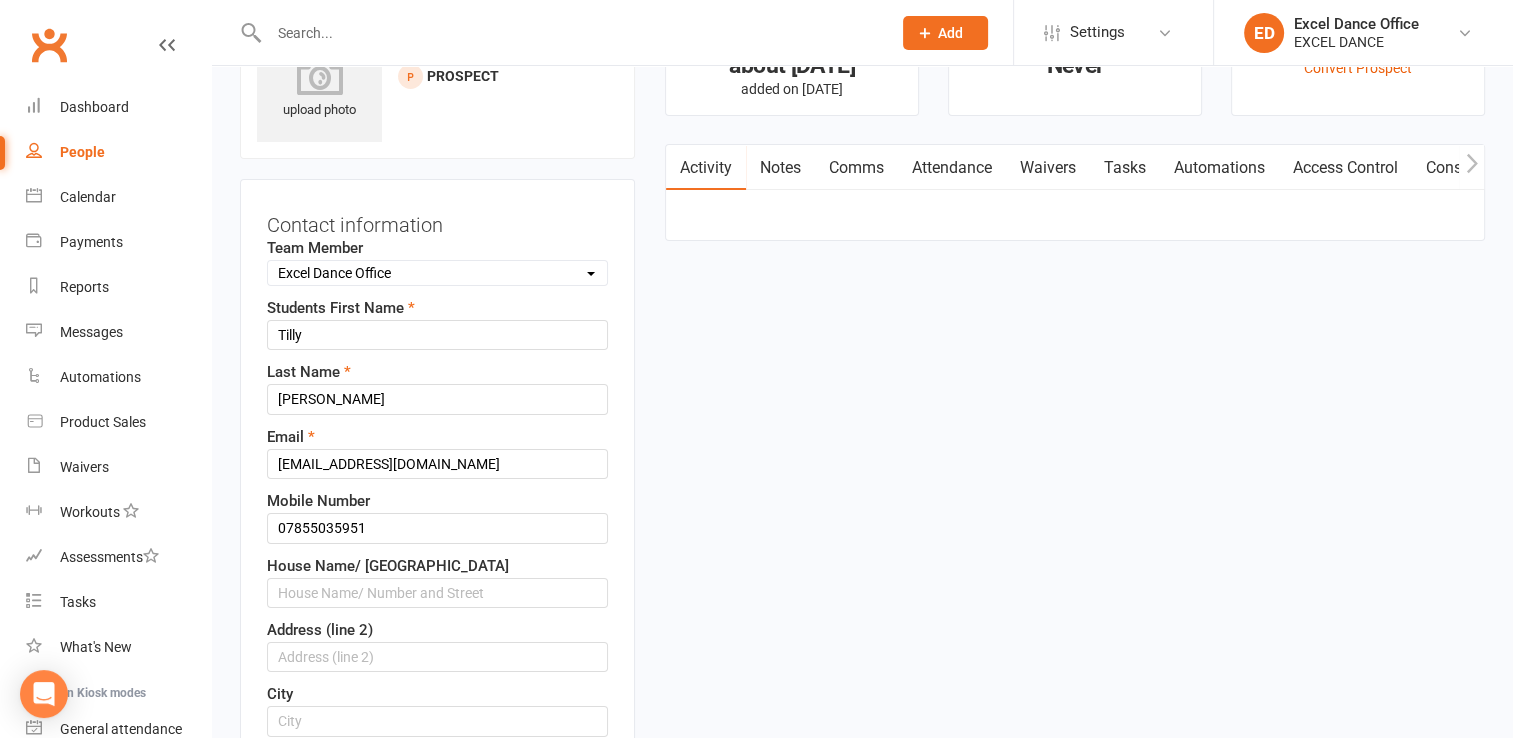 click on "People" at bounding box center (118, 152) 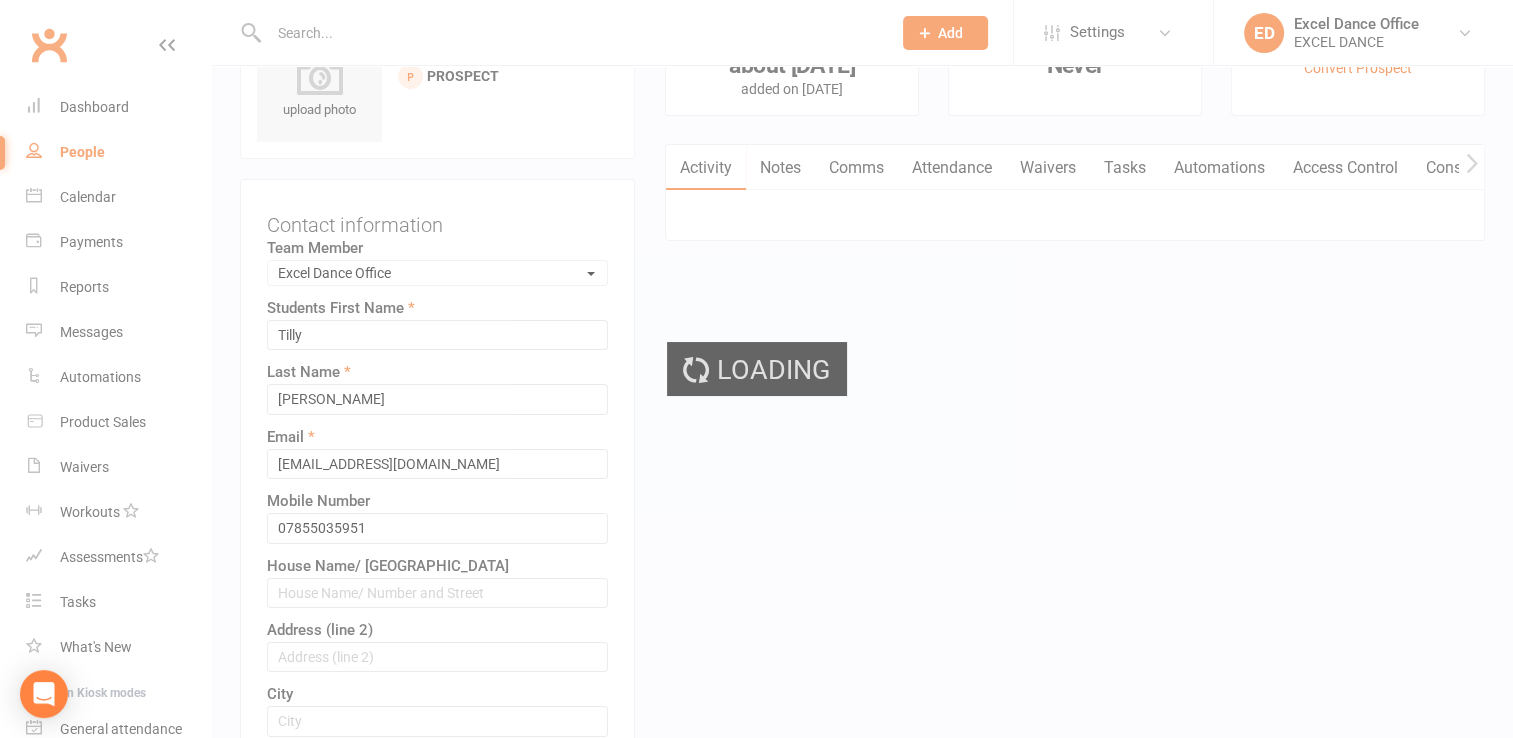 select on "100" 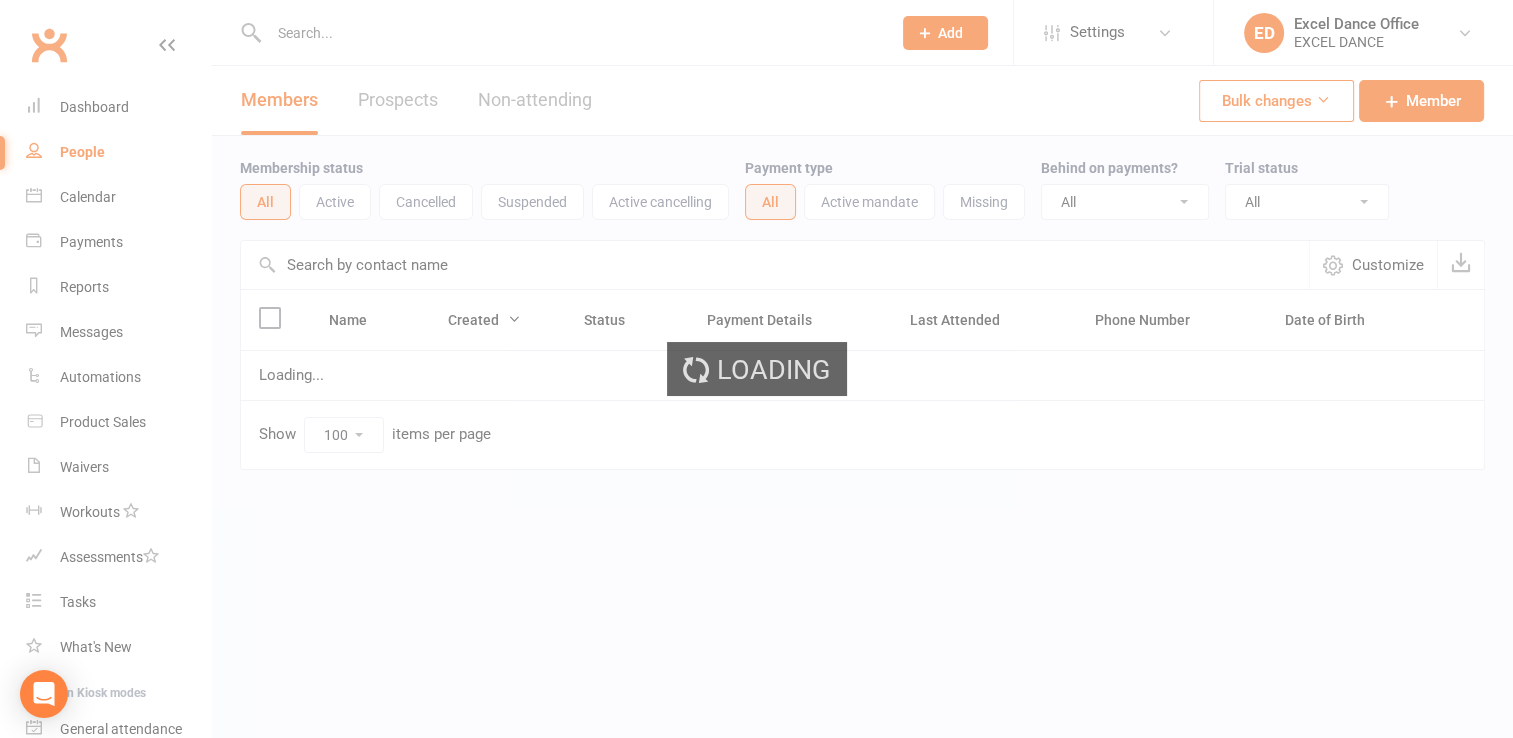 scroll, scrollTop: 0, scrollLeft: 0, axis: both 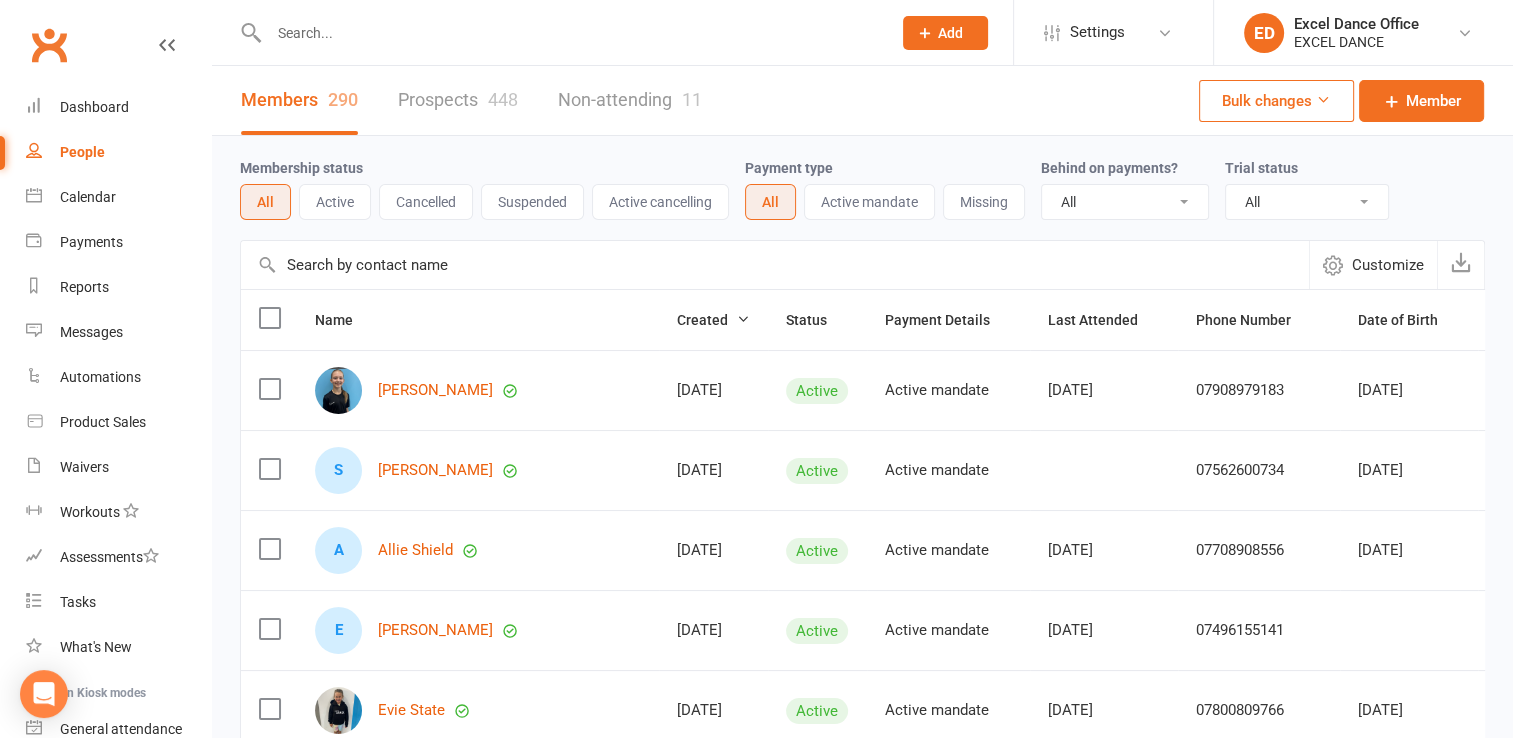 click at bounding box center [570, 33] 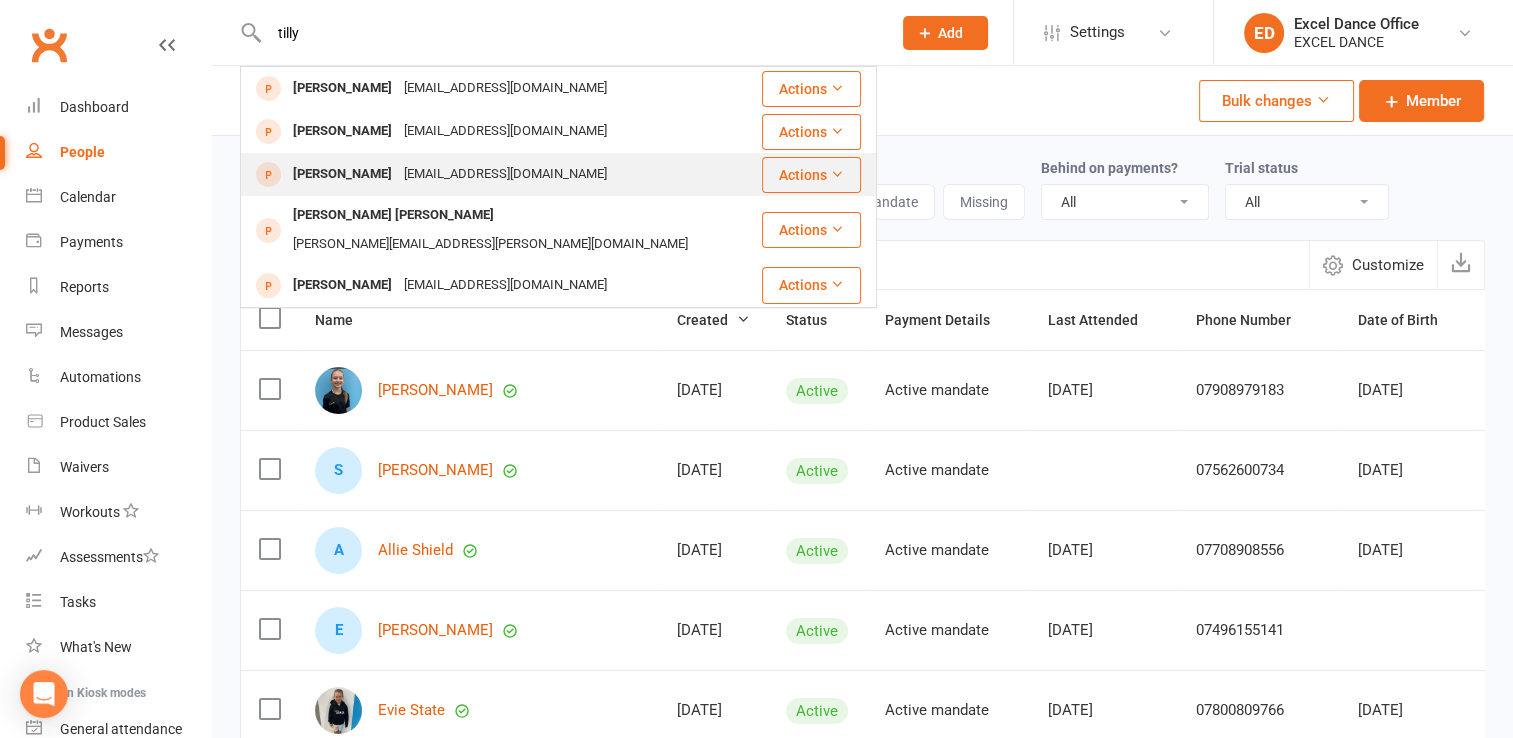 type on "tilly" 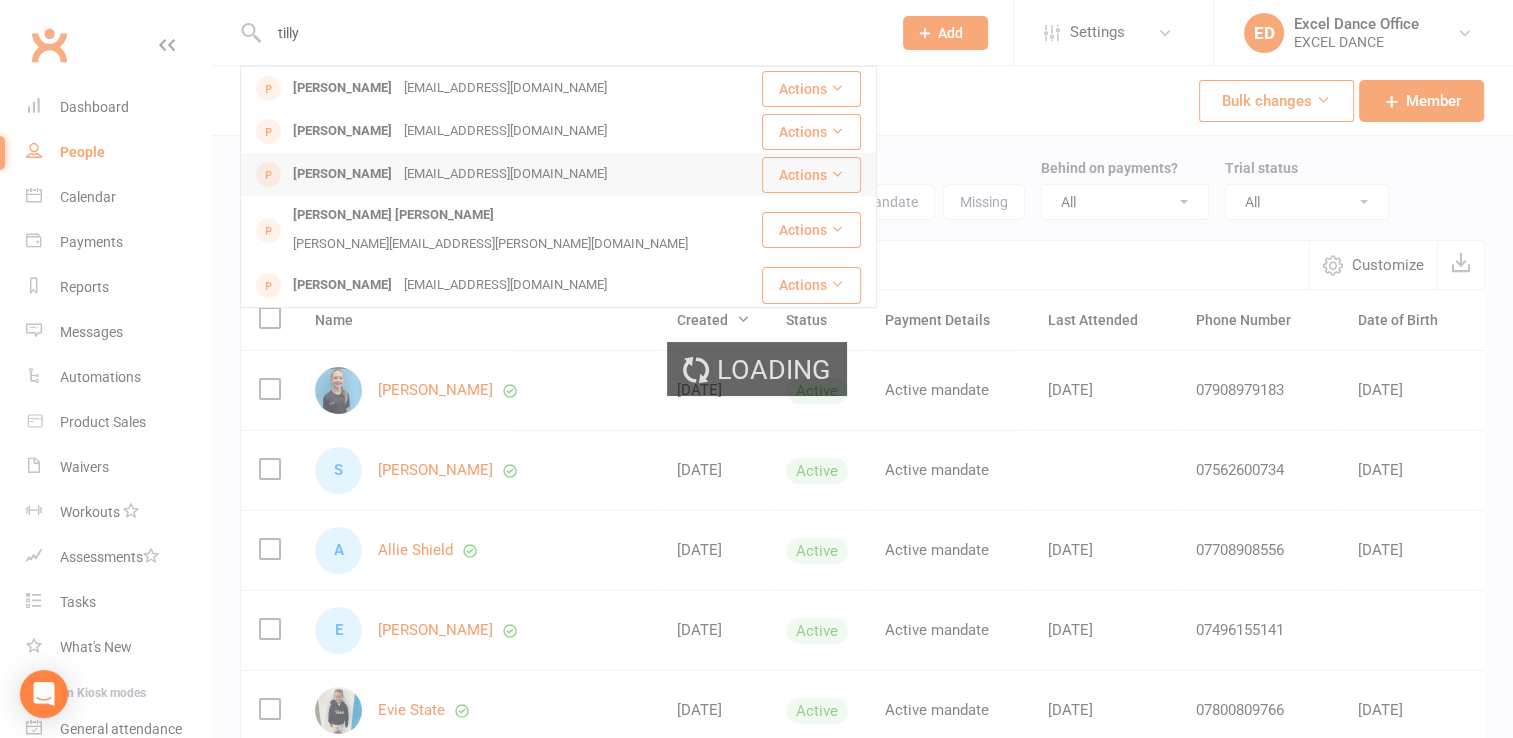 type 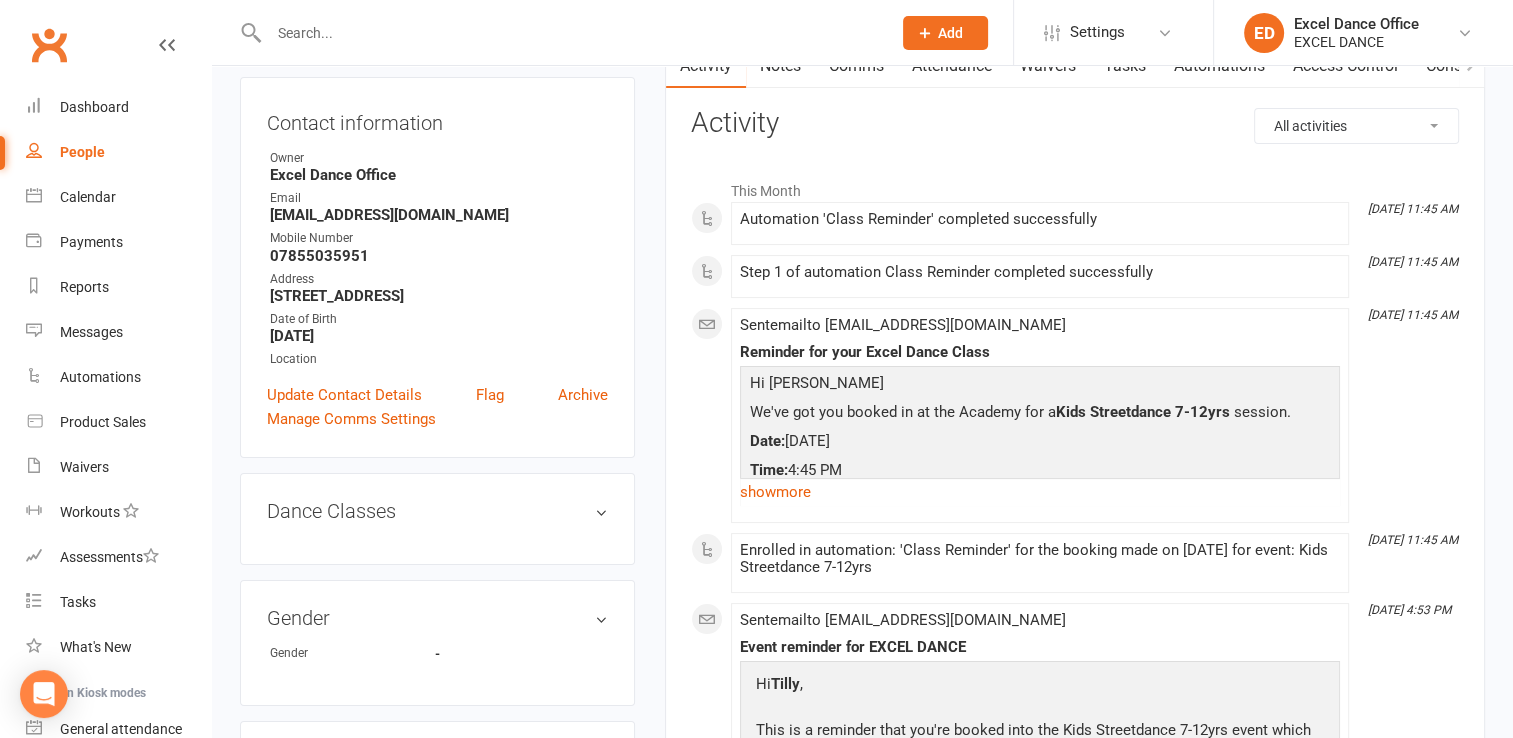 scroll, scrollTop: 0, scrollLeft: 0, axis: both 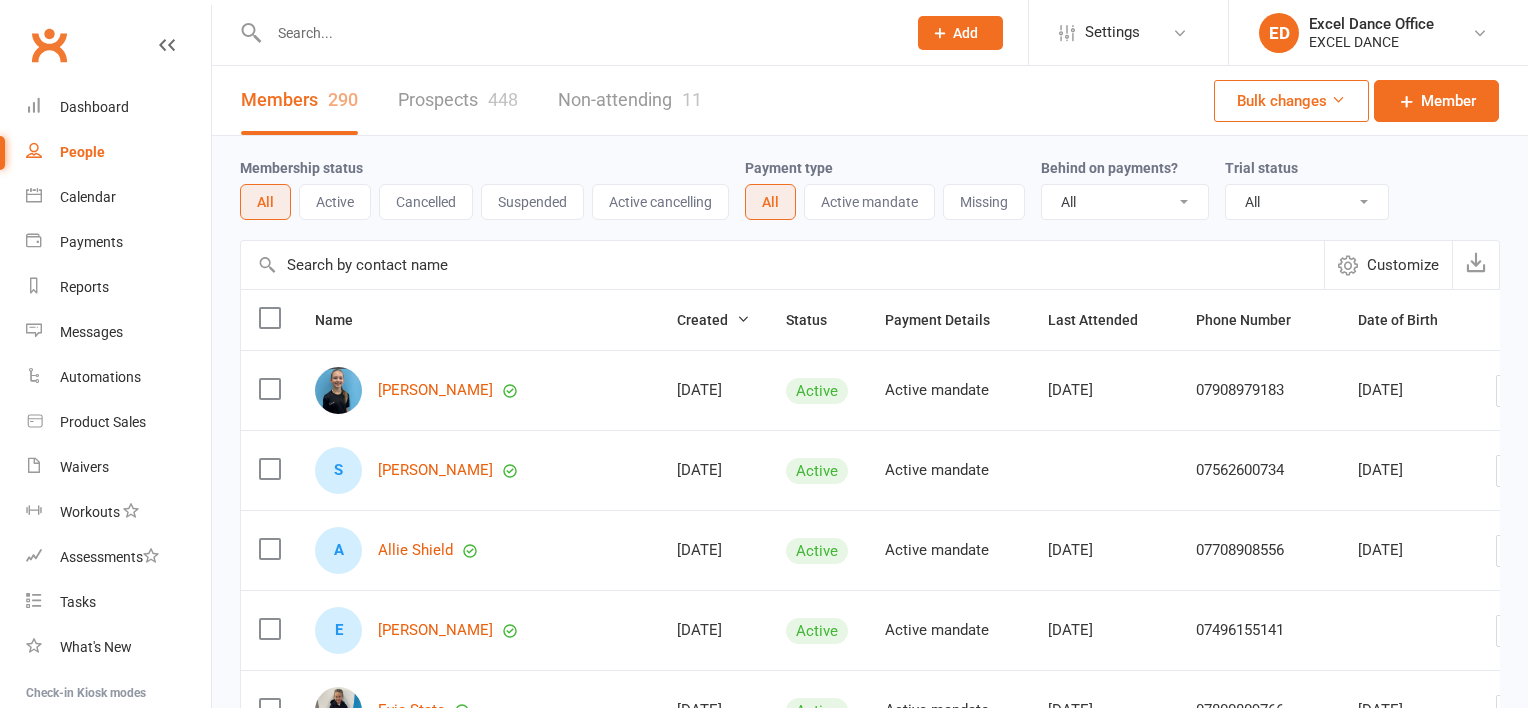 select on "100" 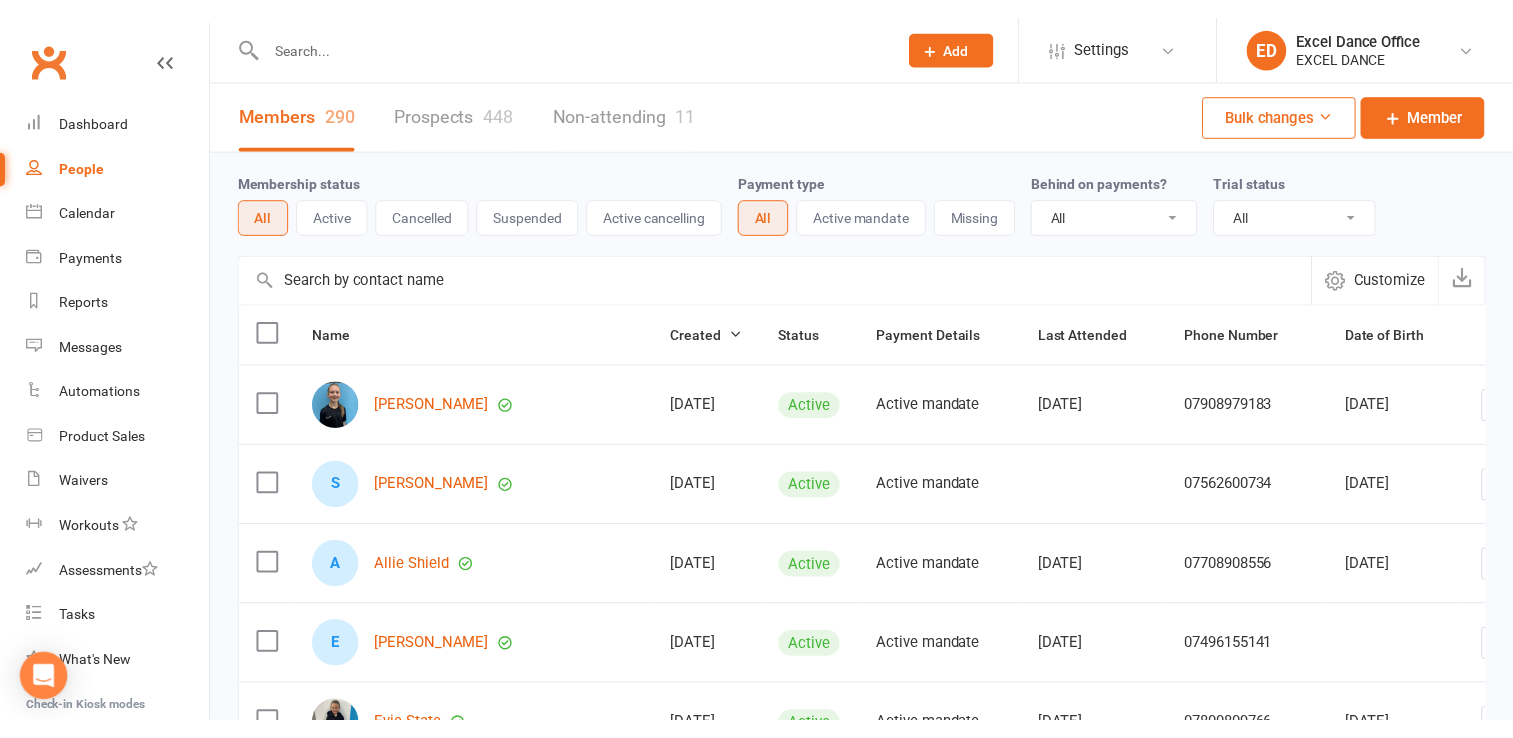scroll, scrollTop: 0, scrollLeft: 0, axis: both 